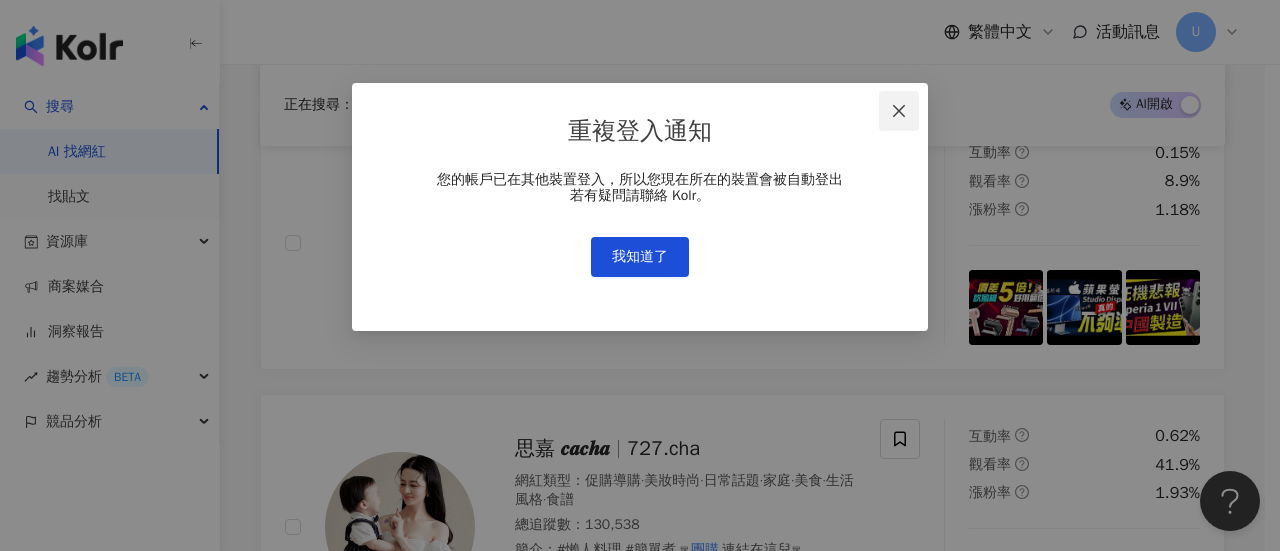 scroll, scrollTop: 9900, scrollLeft: 0, axis: vertical 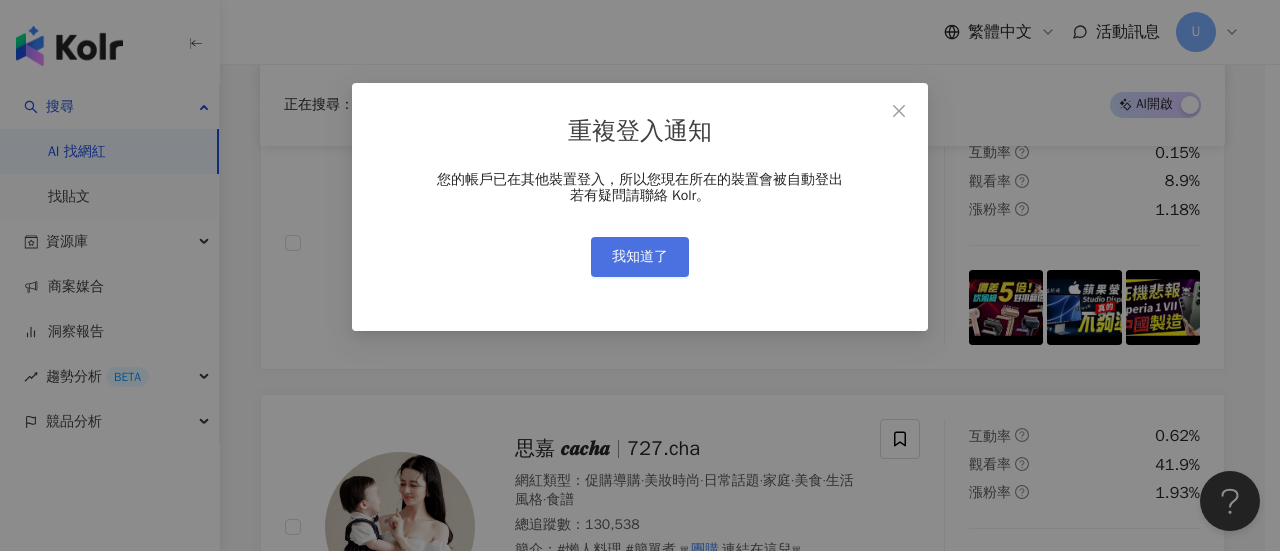click on "我知道了" at bounding box center (640, 257) 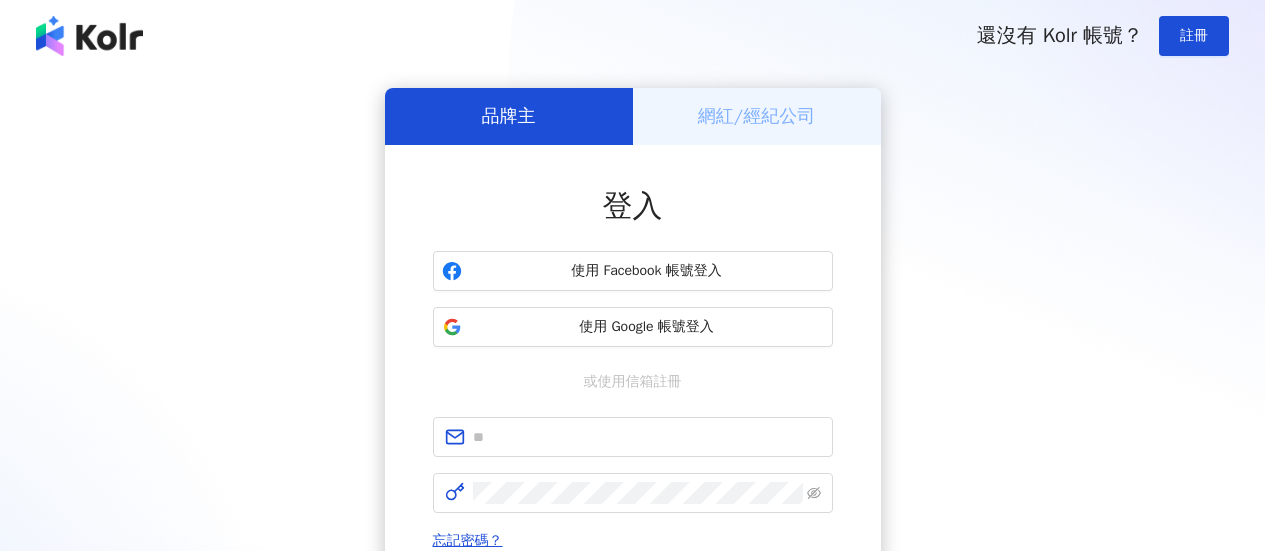 scroll, scrollTop: 0, scrollLeft: 0, axis: both 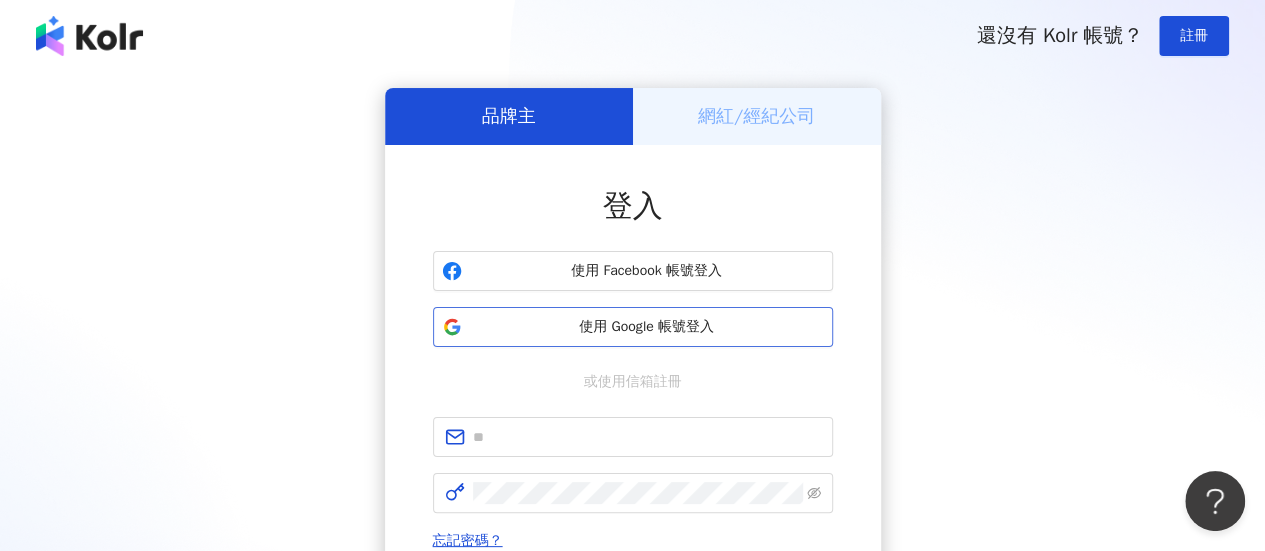 click on "使用 Google 帳號登入" at bounding box center [647, 327] 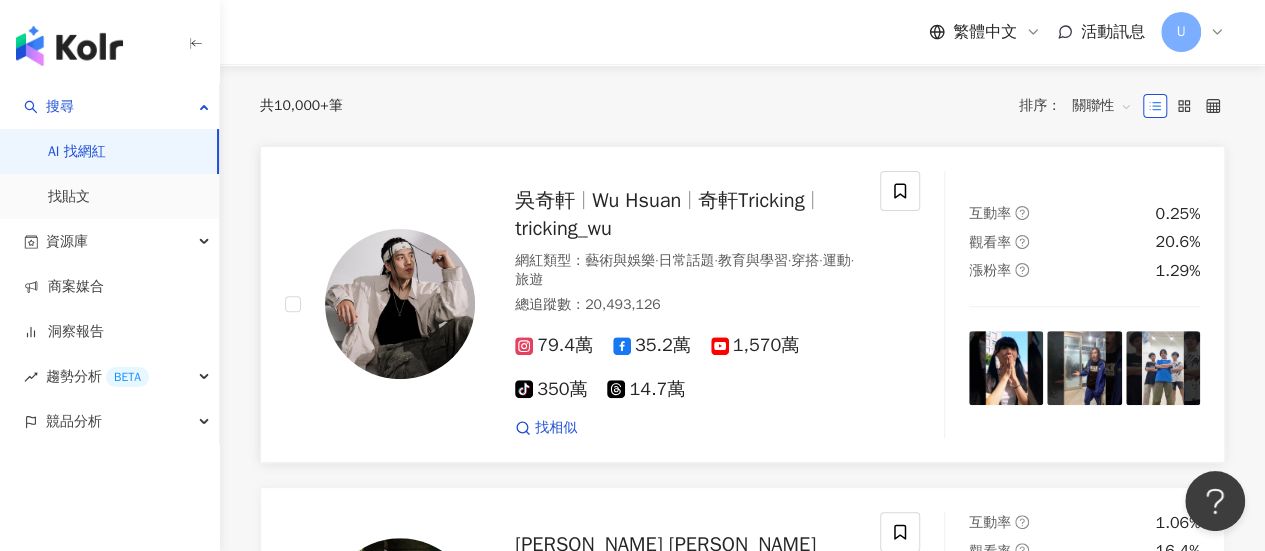 scroll, scrollTop: 0, scrollLeft: 0, axis: both 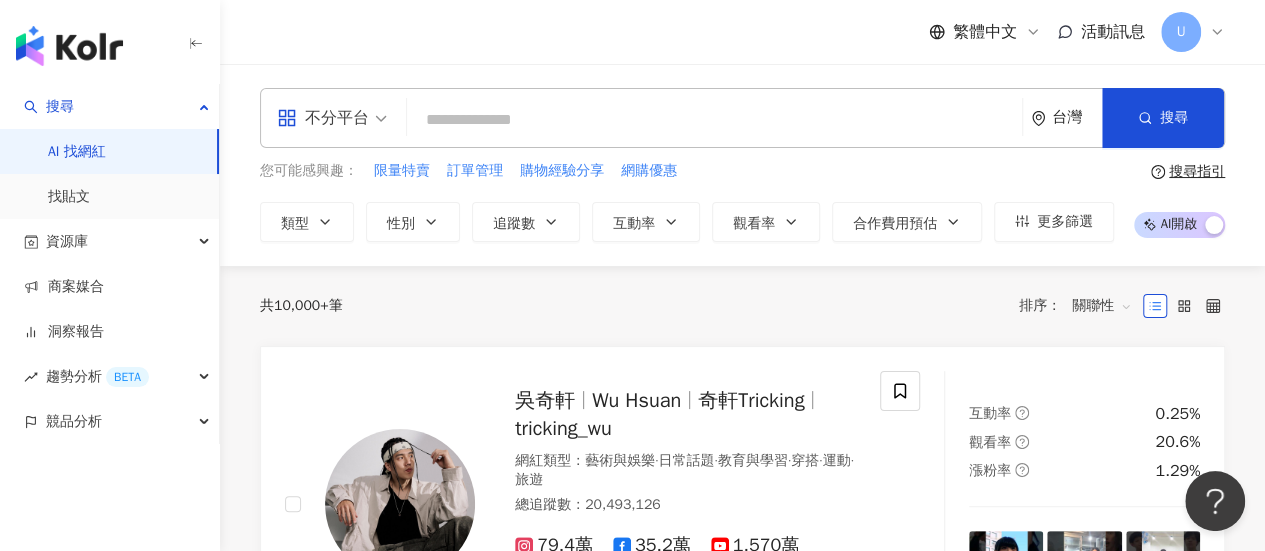 click at bounding box center [332, 118] 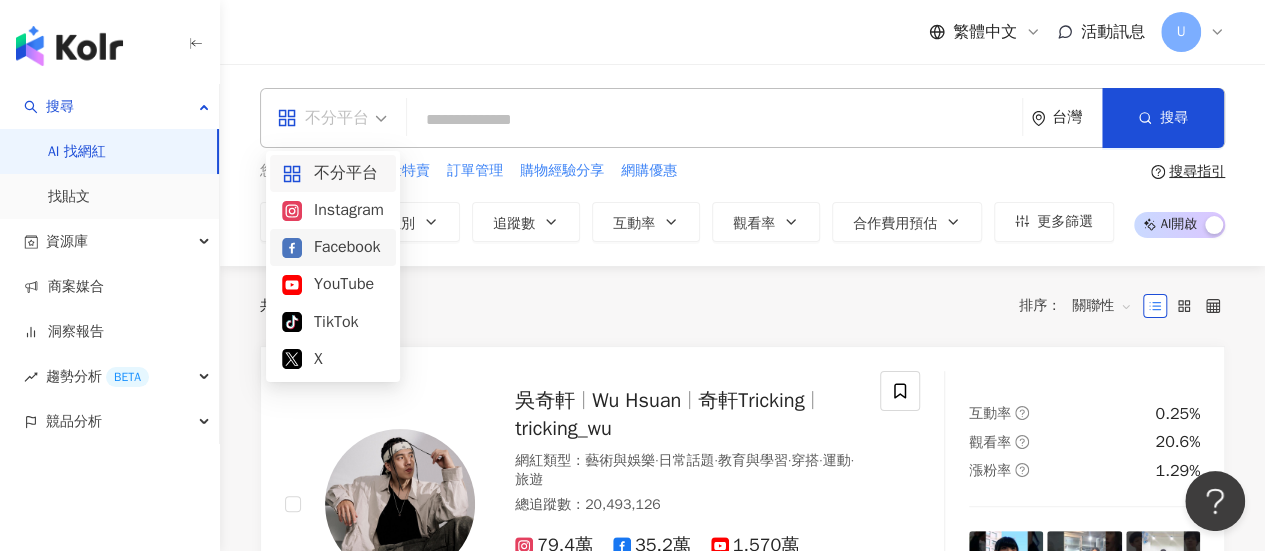 click on "Facebook" at bounding box center (333, 247) 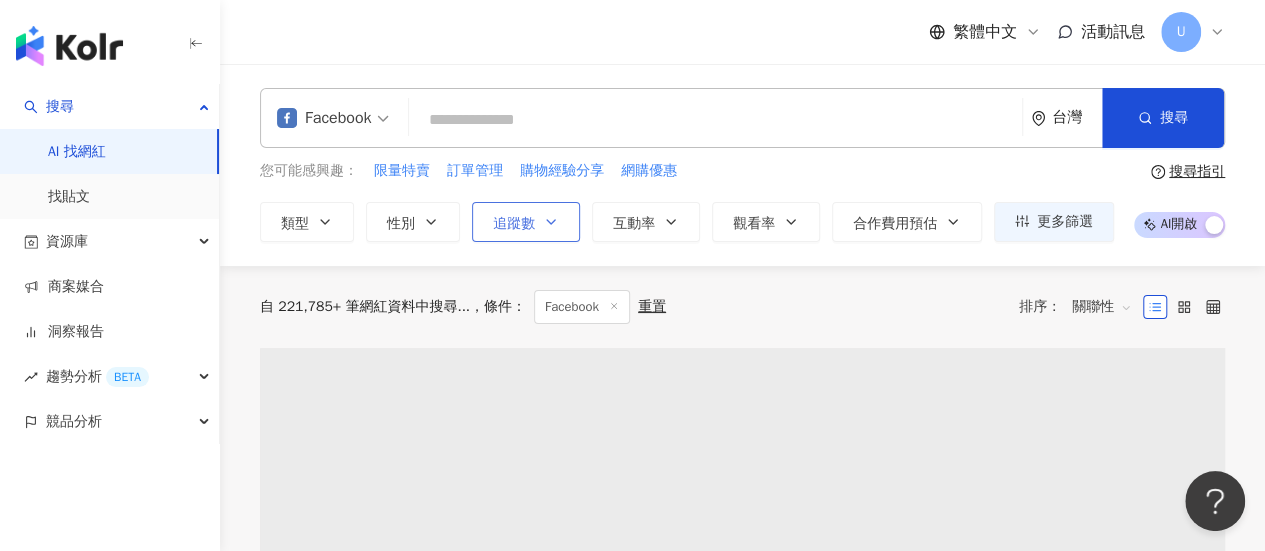 click on "追蹤數" at bounding box center [526, 222] 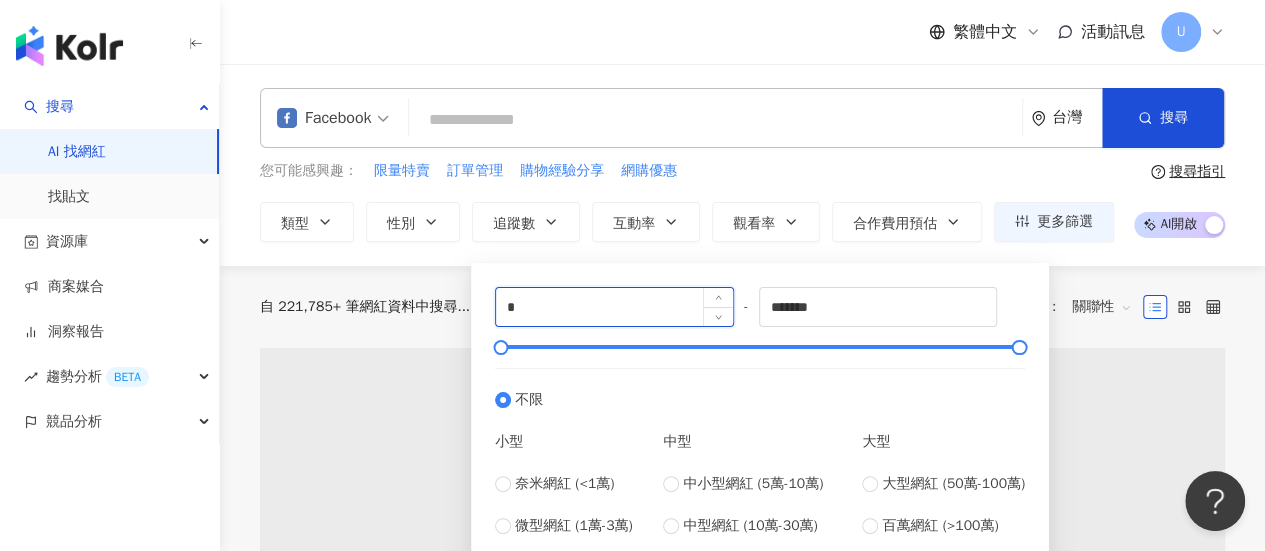 click on "*" at bounding box center (614, 307) 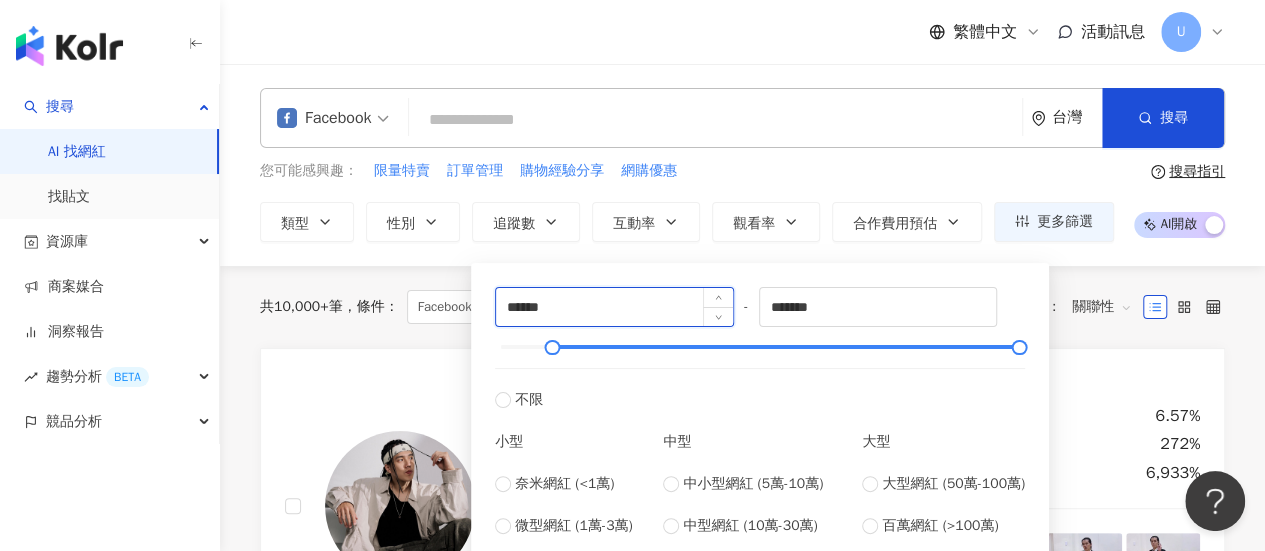 type on "******" 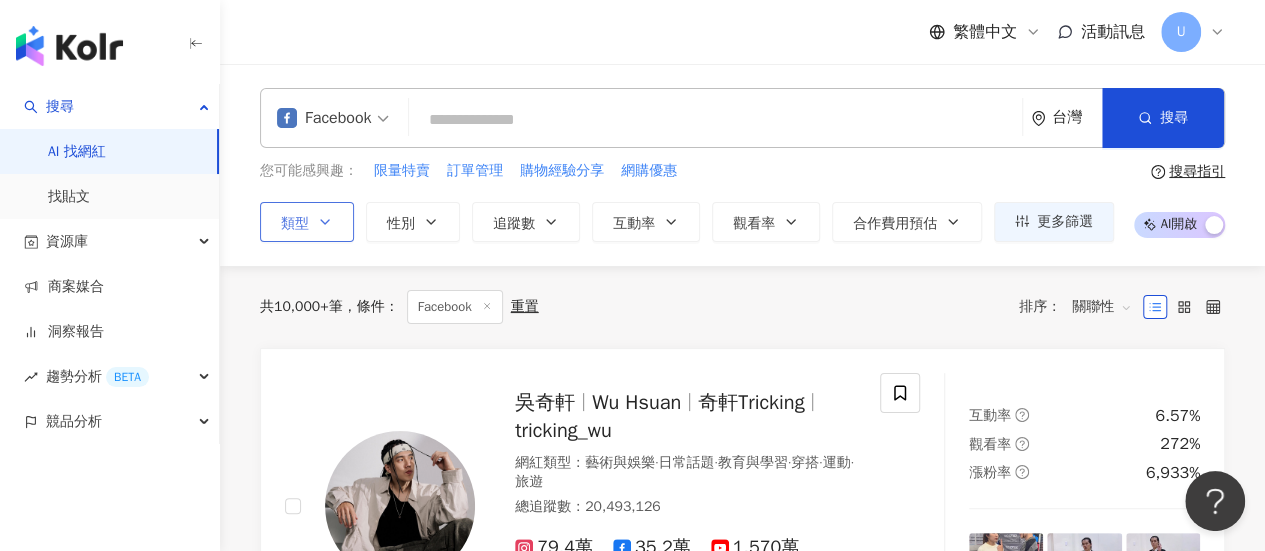 click on "類型" at bounding box center (307, 222) 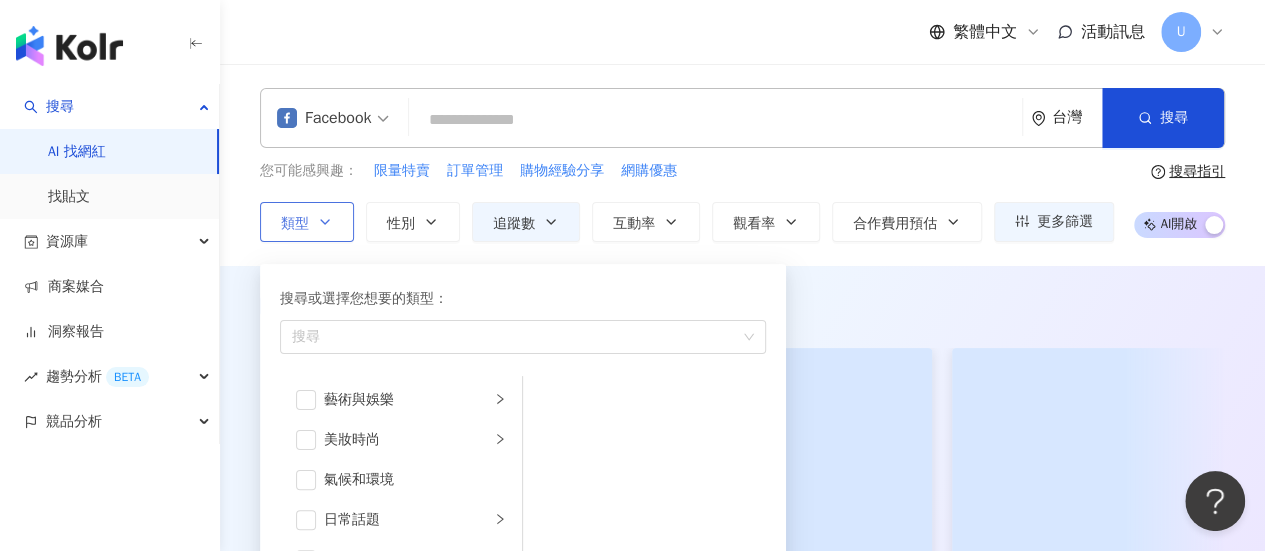 scroll, scrollTop: 200, scrollLeft: 0, axis: vertical 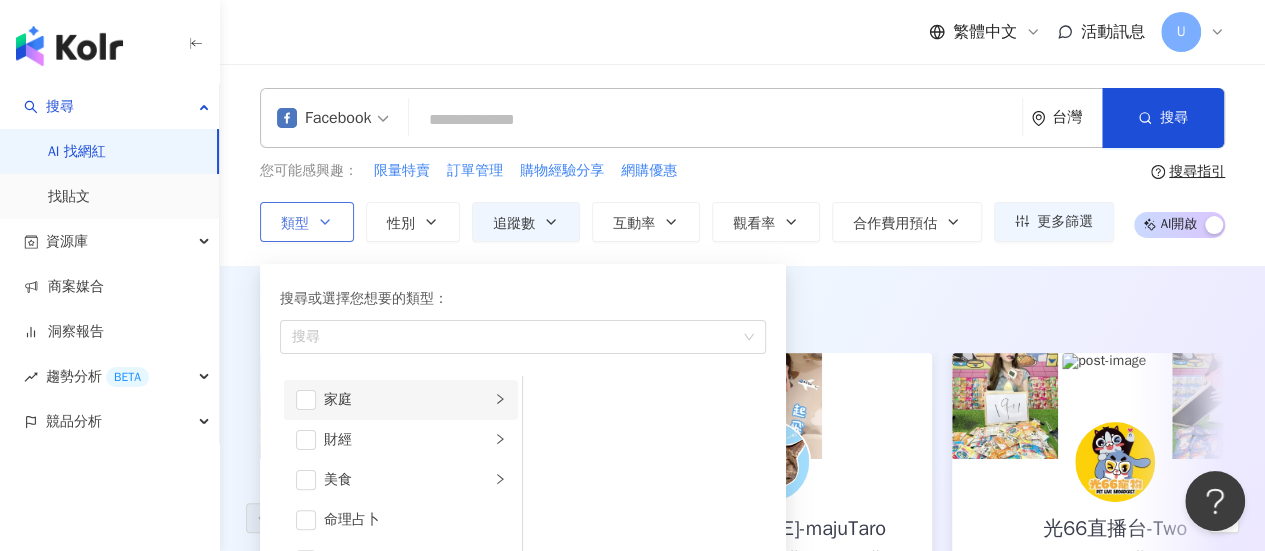 click on "家庭" at bounding box center [407, 400] 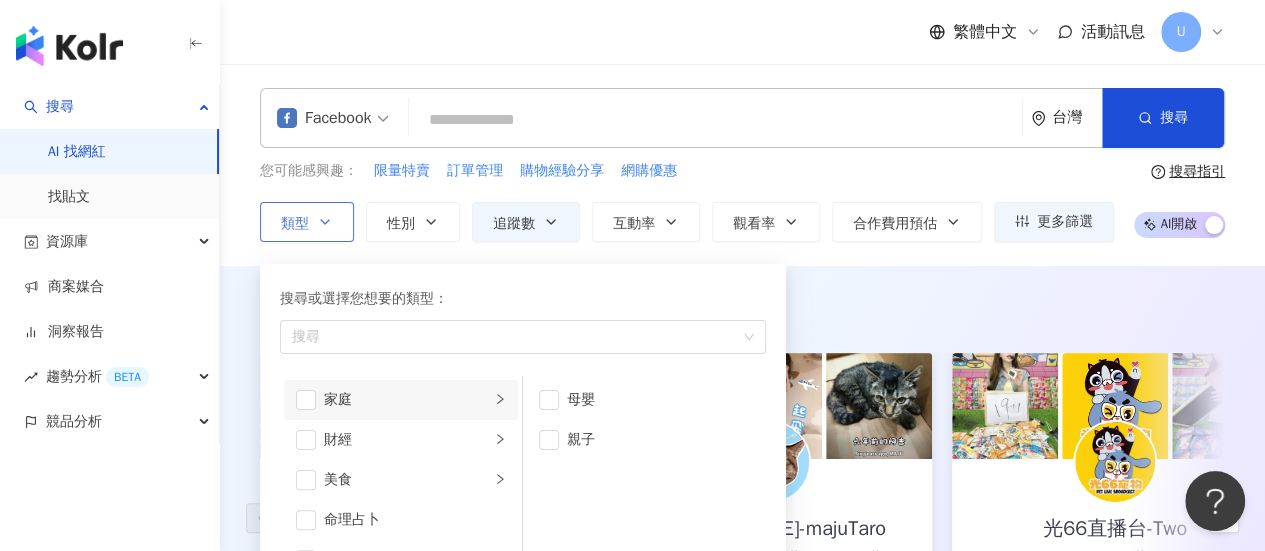 click on "家庭" at bounding box center [401, 400] 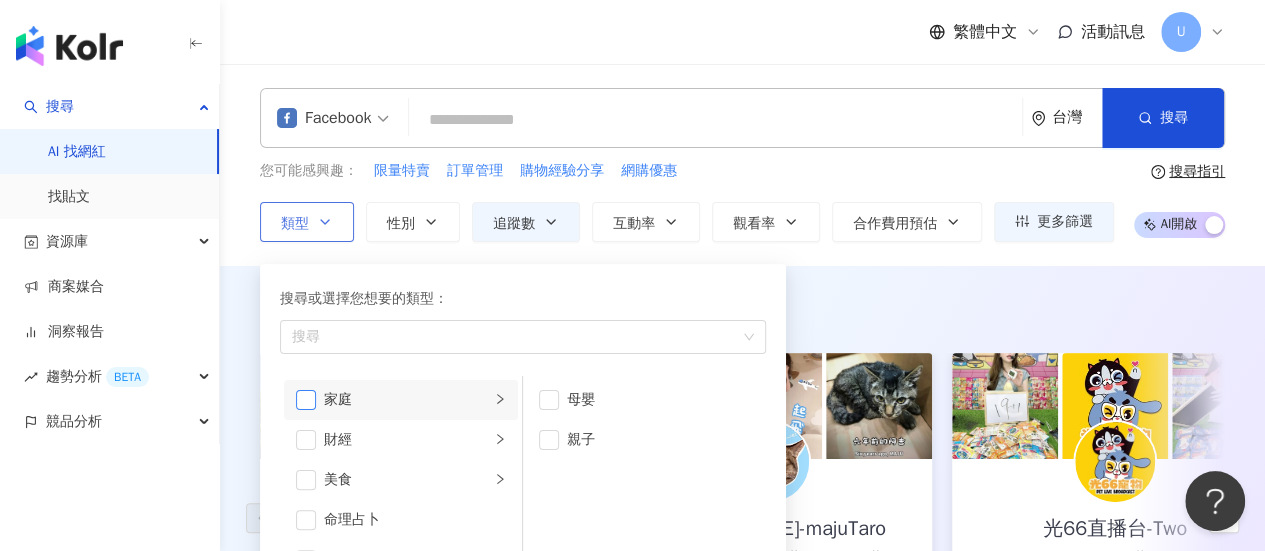 click at bounding box center (306, 400) 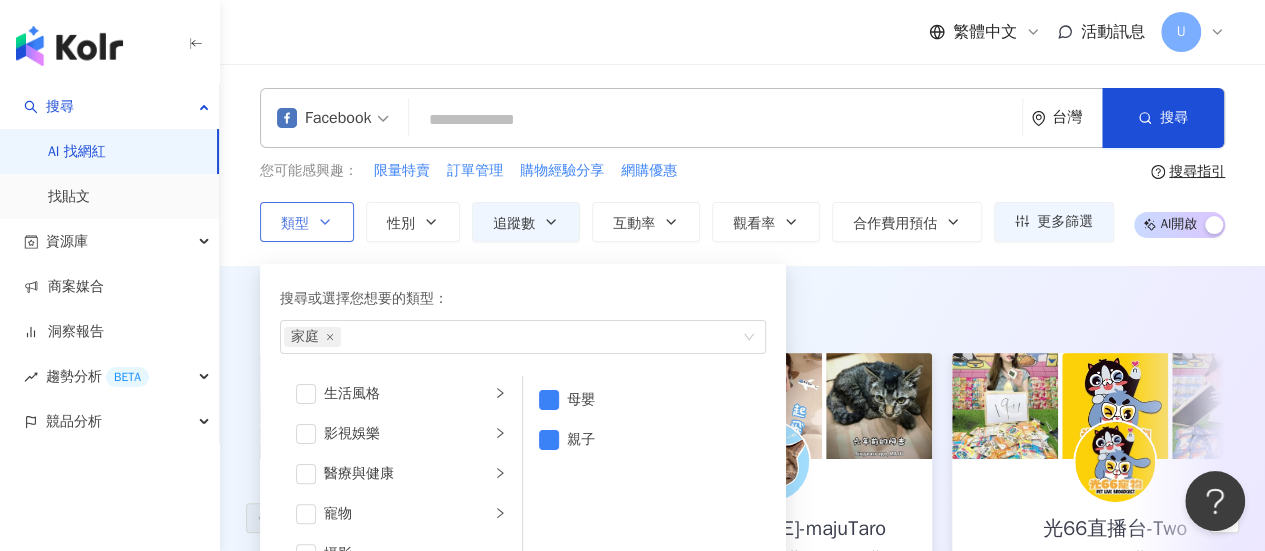 scroll, scrollTop: 500, scrollLeft: 0, axis: vertical 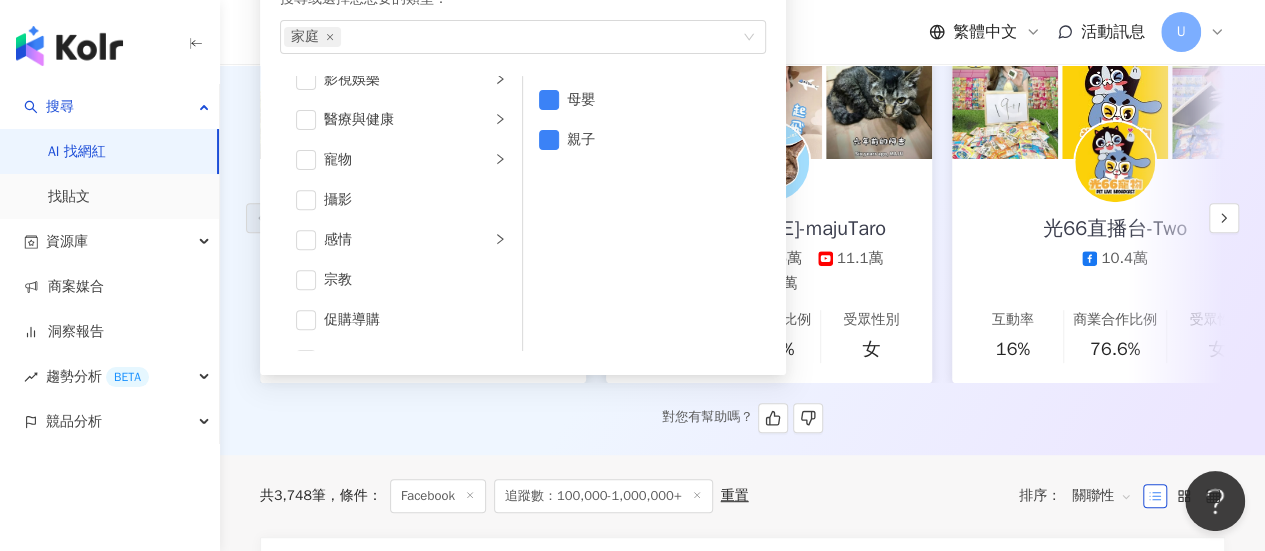click on "對您有幫助嗎？" at bounding box center [742, 418] 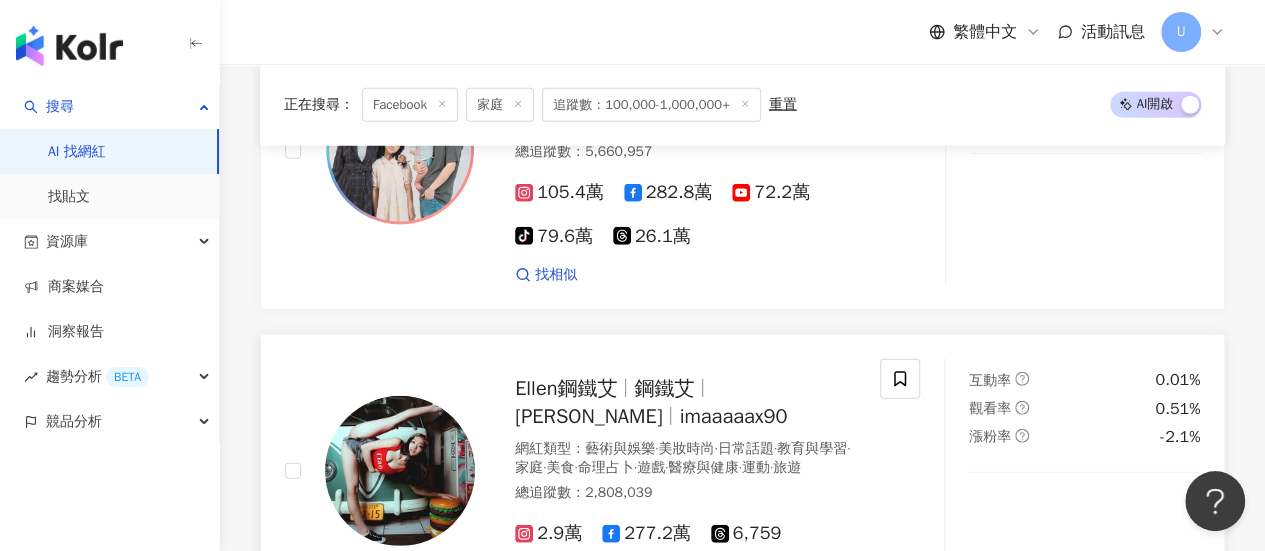 scroll, scrollTop: 2700, scrollLeft: 0, axis: vertical 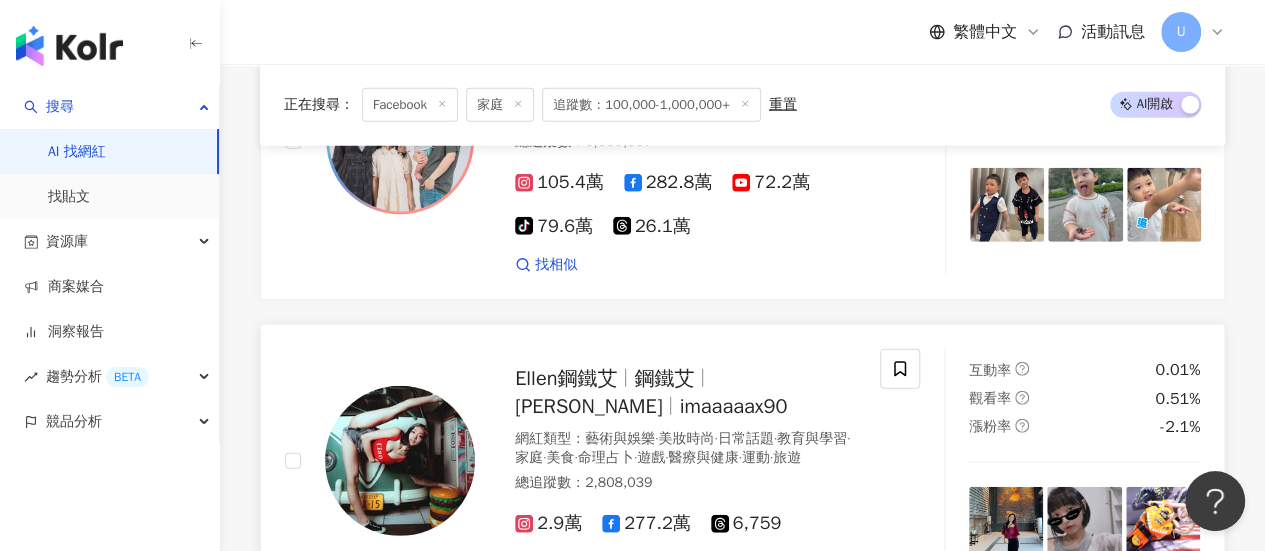 click on "277.2萬" at bounding box center [646, 523] 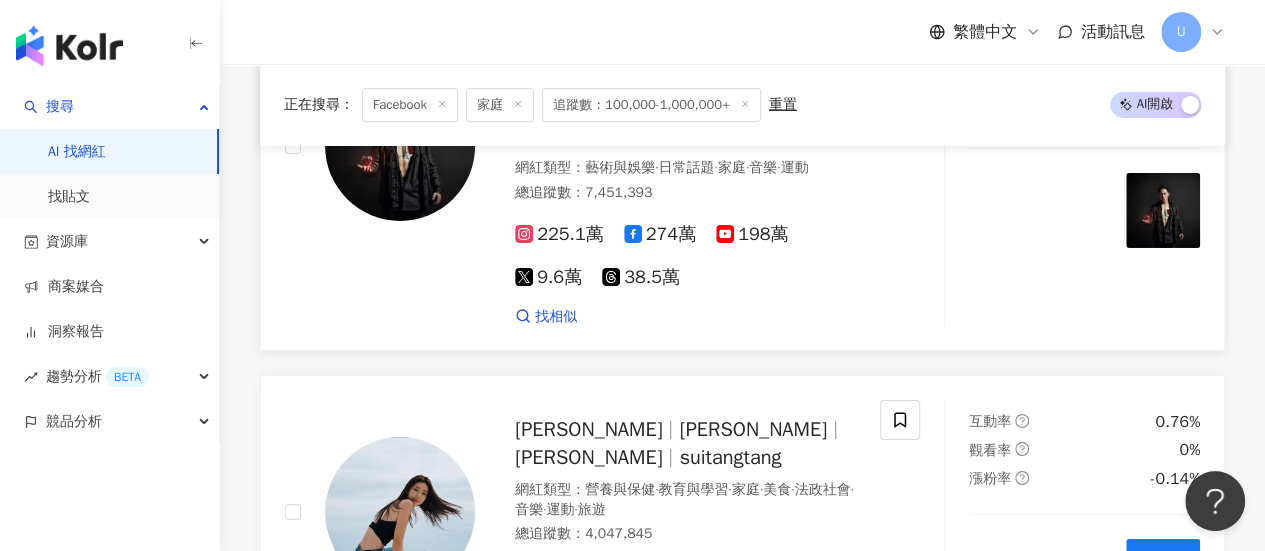scroll, scrollTop: 3400, scrollLeft: 0, axis: vertical 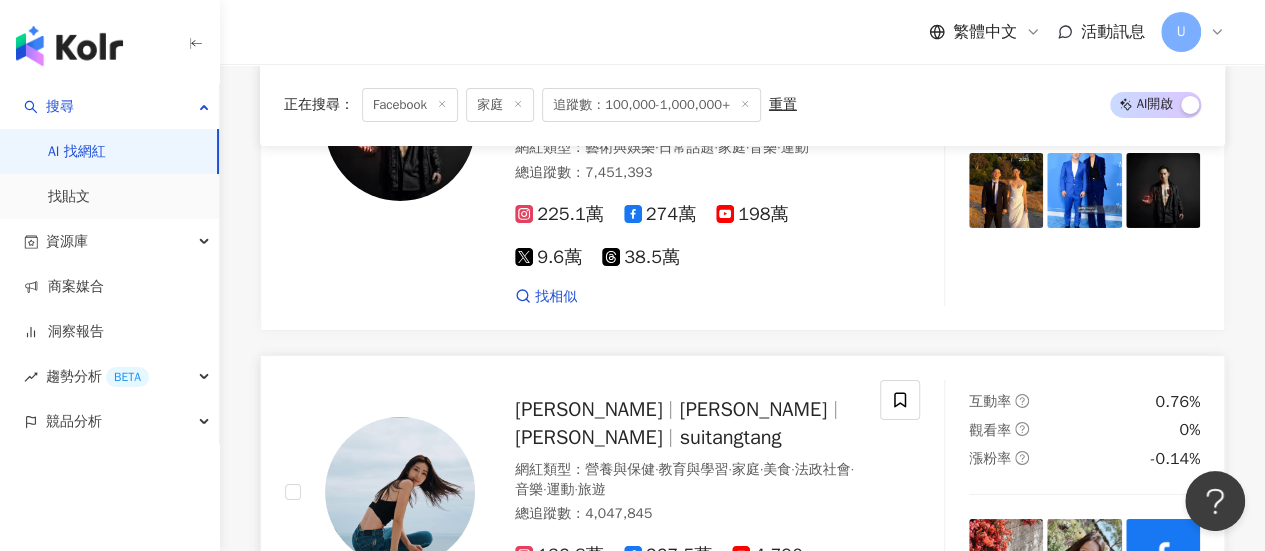 click on "總追蹤數 ： 4,047,845" at bounding box center [685, 514] 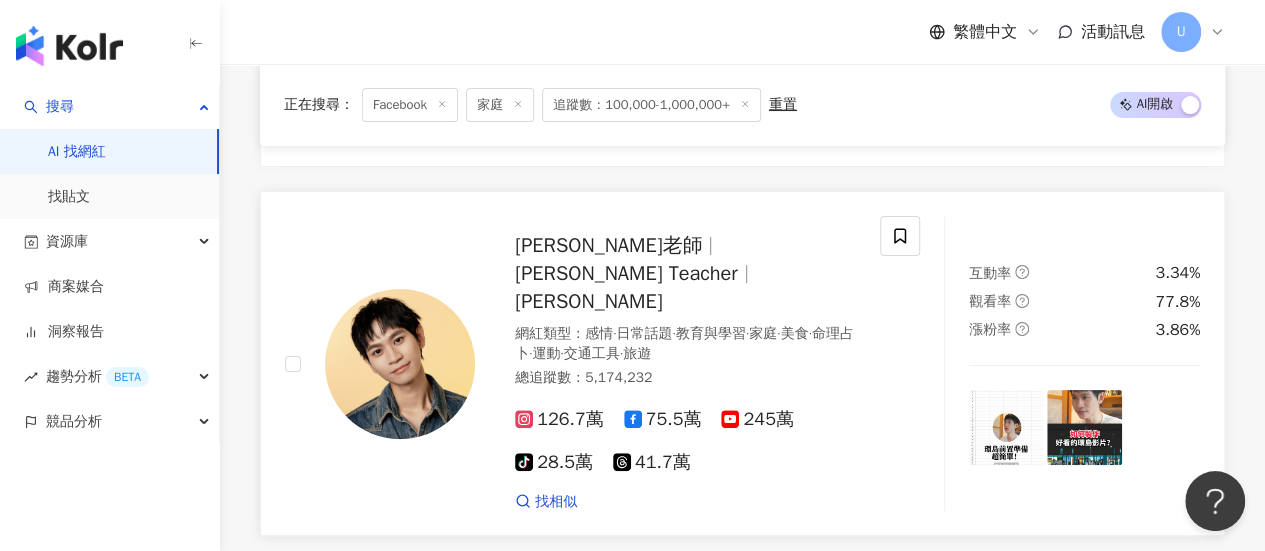 scroll, scrollTop: 4000, scrollLeft: 0, axis: vertical 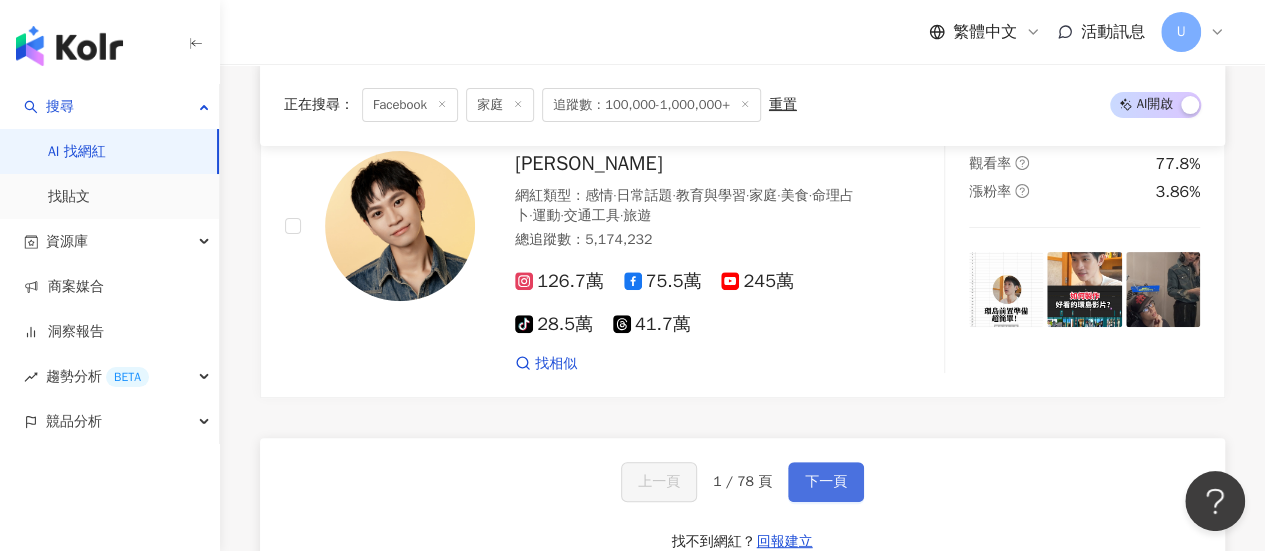 click on "下一頁" at bounding box center [826, 482] 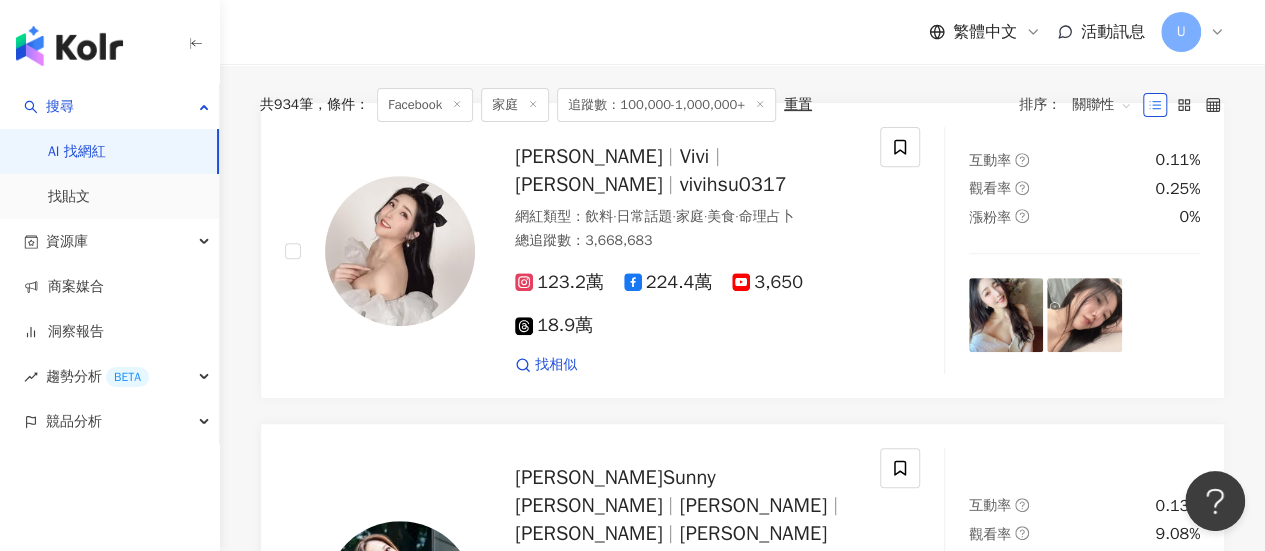 scroll, scrollTop: 131, scrollLeft: 0, axis: vertical 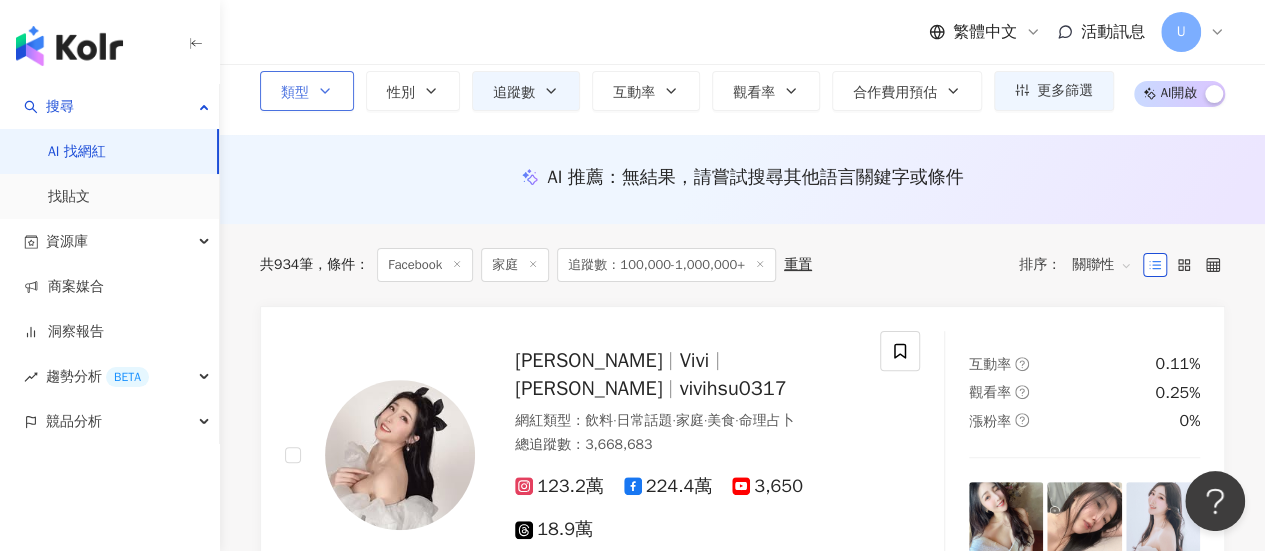 click on "類型" at bounding box center [307, 91] 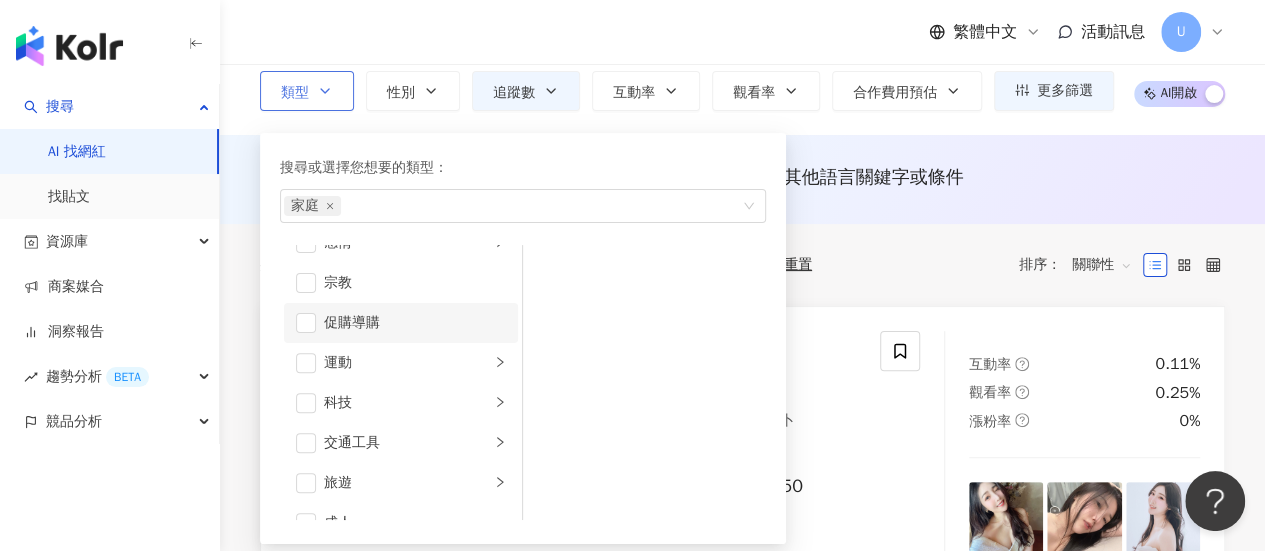 scroll, scrollTop: 692, scrollLeft: 0, axis: vertical 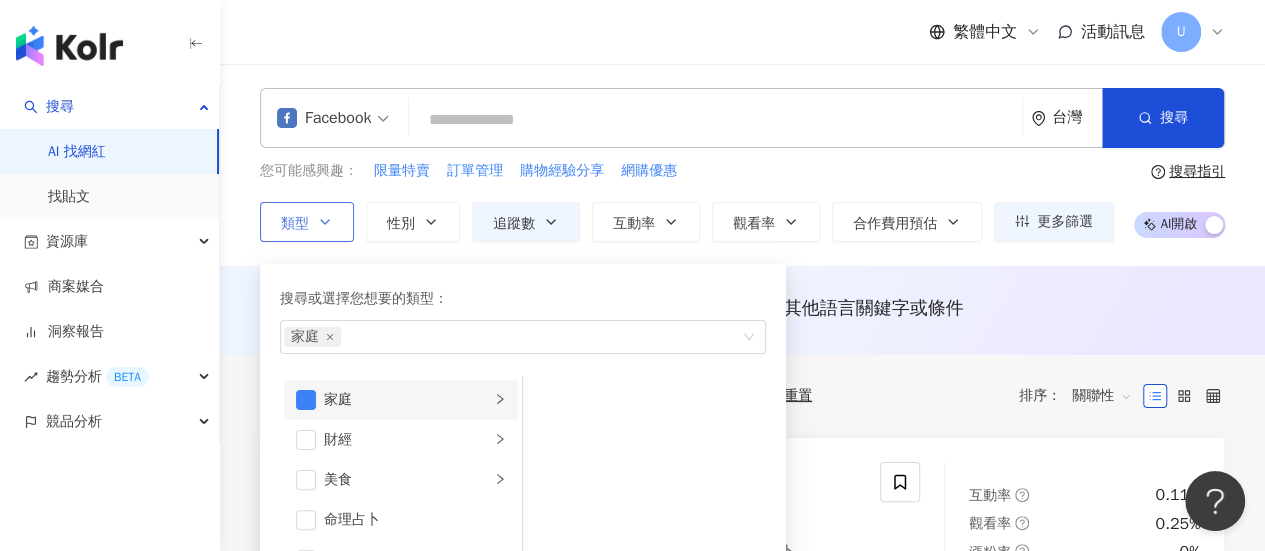 click on "家庭" at bounding box center [401, 400] 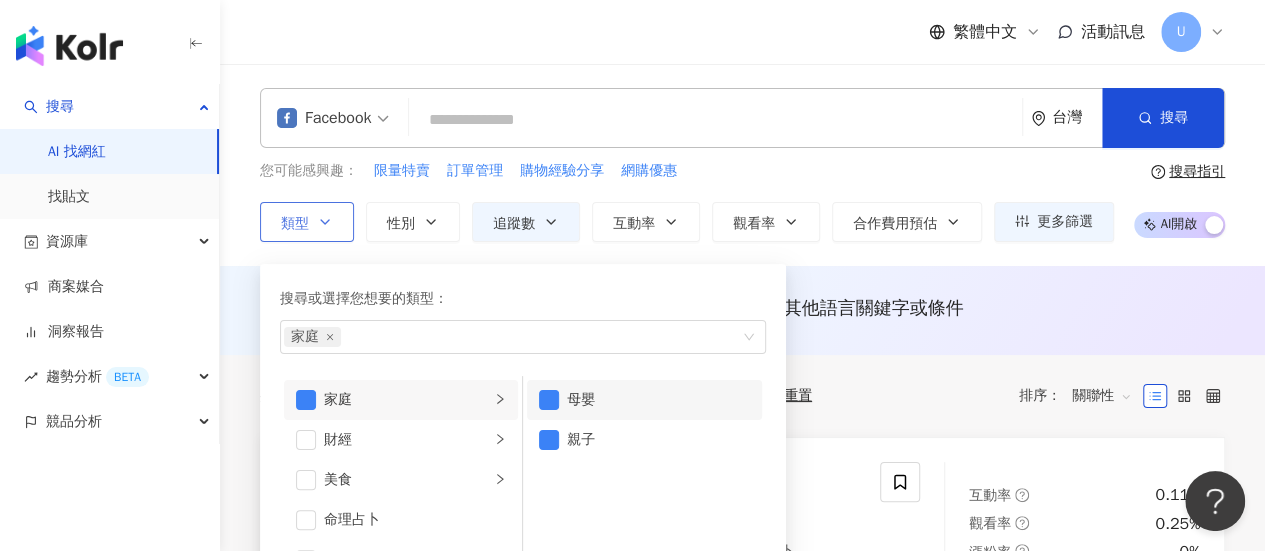 click on "母嬰" at bounding box center [644, 400] 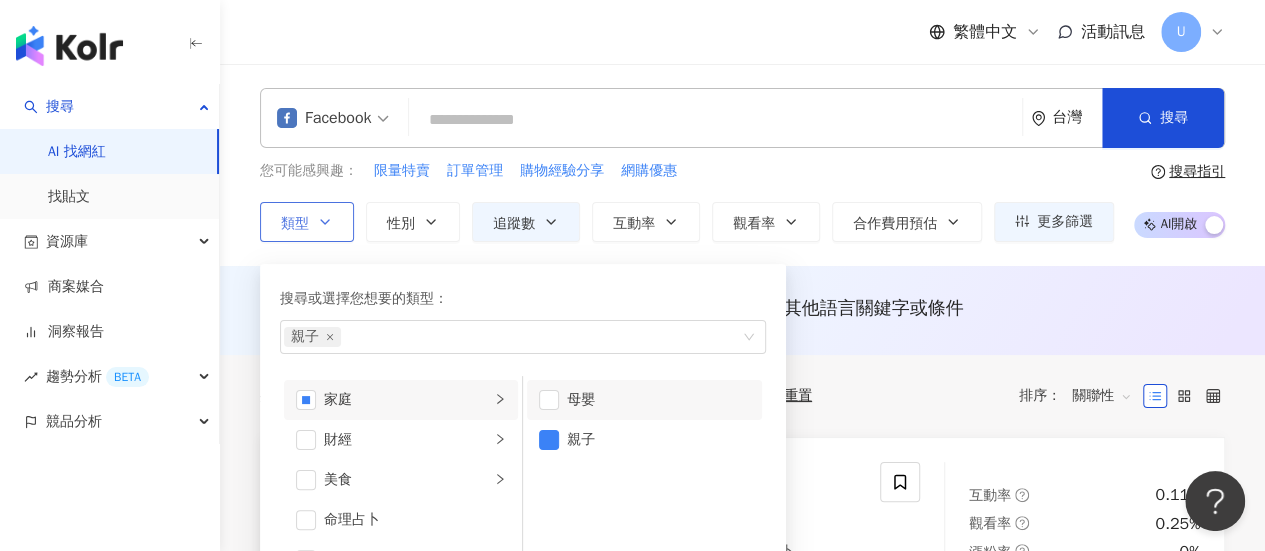 scroll, scrollTop: 200, scrollLeft: 0, axis: vertical 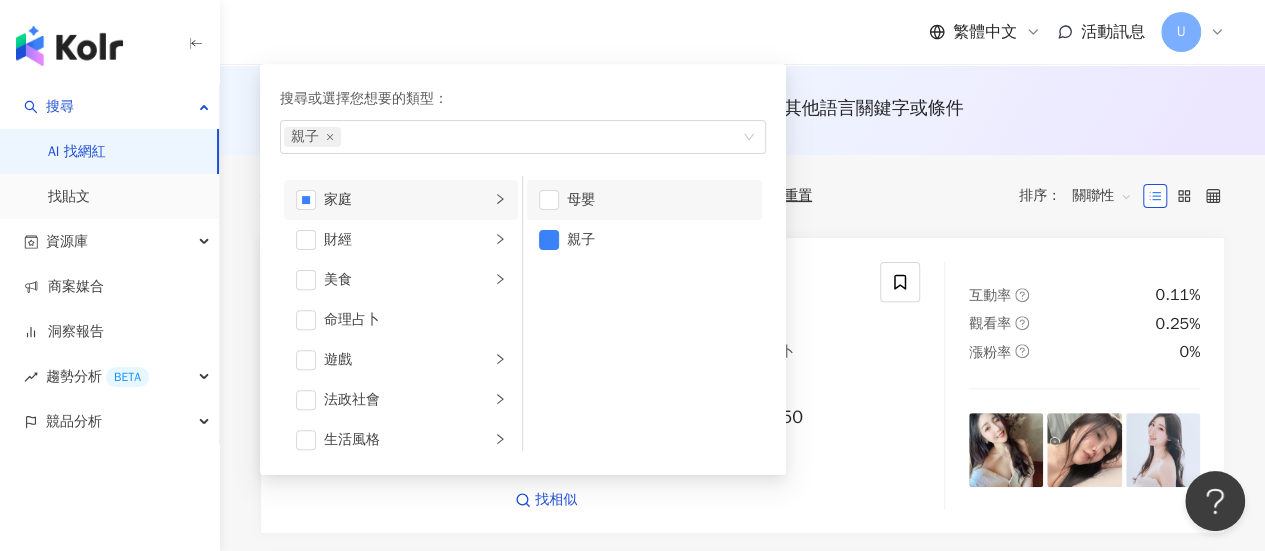 click on "共  934  筆 條件 ： Facebook 家庭 追蹤數：100,000-1,000,000+ 重置 排序： 關聯性" at bounding box center [742, 196] 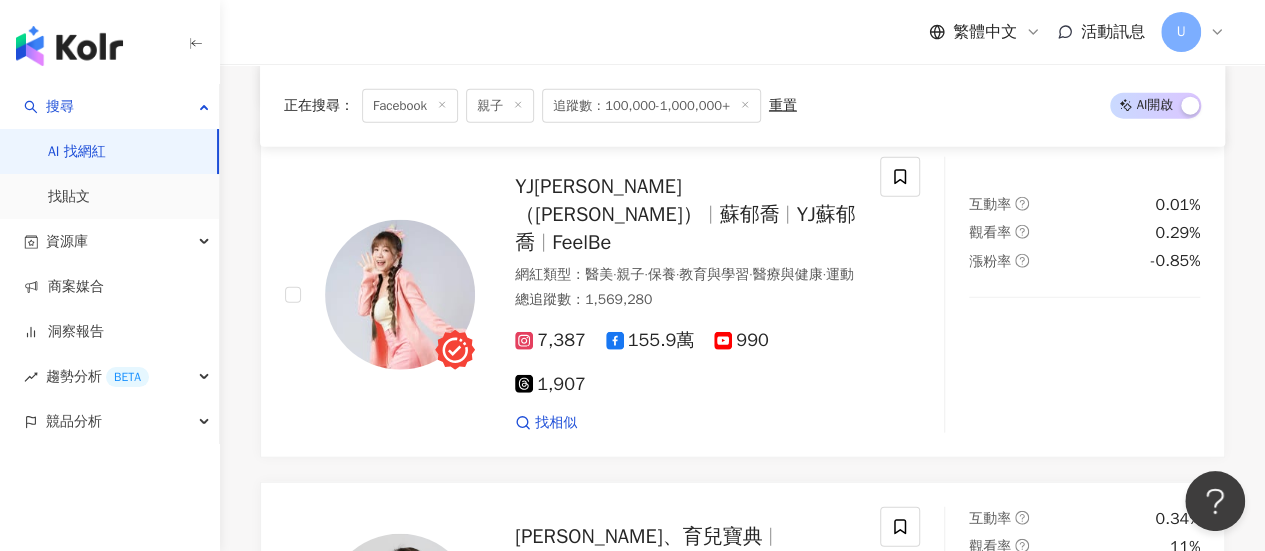 scroll, scrollTop: 2300, scrollLeft: 0, axis: vertical 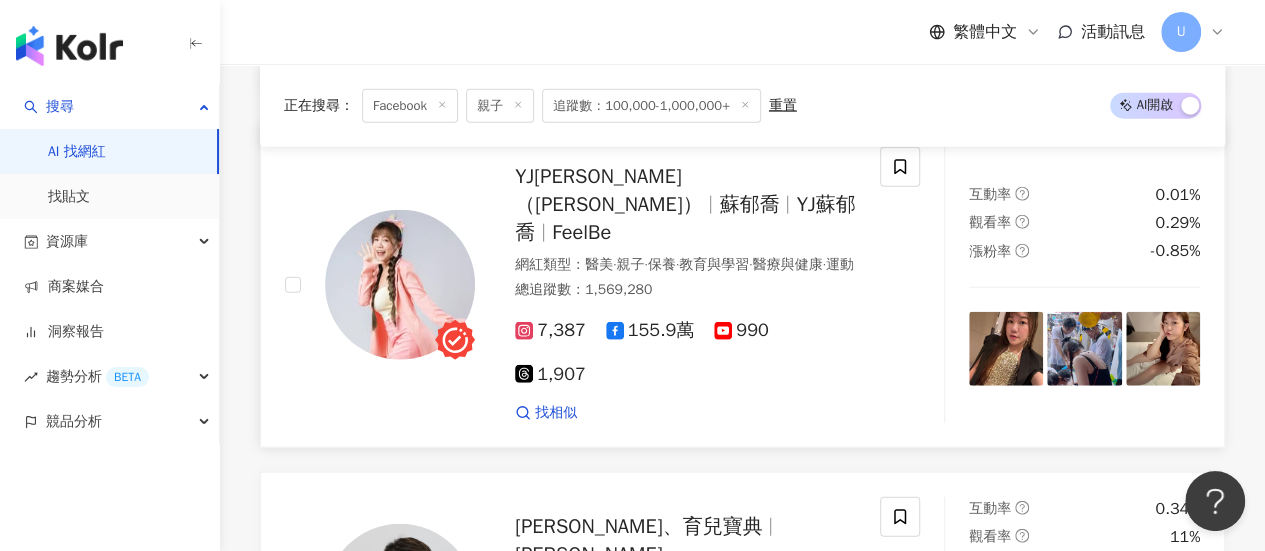 click on "155.9萬" at bounding box center (650, 330) 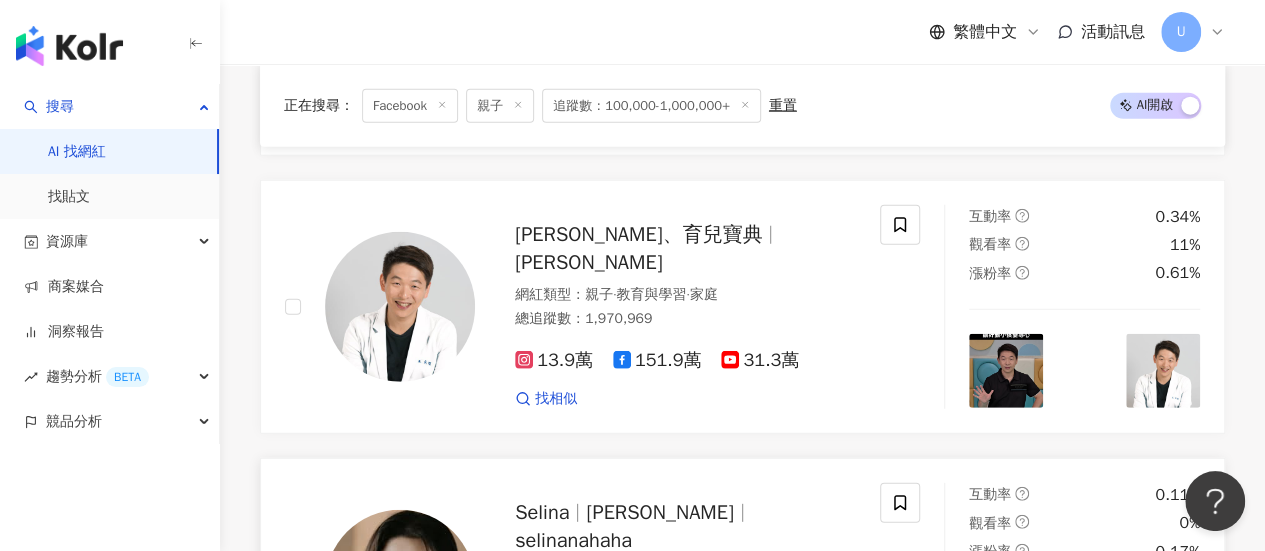 scroll, scrollTop: 2700, scrollLeft: 0, axis: vertical 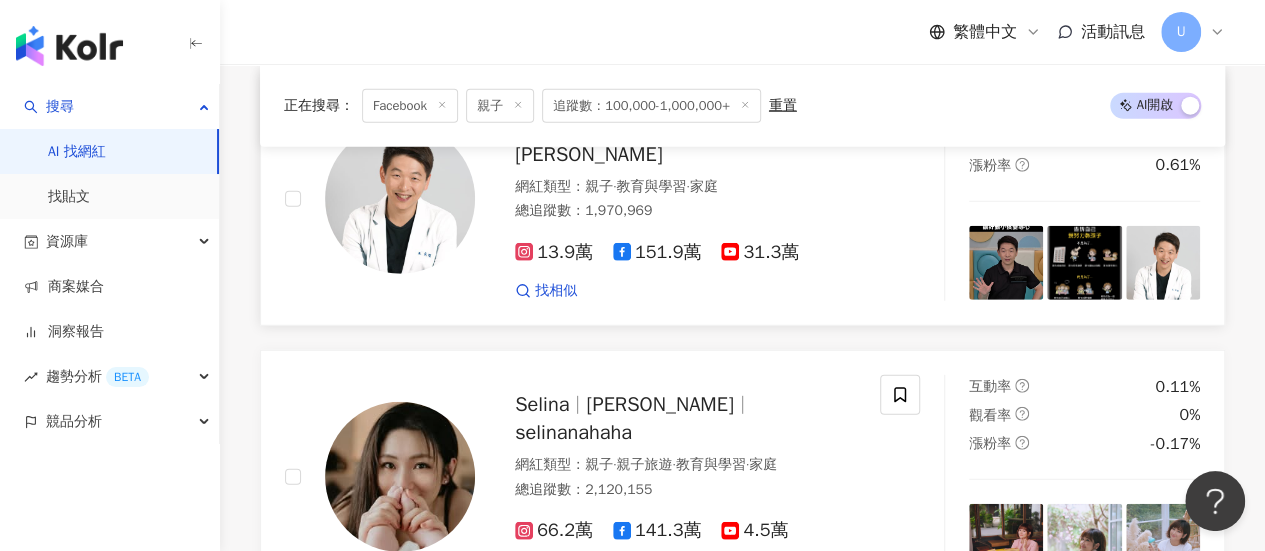 click on "151.9萬" at bounding box center [657, 252] 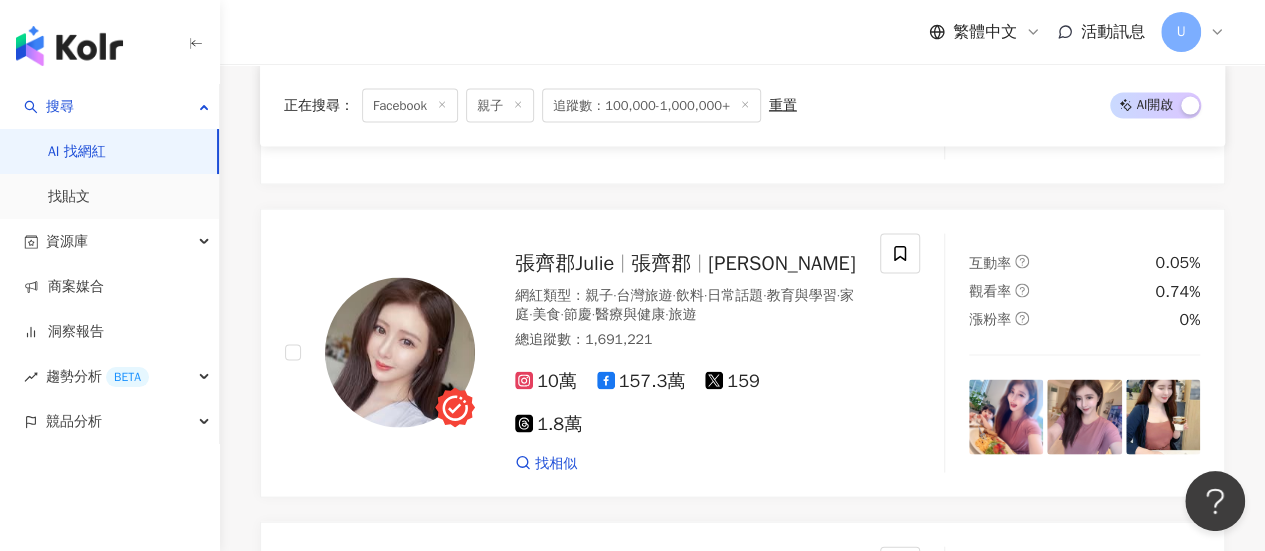 click 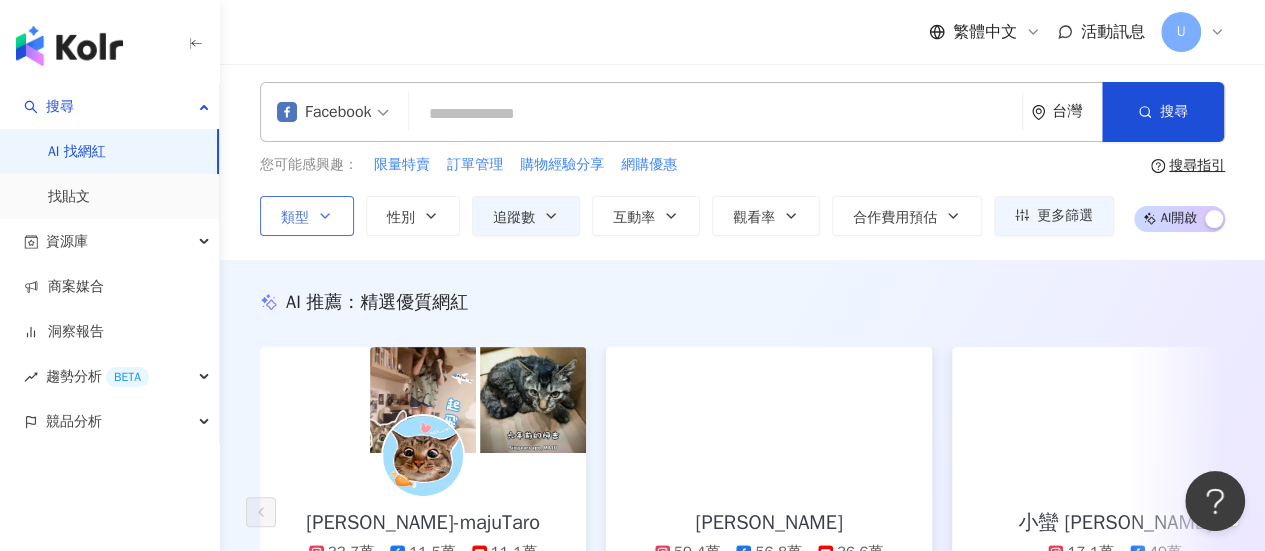 scroll, scrollTop: 0, scrollLeft: 0, axis: both 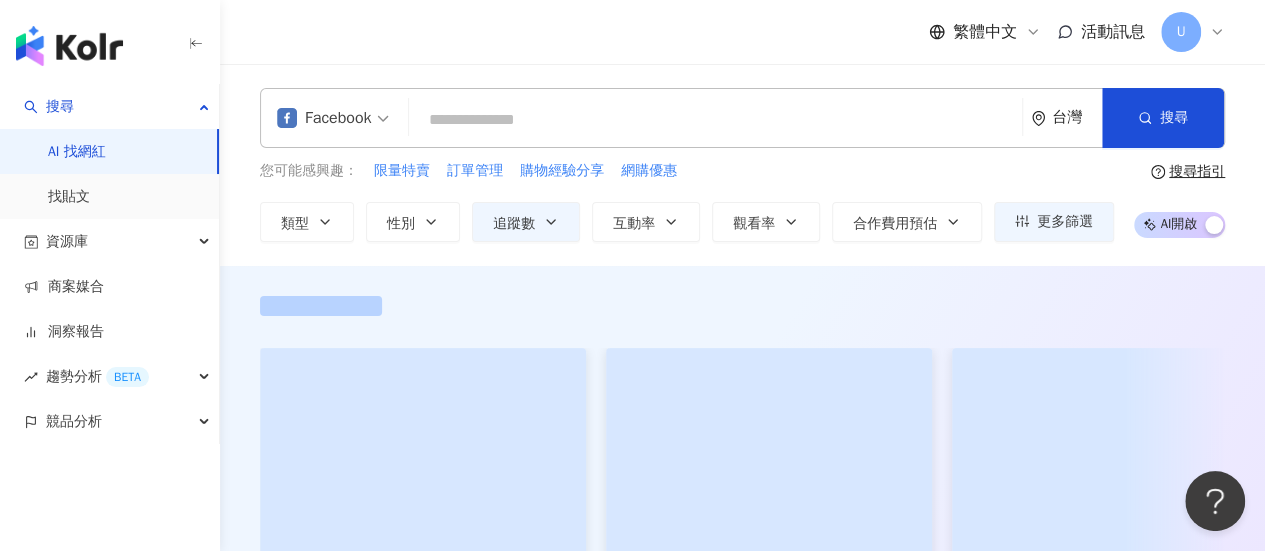 click on "Facebook" at bounding box center (333, 118) 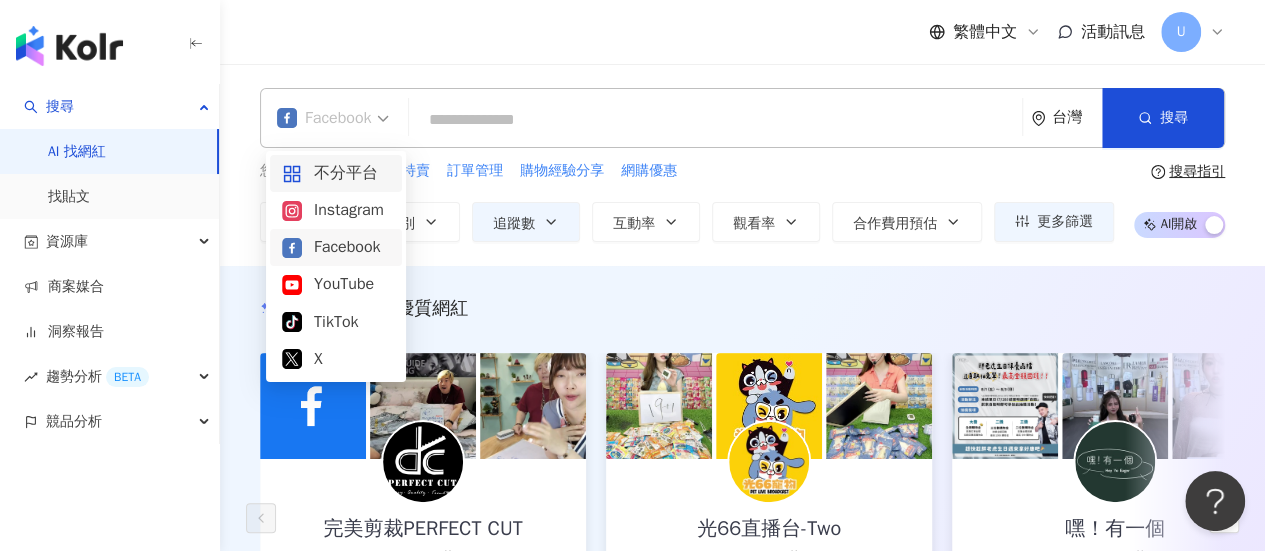 click on "不分平台" at bounding box center (336, 173) 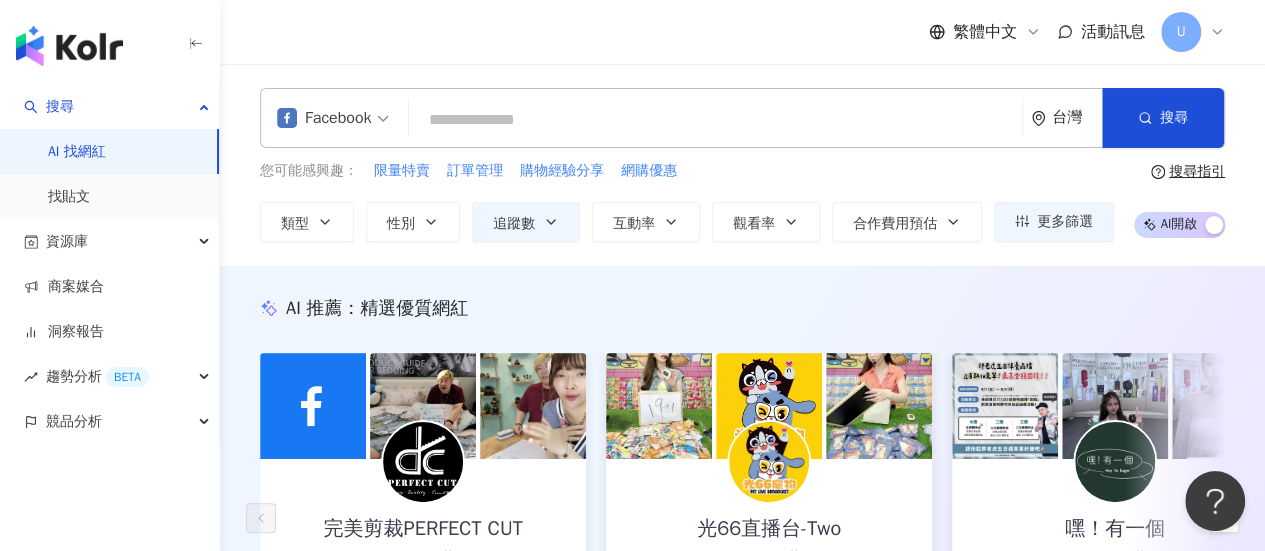 click at bounding box center (715, 120) 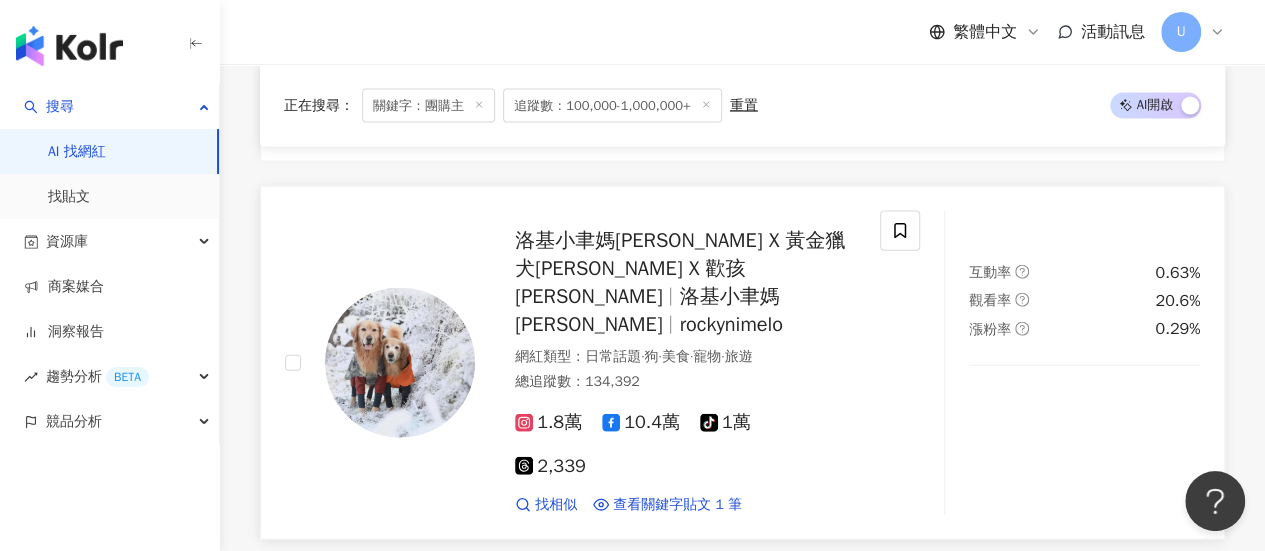 scroll, scrollTop: 2135, scrollLeft: 0, axis: vertical 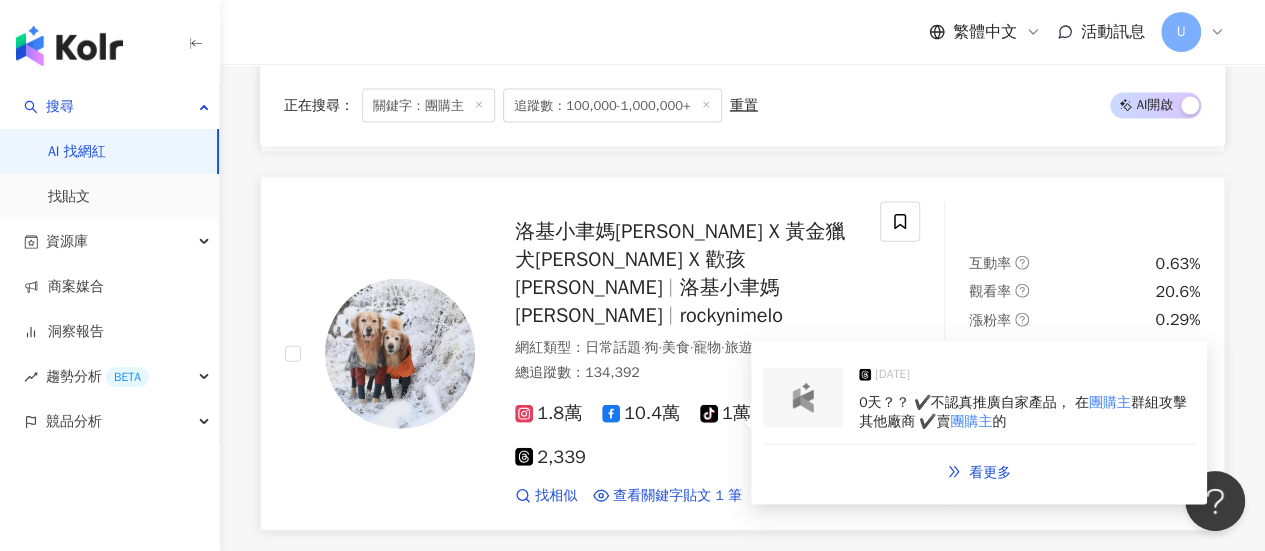 type on "***" 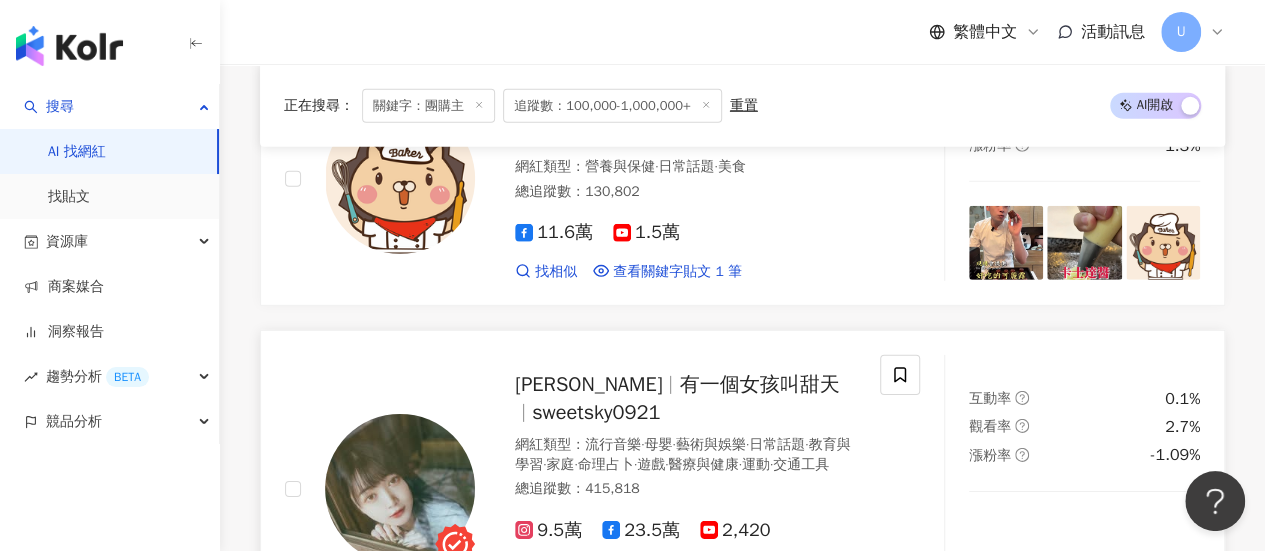 scroll, scrollTop: 3035, scrollLeft: 0, axis: vertical 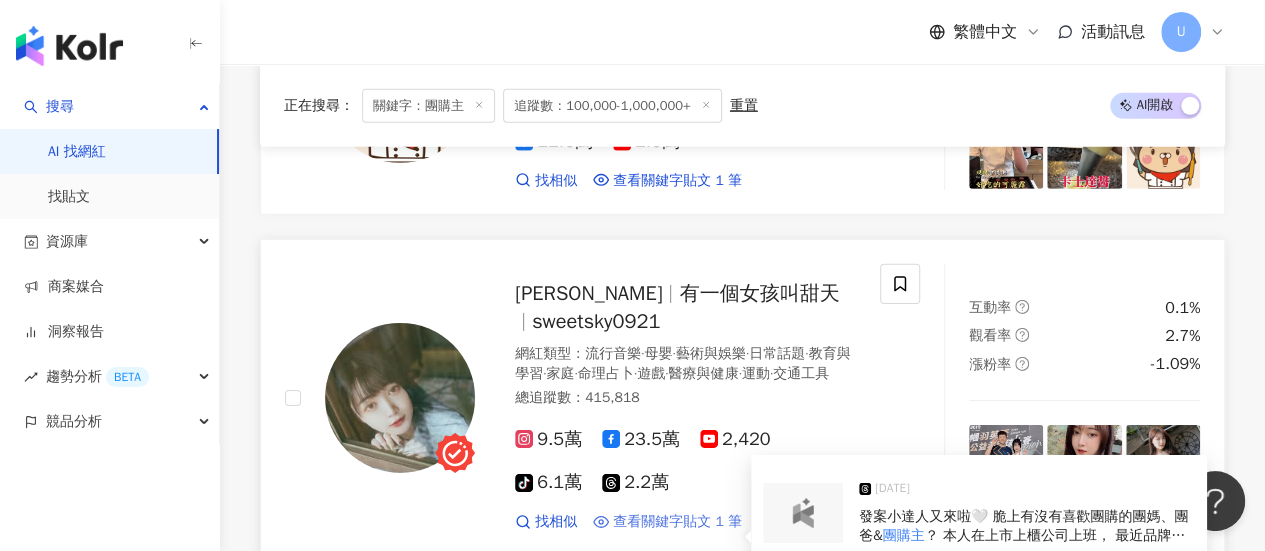 click on "查看關鍵字貼文 1 筆" at bounding box center [677, 522] 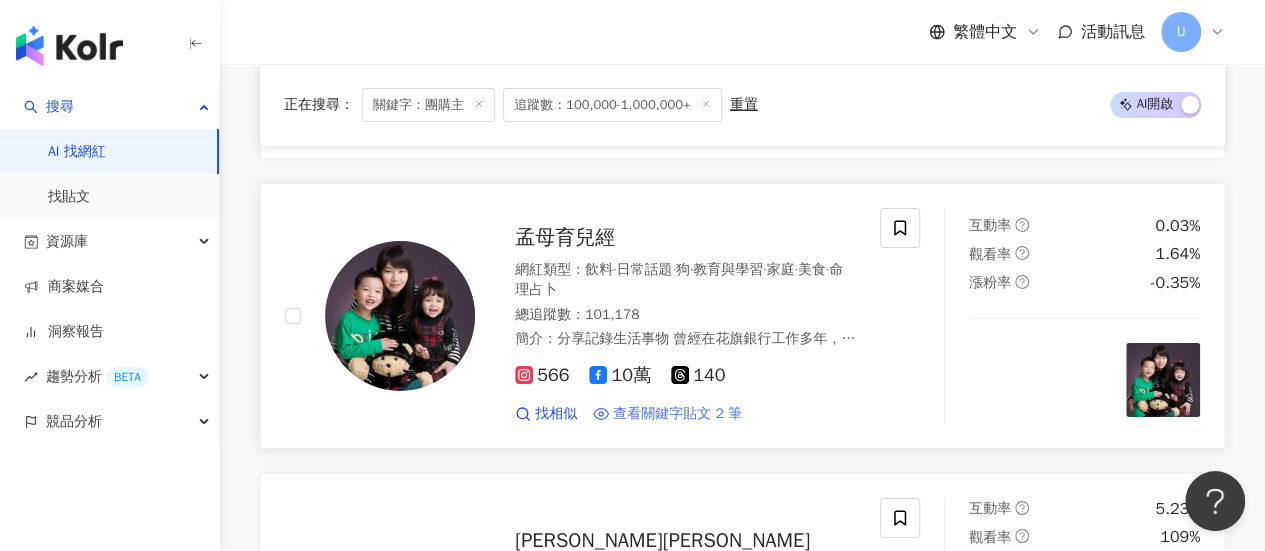 scroll, scrollTop: 3435, scrollLeft: 0, axis: vertical 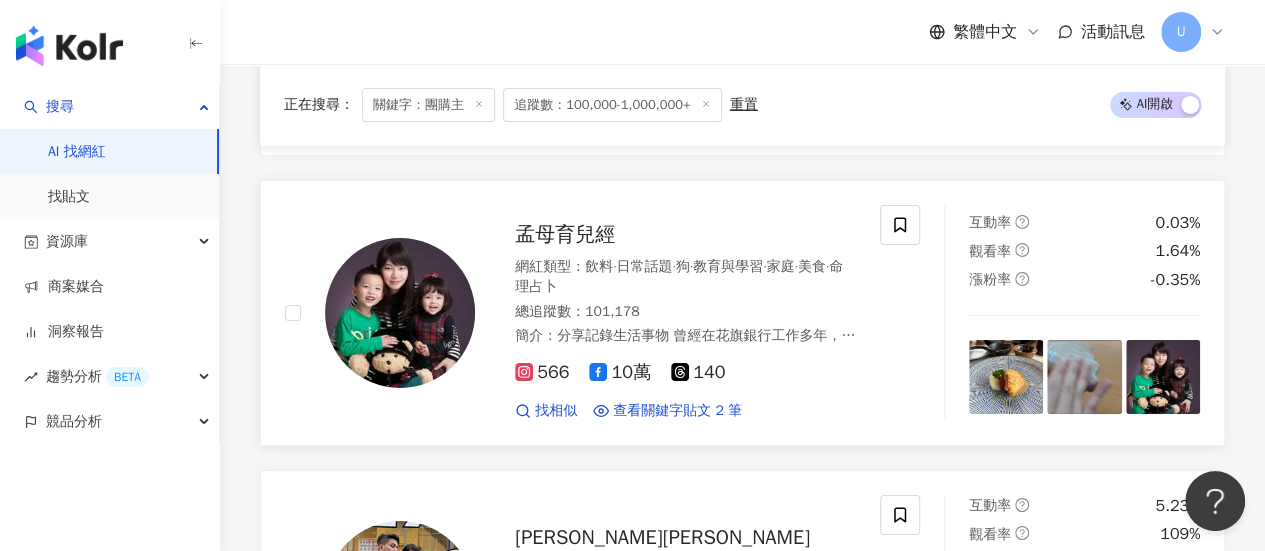 click on "網紅類型 ： 飲料  ·  日常話題  ·  狗  ·  教育與學習  ·  家庭  ·  美食  ·  命理占卜" at bounding box center [685, 276] 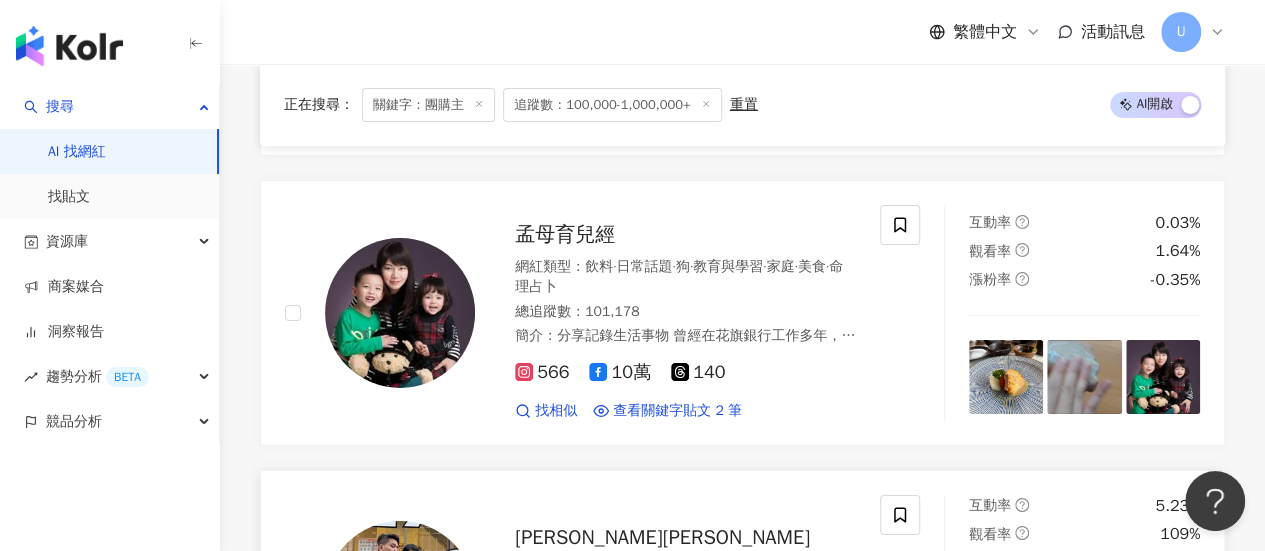 scroll, scrollTop: 3635, scrollLeft: 0, axis: vertical 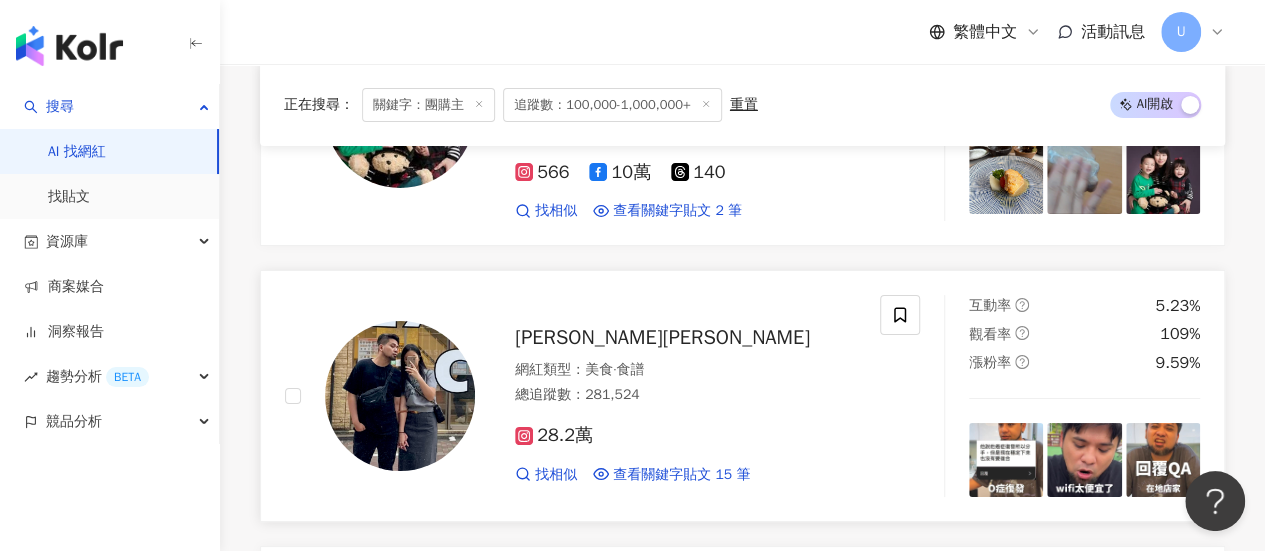 click on "Clark克拉克" at bounding box center [662, 337] 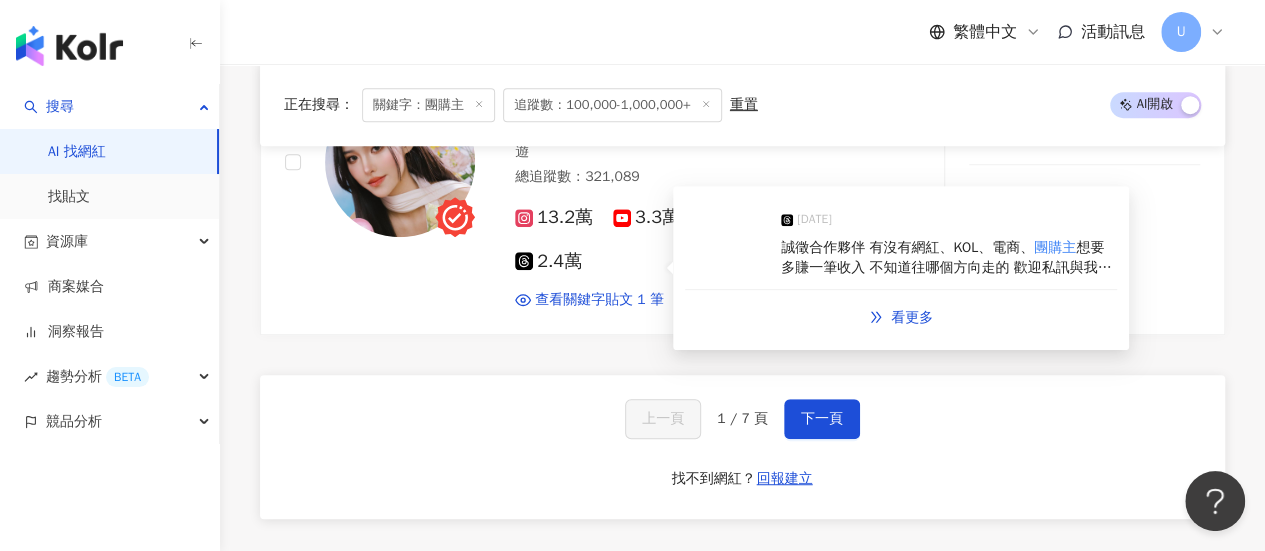 scroll, scrollTop: 4235, scrollLeft: 0, axis: vertical 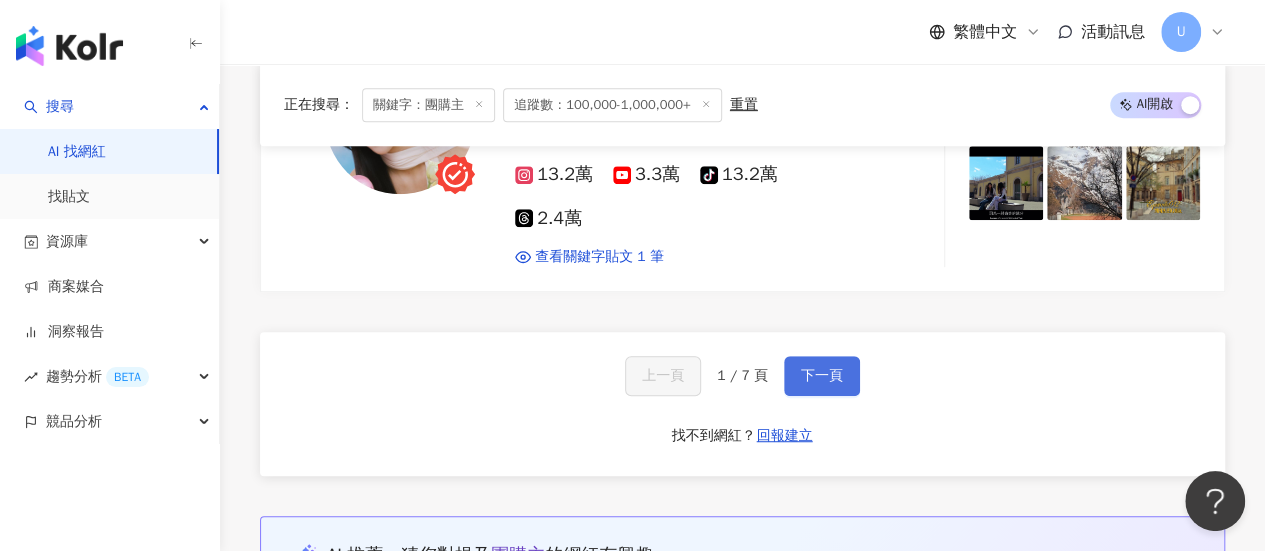 click on "下一頁" at bounding box center [822, 376] 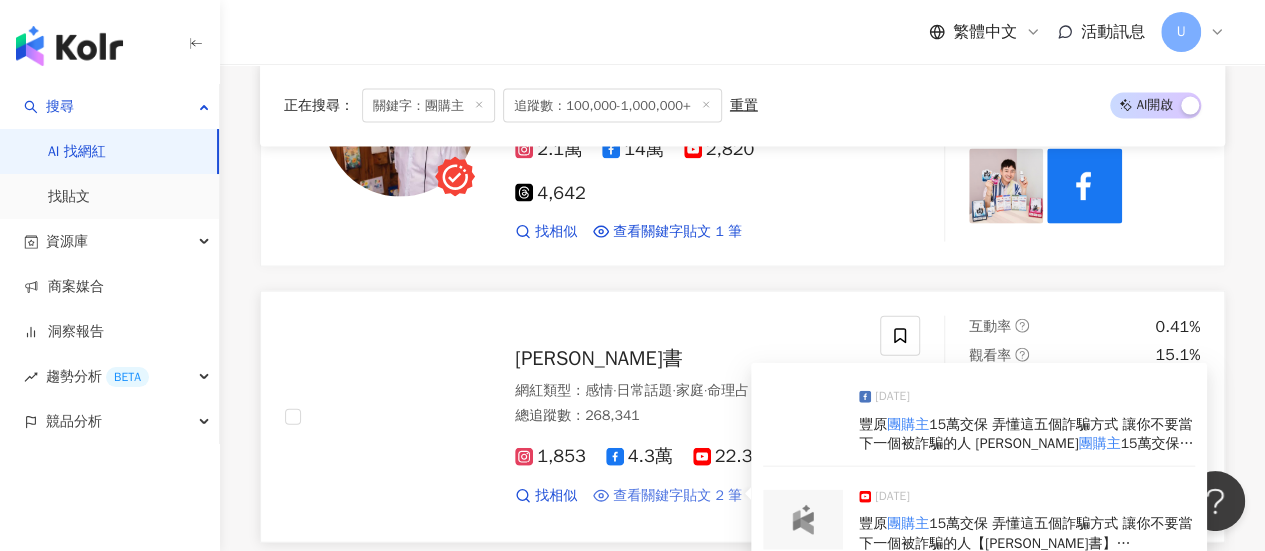 scroll, scrollTop: 2373, scrollLeft: 0, axis: vertical 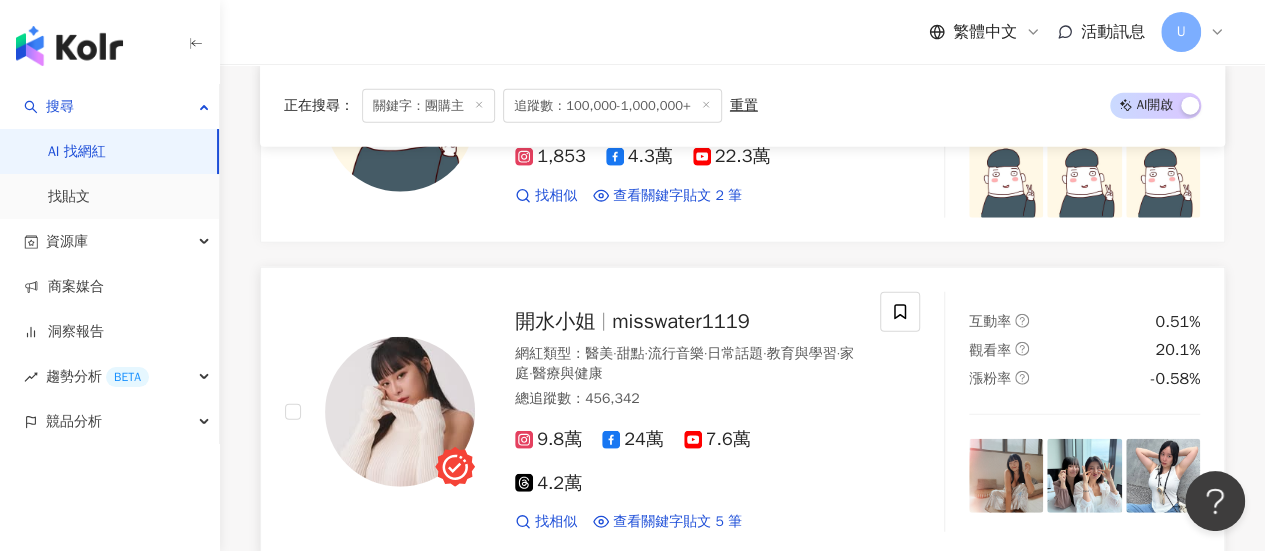 click on "網紅類型 ： 醫美  ·  甜點  ·  流行音樂  ·  日常話題  ·  教育與學習  ·  家庭  ·  醫療與健康" at bounding box center [685, 363] 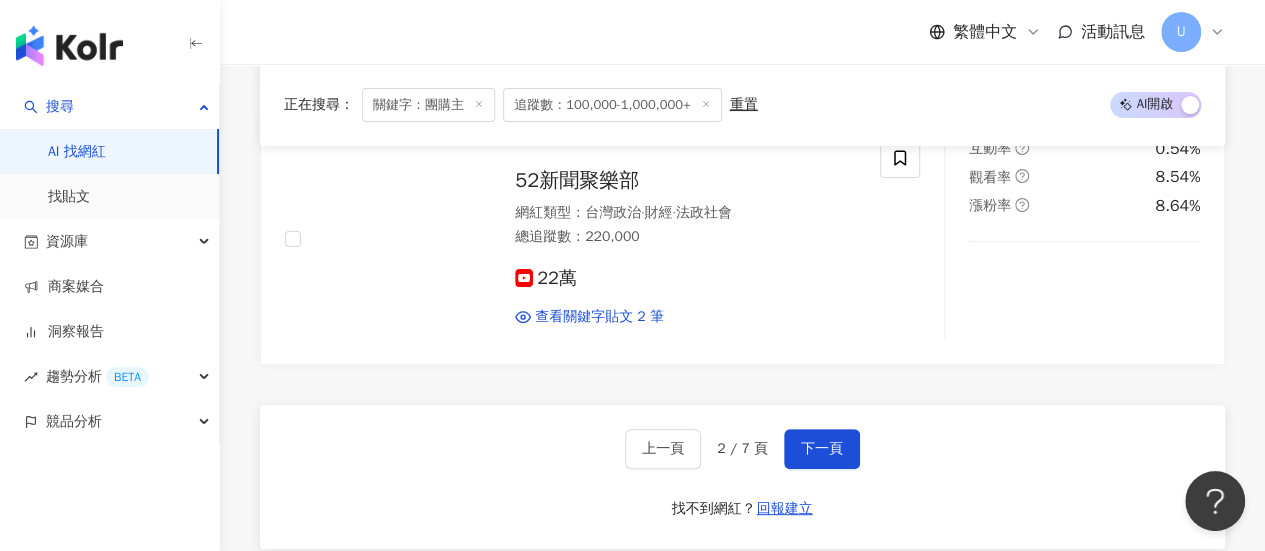 scroll, scrollTop: 3973, scrollLeft: 0, axis: vertical 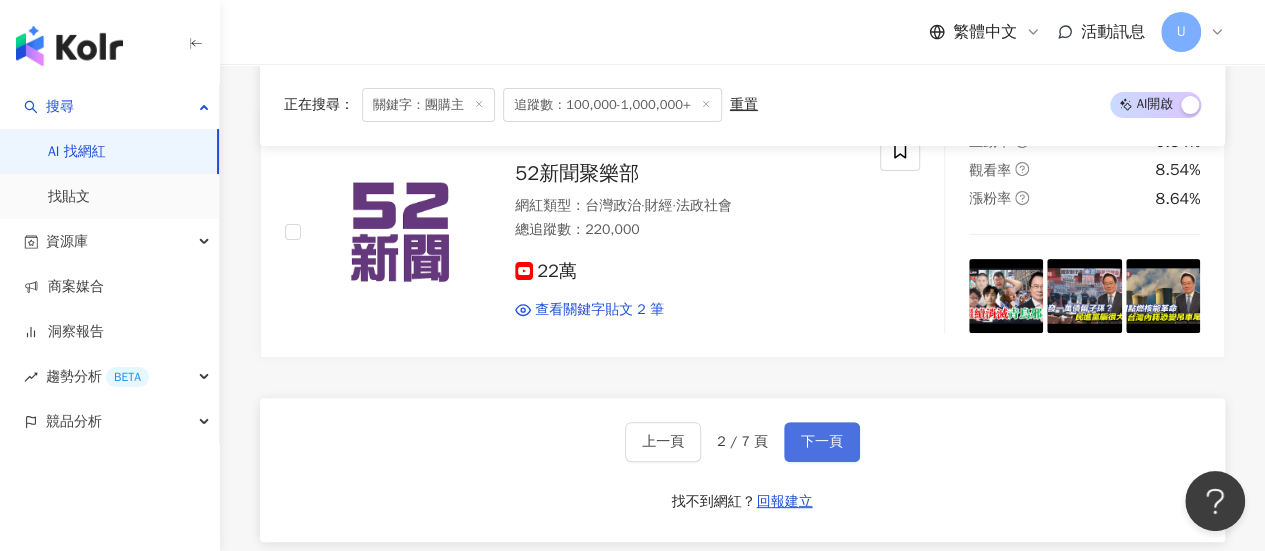 click on "下一頁" at bounding box center (822, 442) 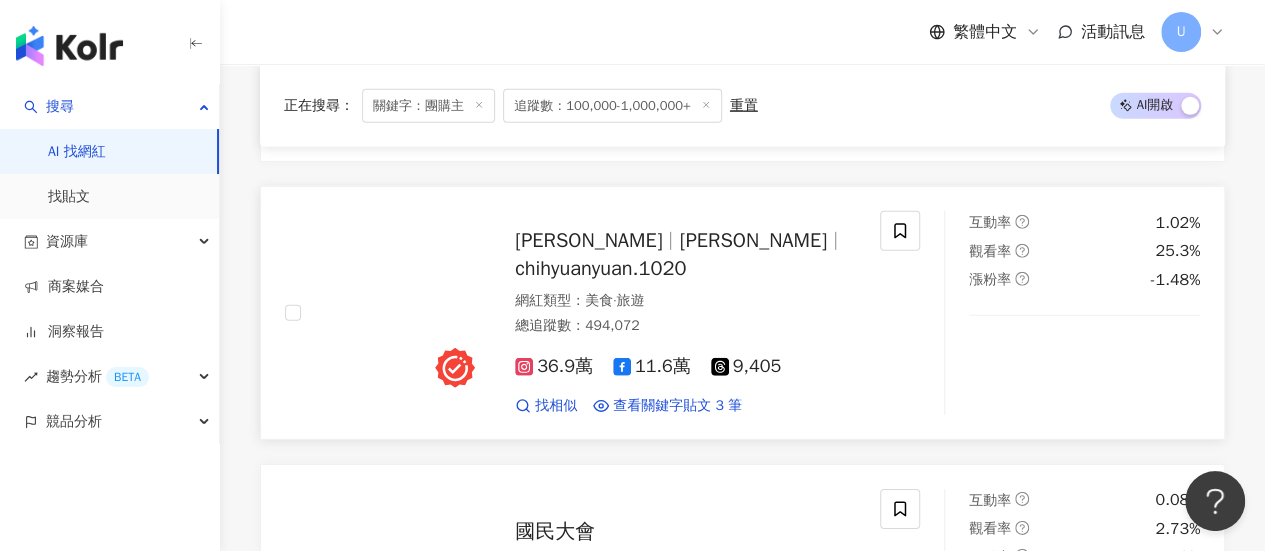 scroll, scrollTop: 3007, scrollLeft: 0, axis: vertical 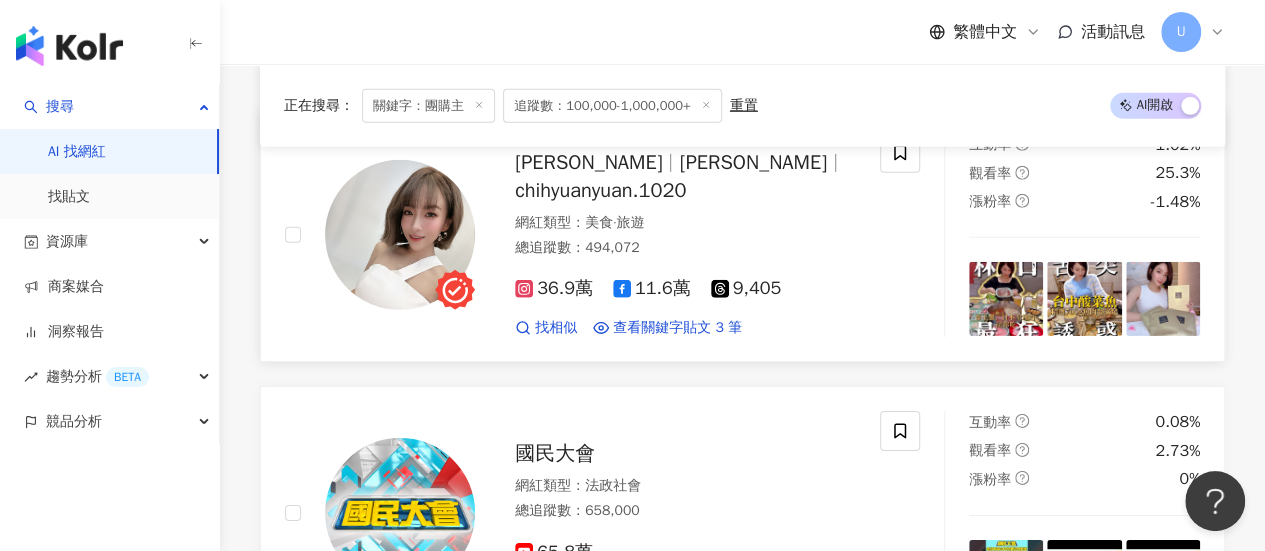 click on "chihyuanyuan.1020" at bounding box center (600, 190) 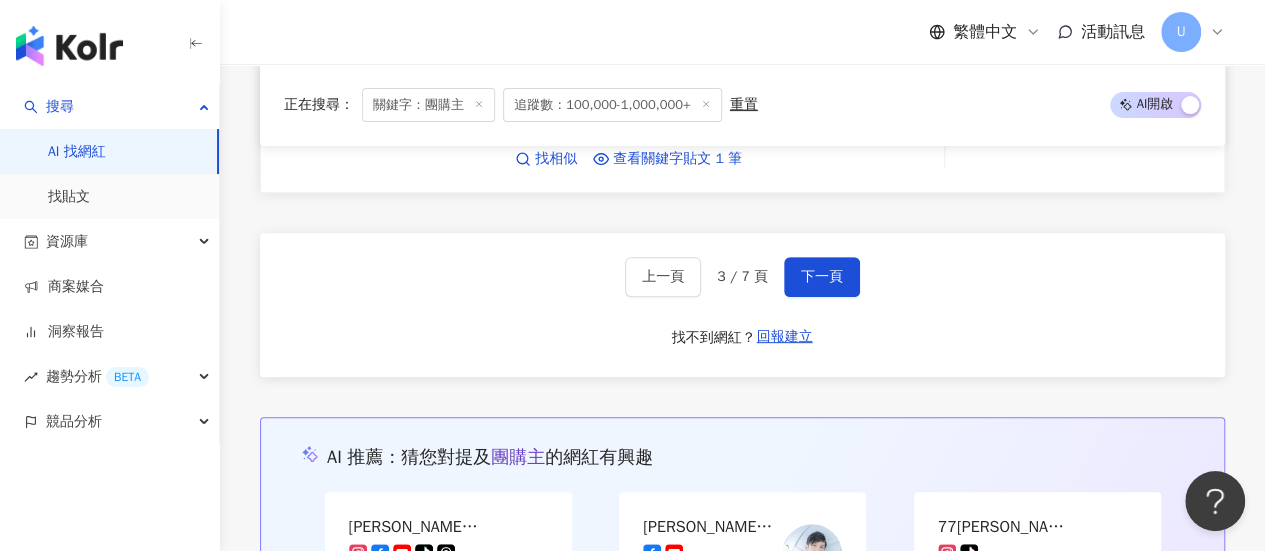 scroll, scrollTop: 4107, scrollLeft: 0, axis: vertical 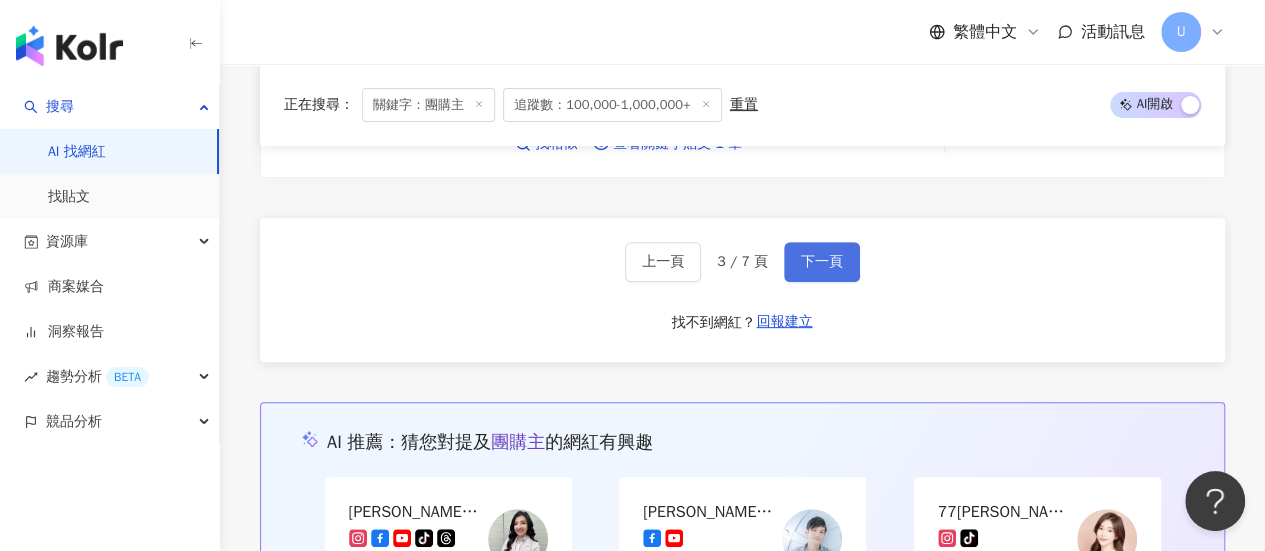click on "下一頁" at bounding box center (822, 262) 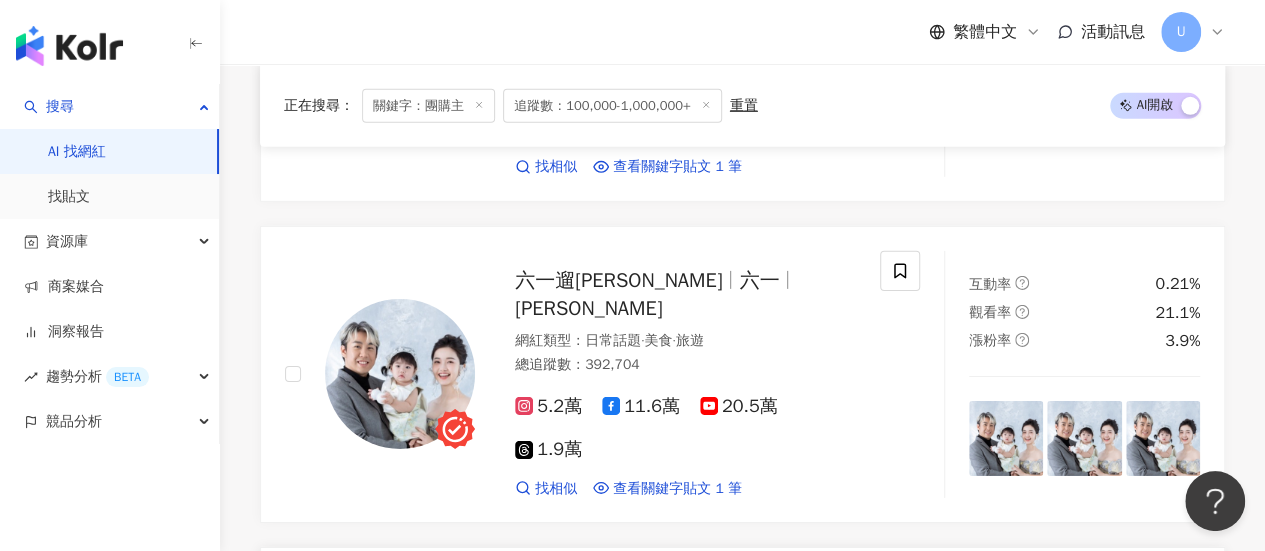 scroll, scrollTop: 2988, scrollLeft: 0, axis: vertical 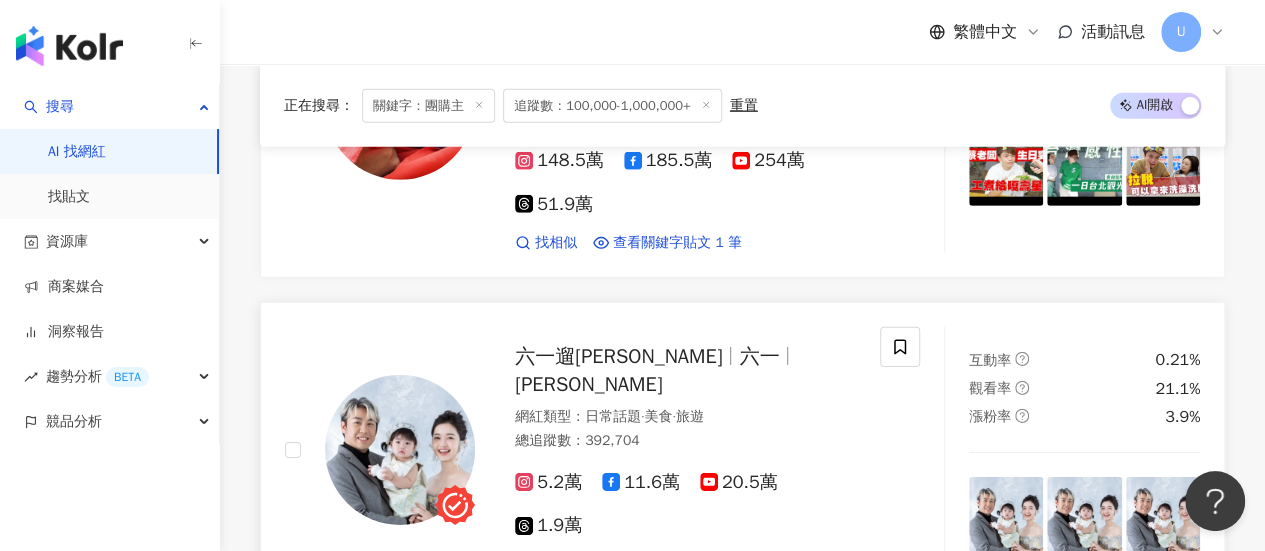 click on "11.6萬" at bounding box center (641, 482) 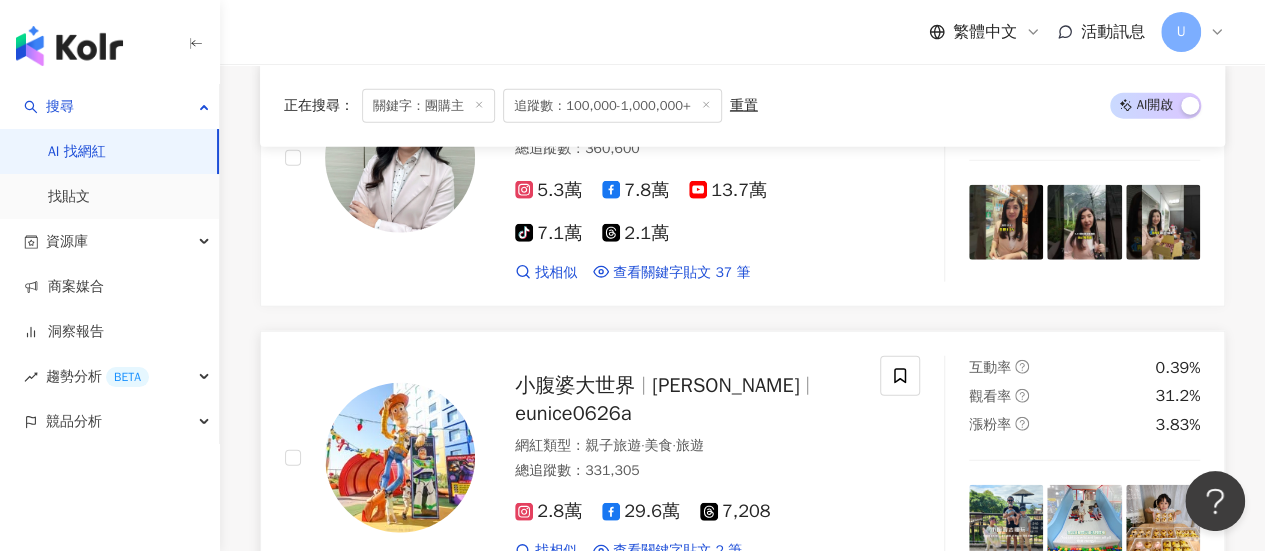 scroll, scrollTop: 2288, scrollLeft: 0, axis: vertical 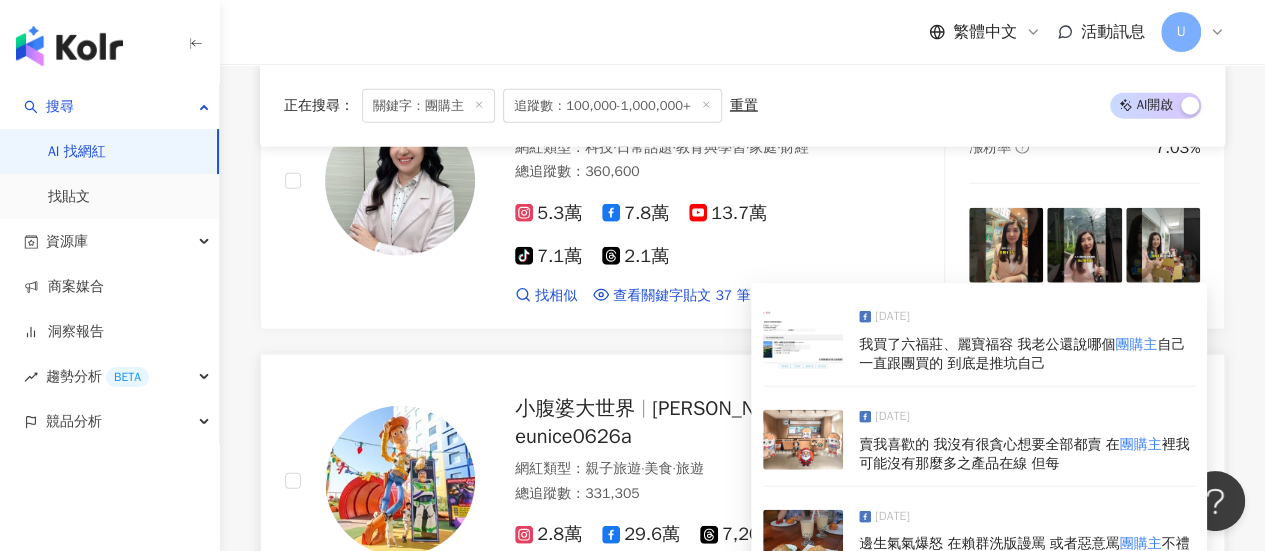 click on "查看關鍵字貼文 2 筆" at bounding box center [677, 574] 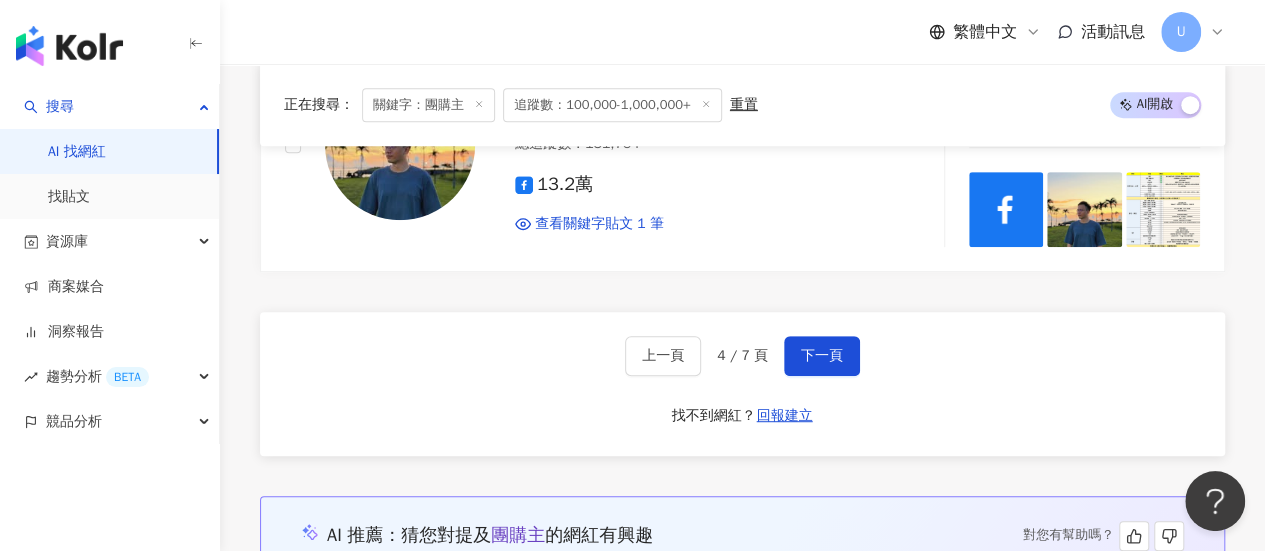 scroll, scrollTop: 4088, scrollLeft: 0, axis: vertical 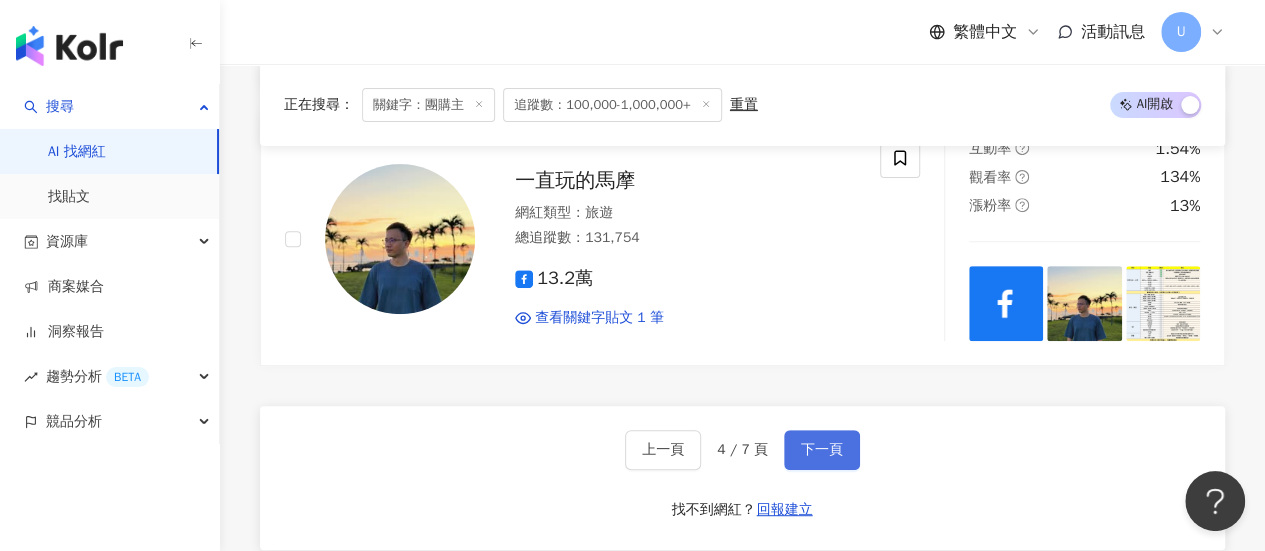 click on "下一頁" at bounding box center [822, 450] 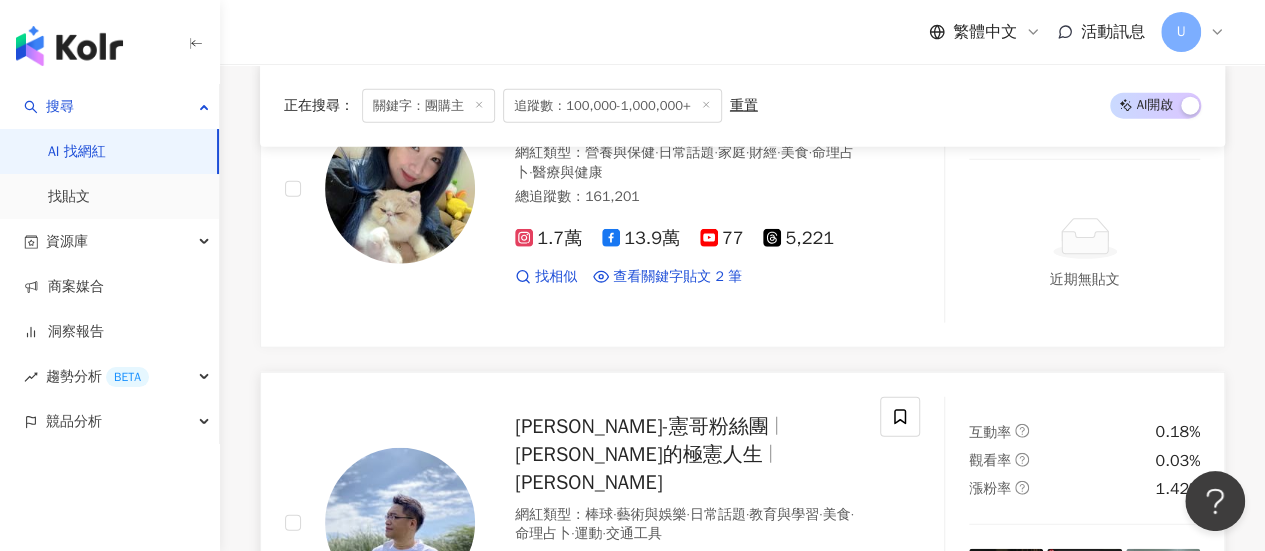 scroll, scrollTop: 2380, scrollLeft: 0, axis: vertical 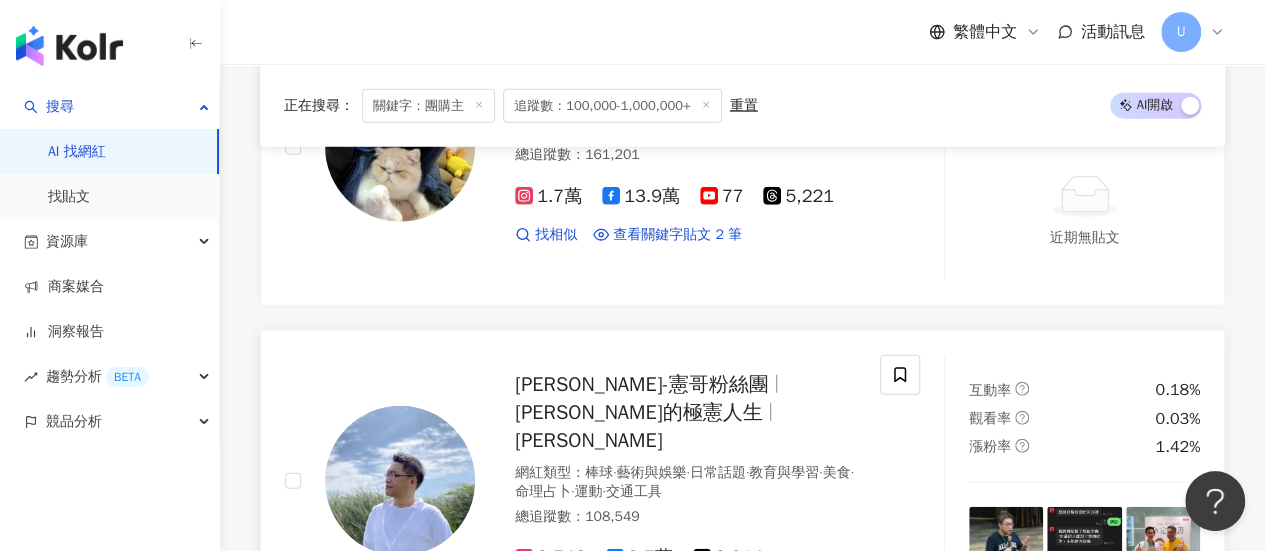click on "謝文憲-憲哥粉絲團" at bounding box center [641, 384] 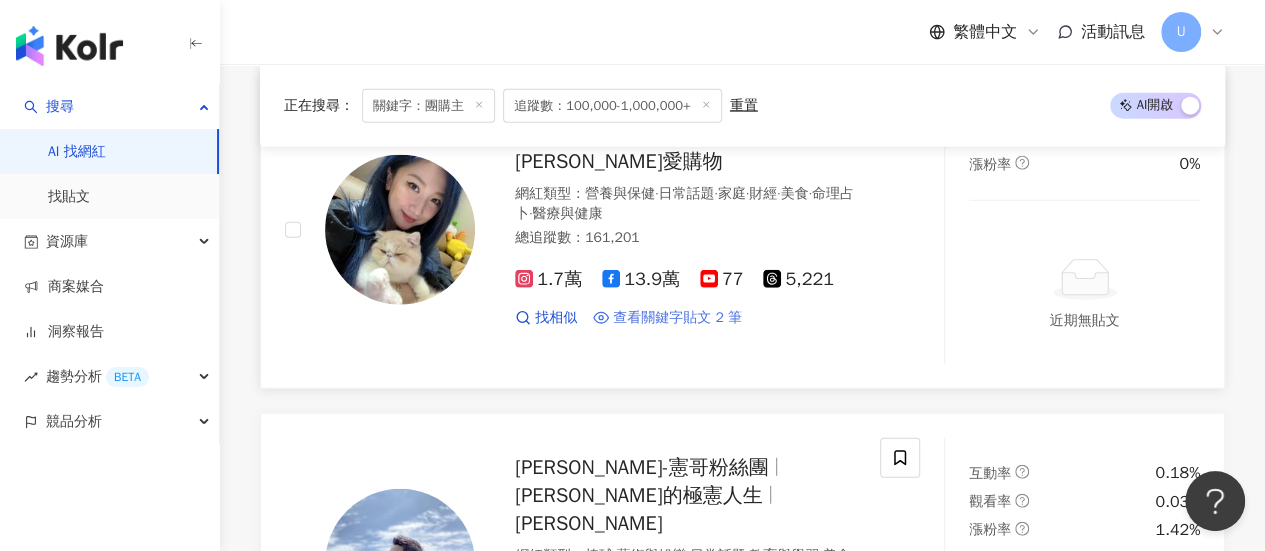 scroll, scrollTop: 2180, scrollLeft: 0, axis: vertical 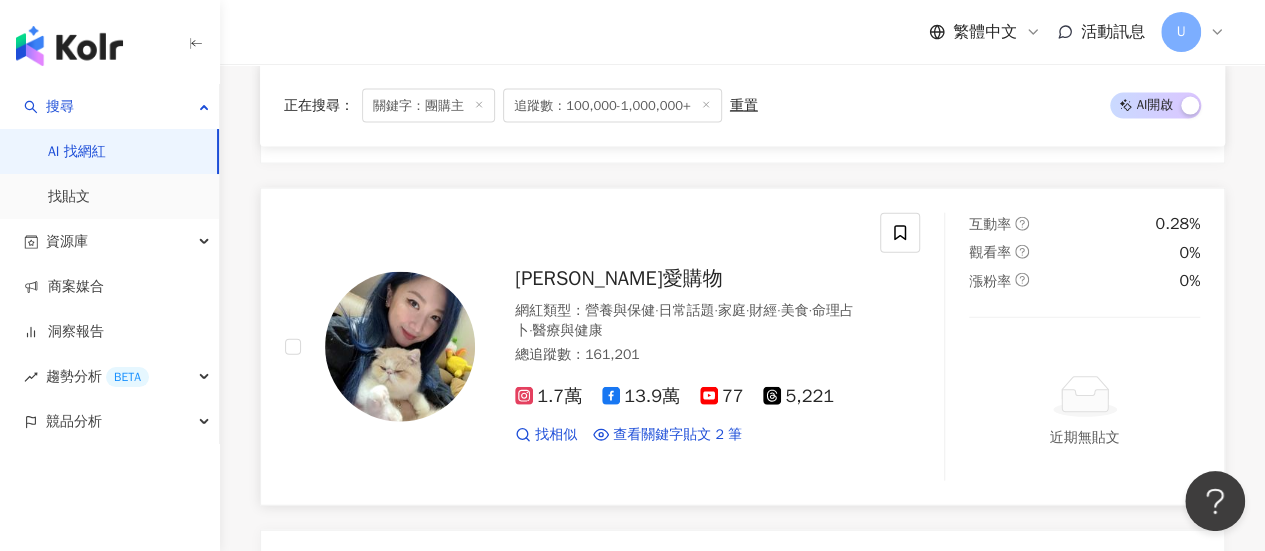 click on "杜小比愛購物" at bounding box center [618, 278] 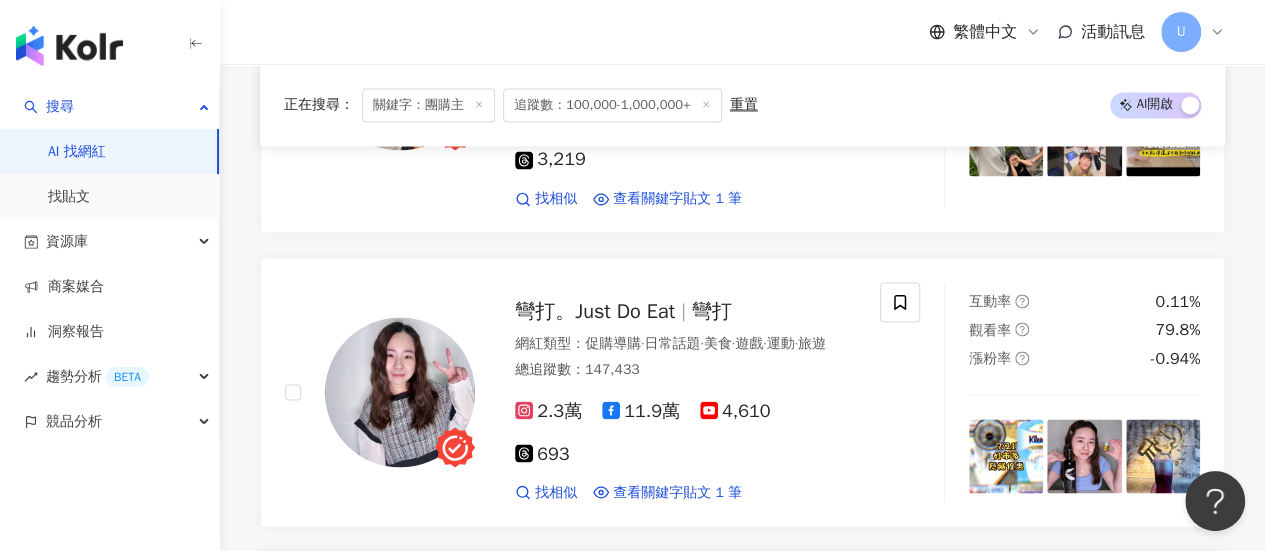scroll, scrollTop: 1482, scrollLeft: 0, axis: vertical 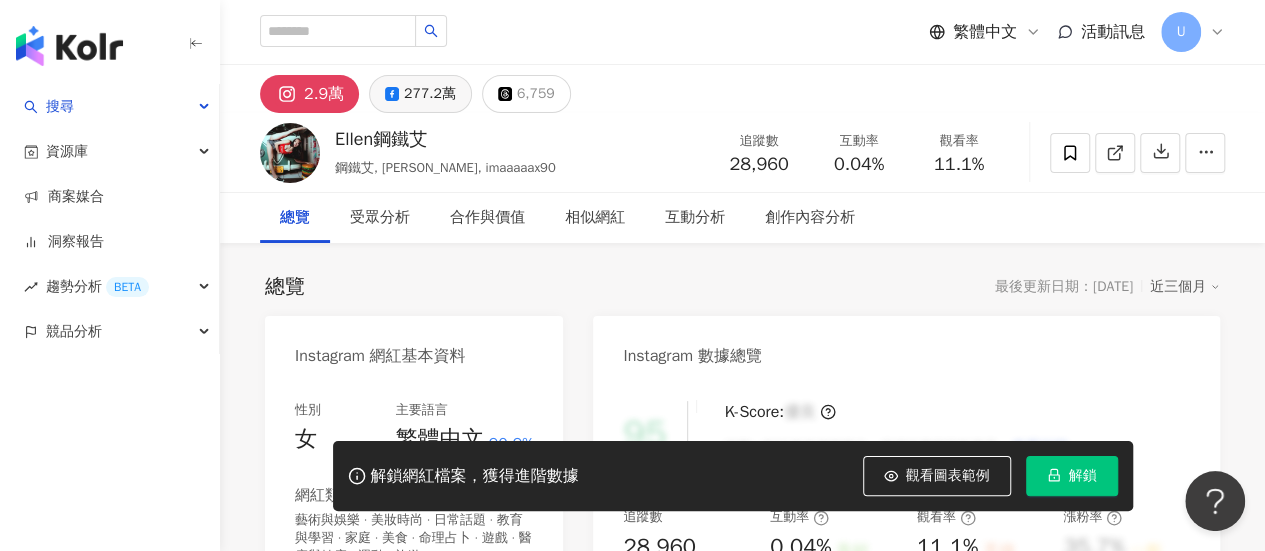 click on "277.2萬" at bounding box center (420, 94) 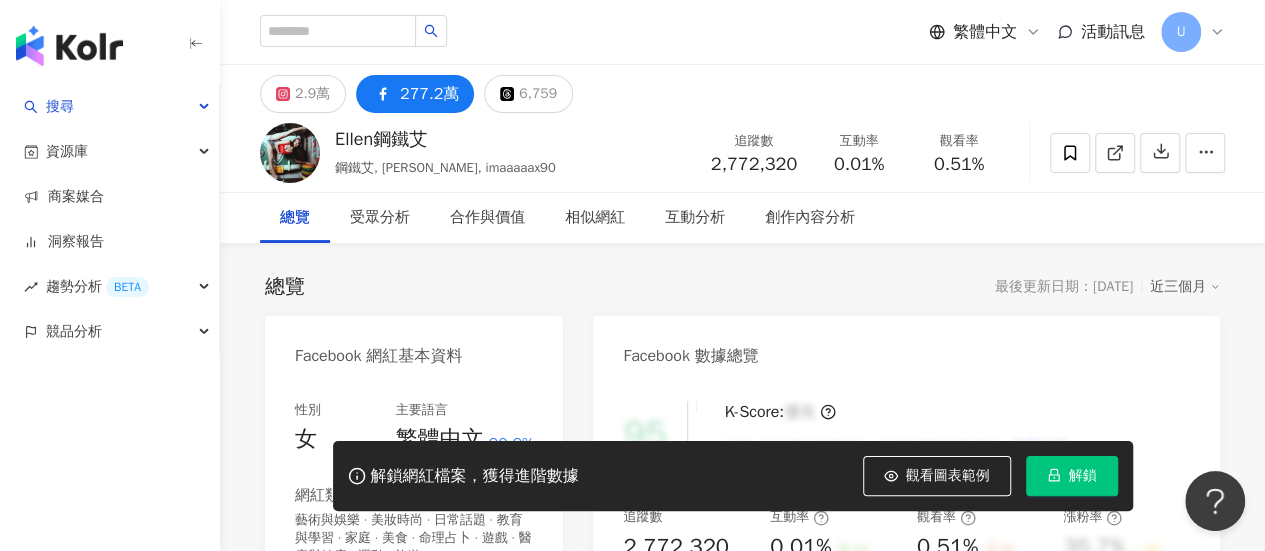 click on "https://www.facebook.com/353555504790540" at bounding box center [423, 676] 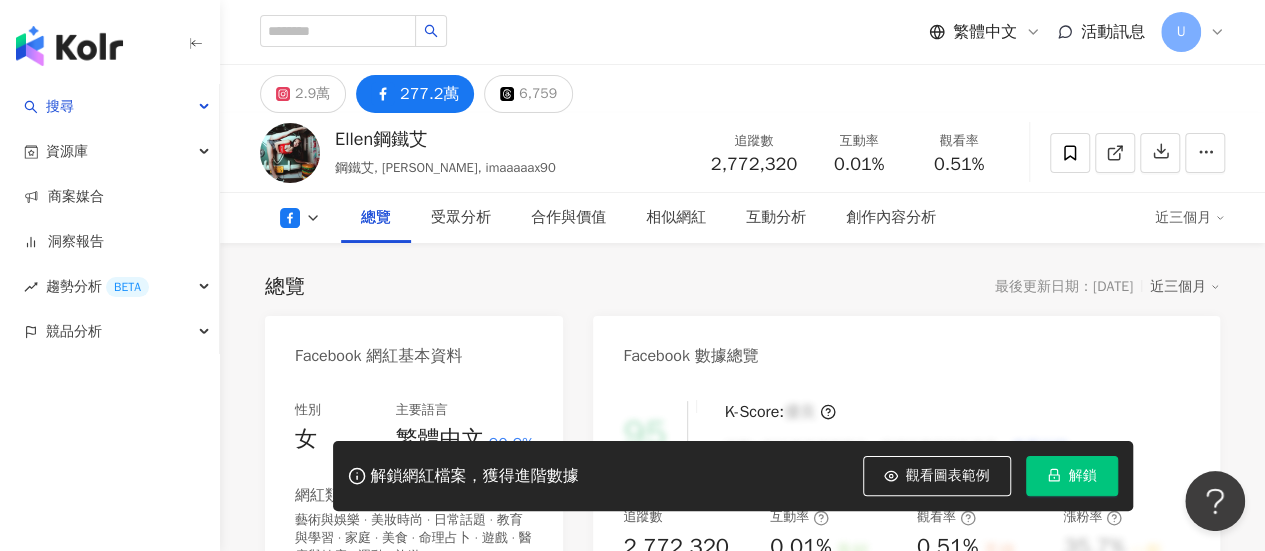 scroll, scrollTop: 300, scrollLeft: 0, axis: vertical 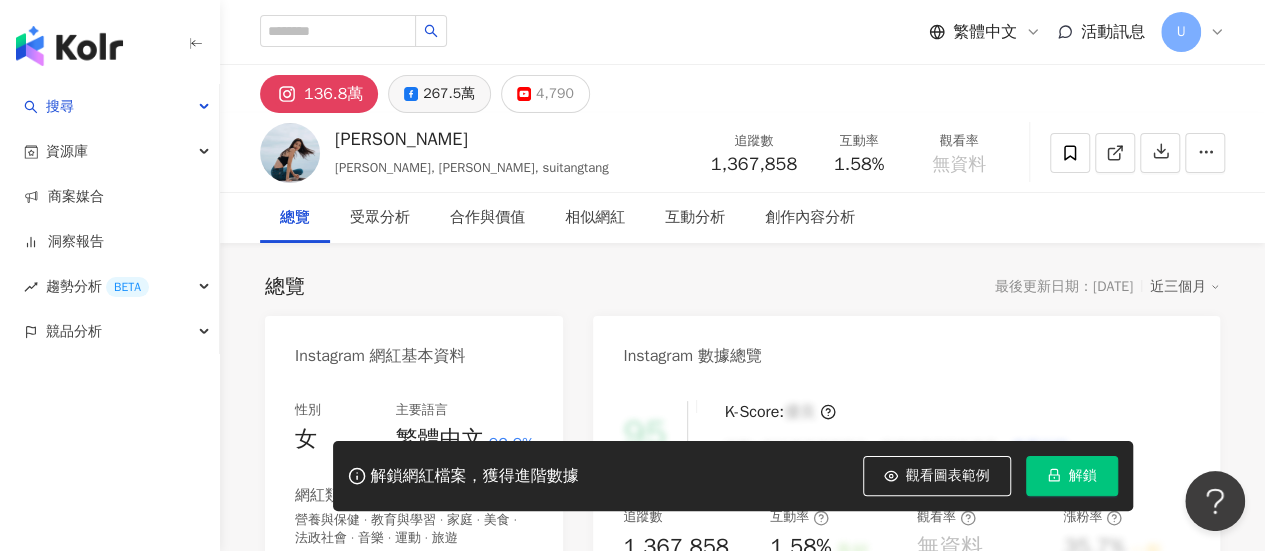 click on "267.5萬" at bounding box center (449, 94) 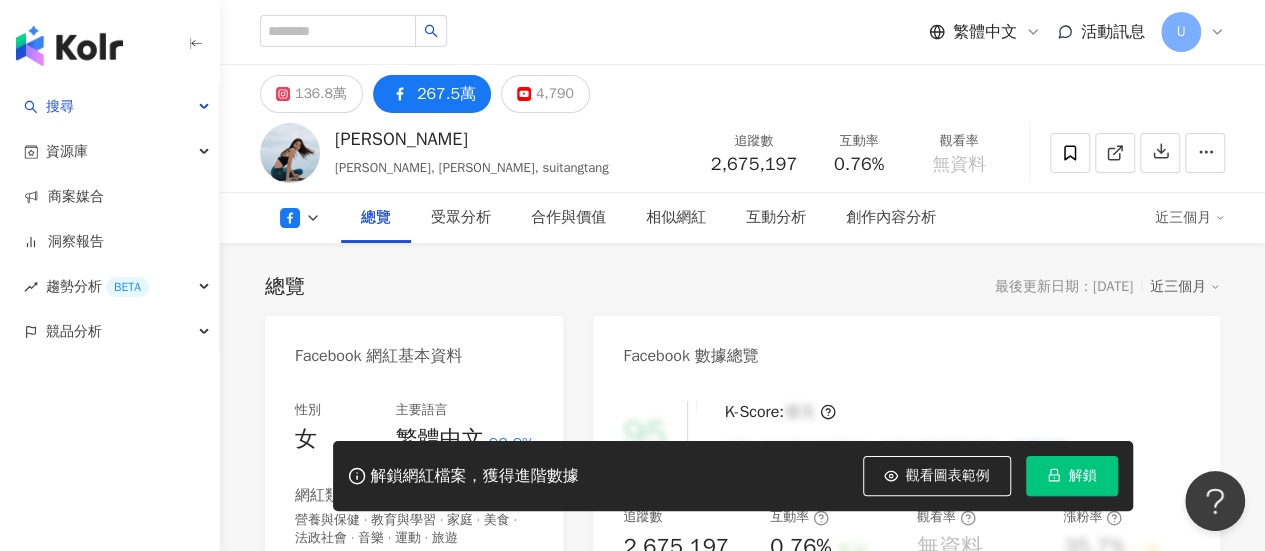 scroll, scrollTop: 300, scrollLeft: 0, axis: vertical 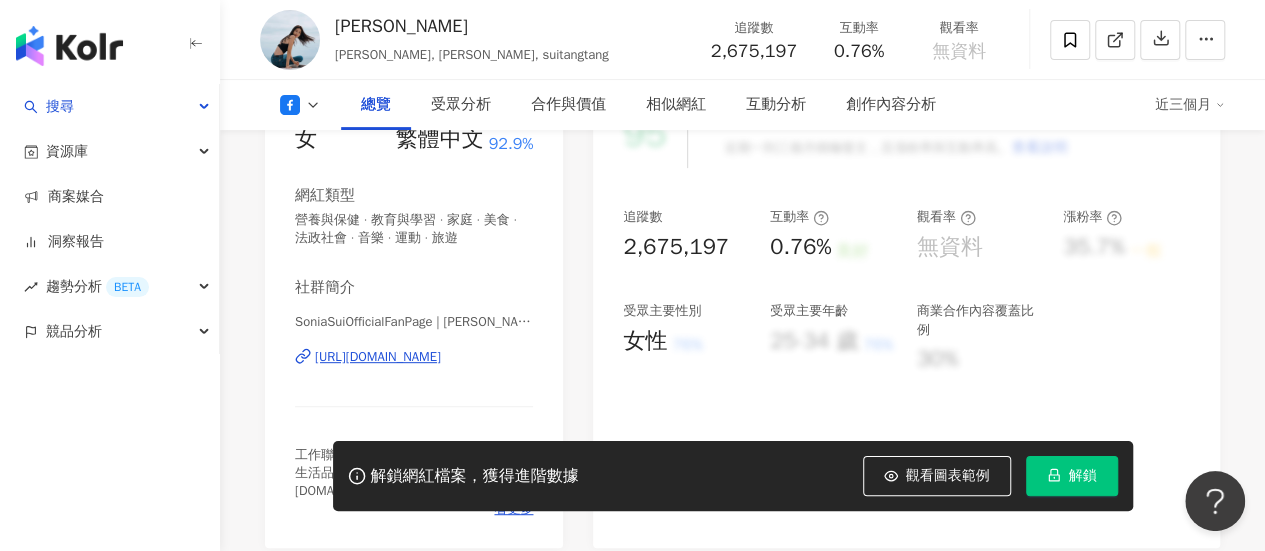 click on "https://www.facebook.com/144599215602127" at bounding box center [378, 357] 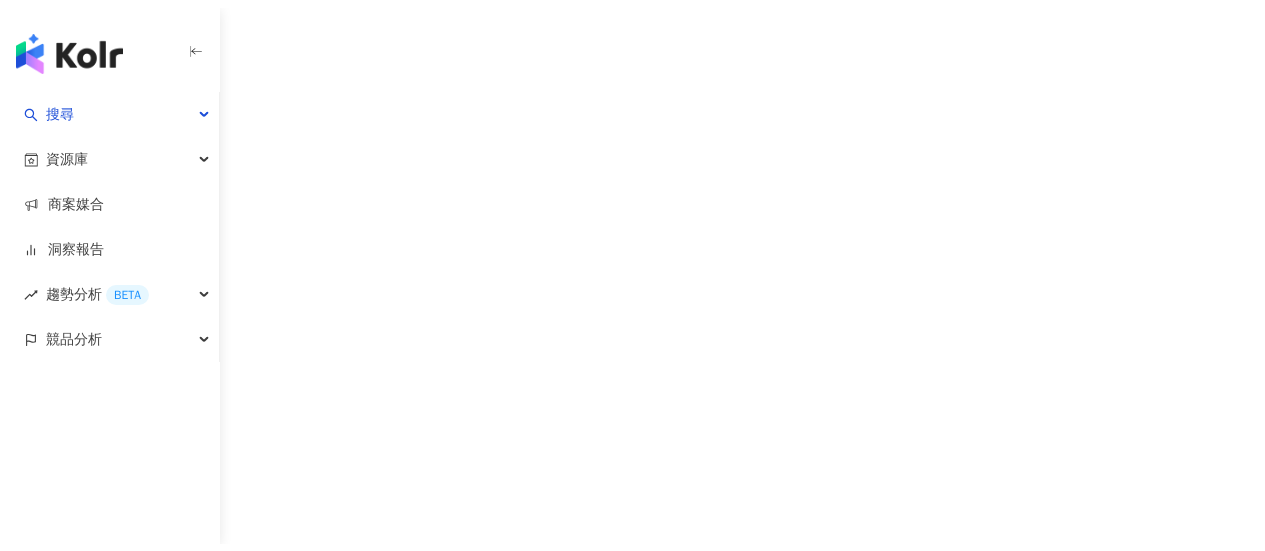 scroll, scrollTop: 0, scrollLeft: 0, axis: both 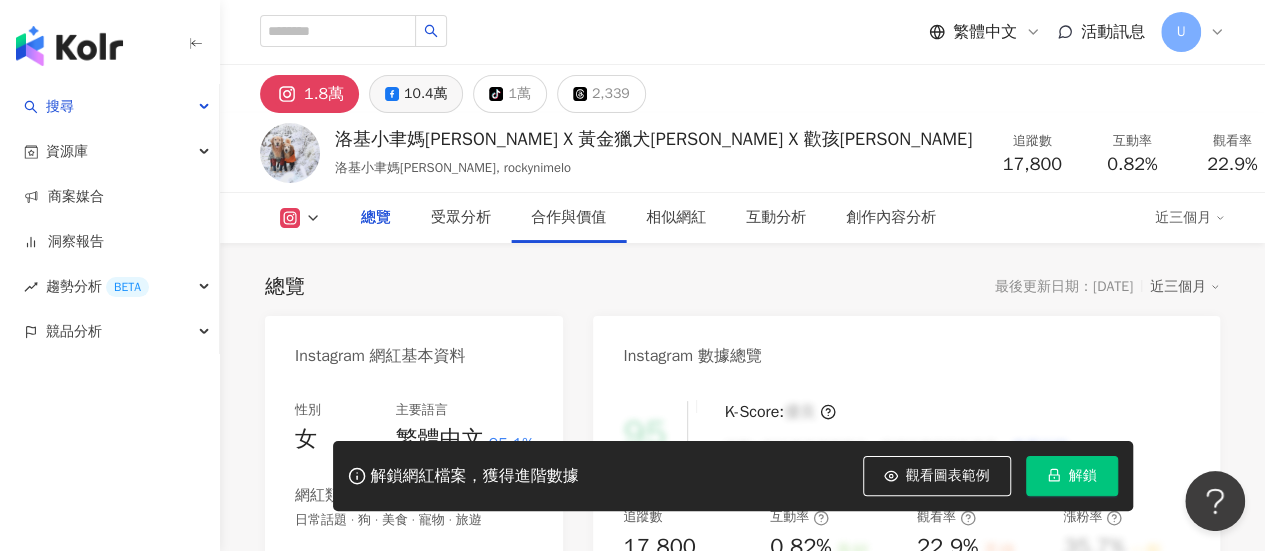 click on "10.4萬" at bounding box center (416, 94) 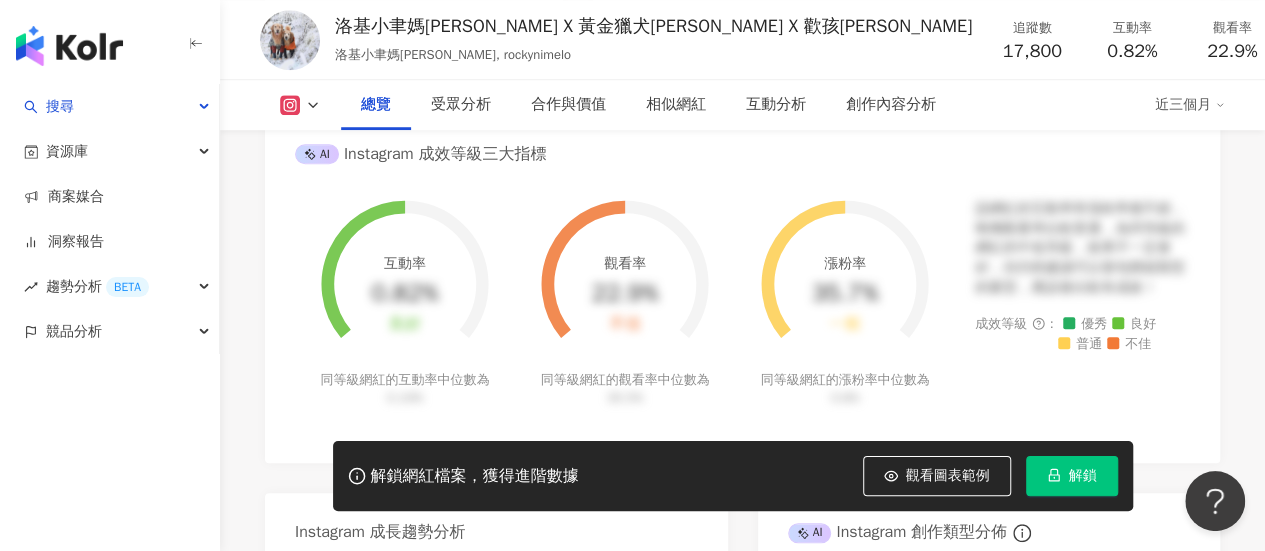 scroll, scrollTop: 737, scrollLeft: 0, axis: vertical 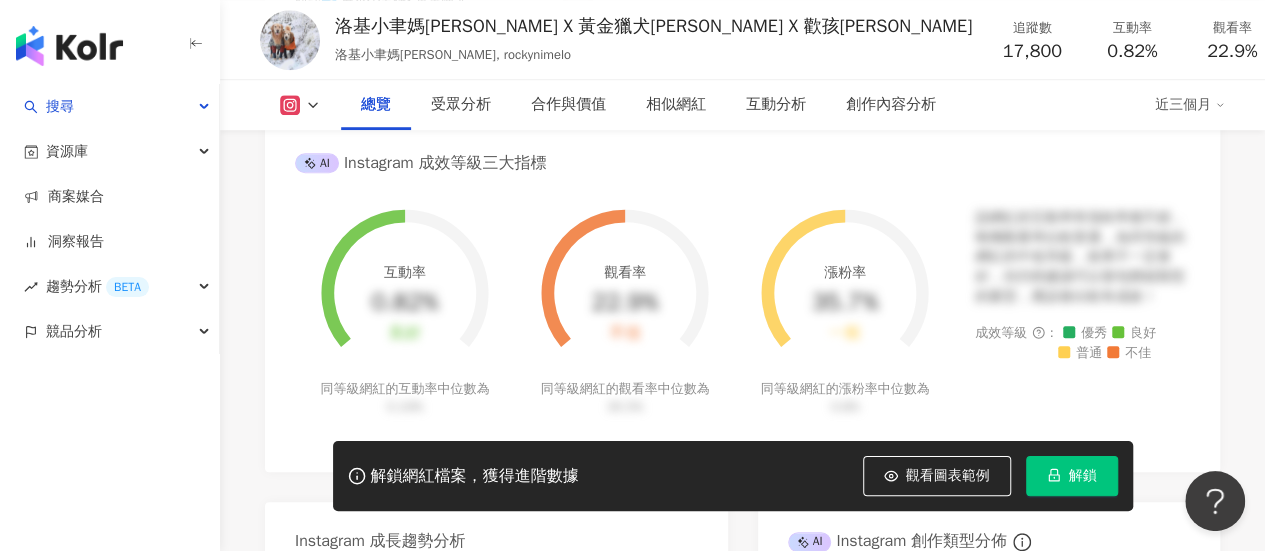 click on "受眾分析" at bounding box center (461, 105) 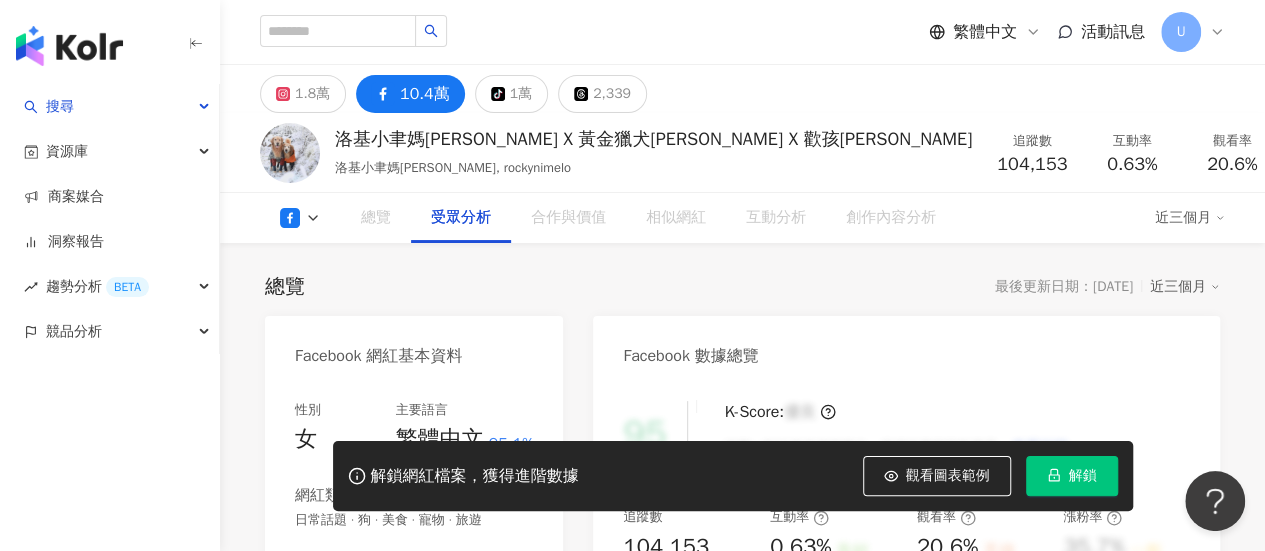 scroll, scrollTop: 0, scrollLeft: 0, axis: both 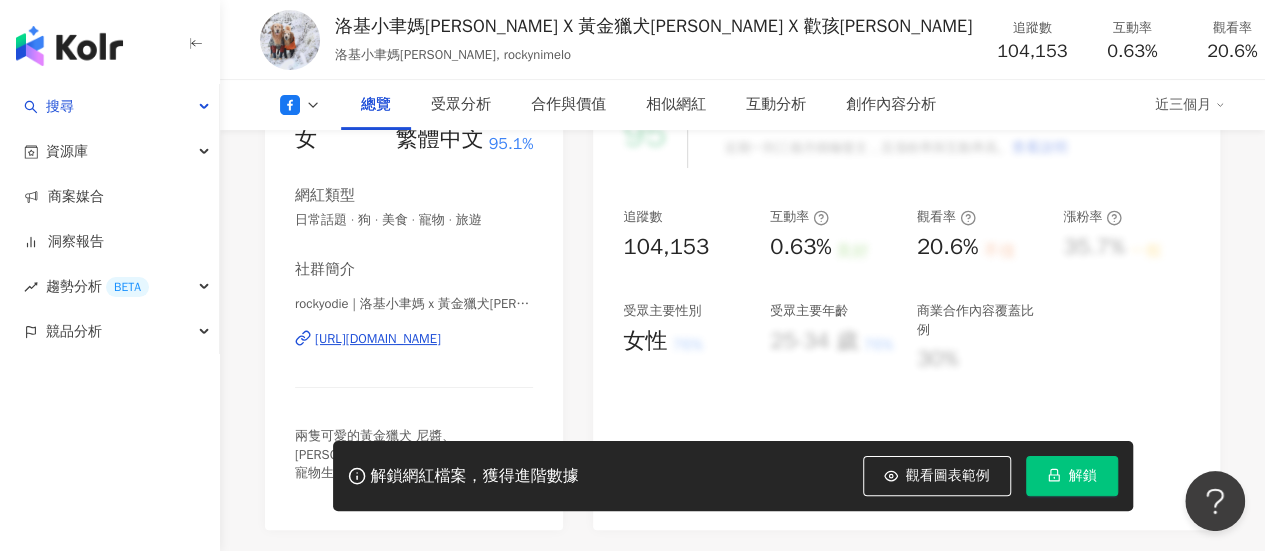 click on "https://www.facebook.com/173340342055" at bounding box center (378, 339) 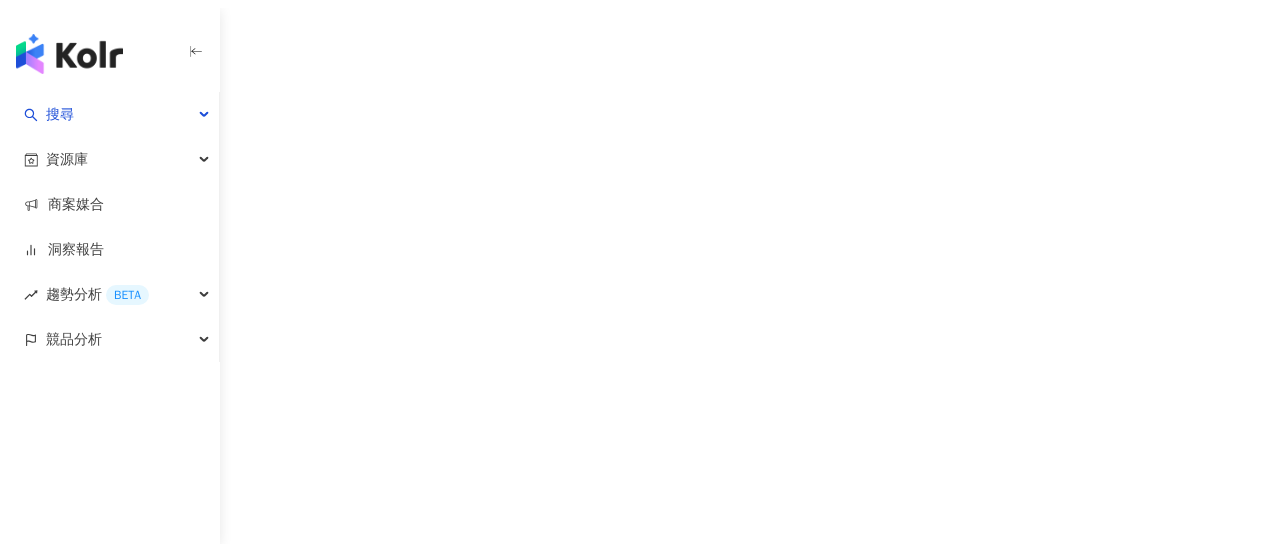 scroll, scrollTop: 0, scrollLeft: 0, axis: both 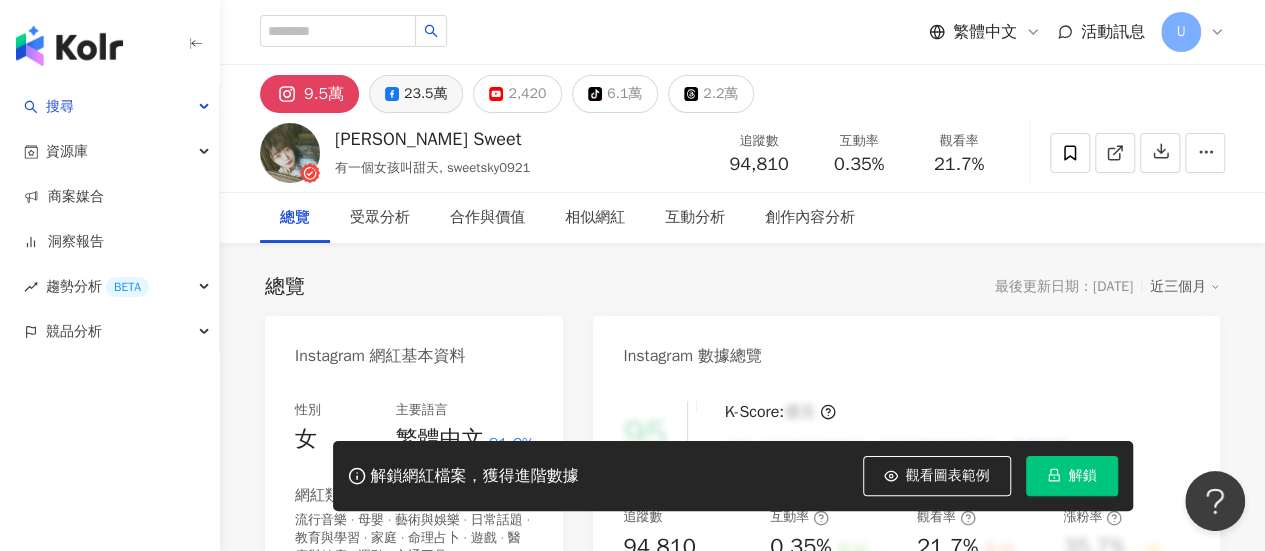 click on "23.5萬" at bounding box center [416, 94] 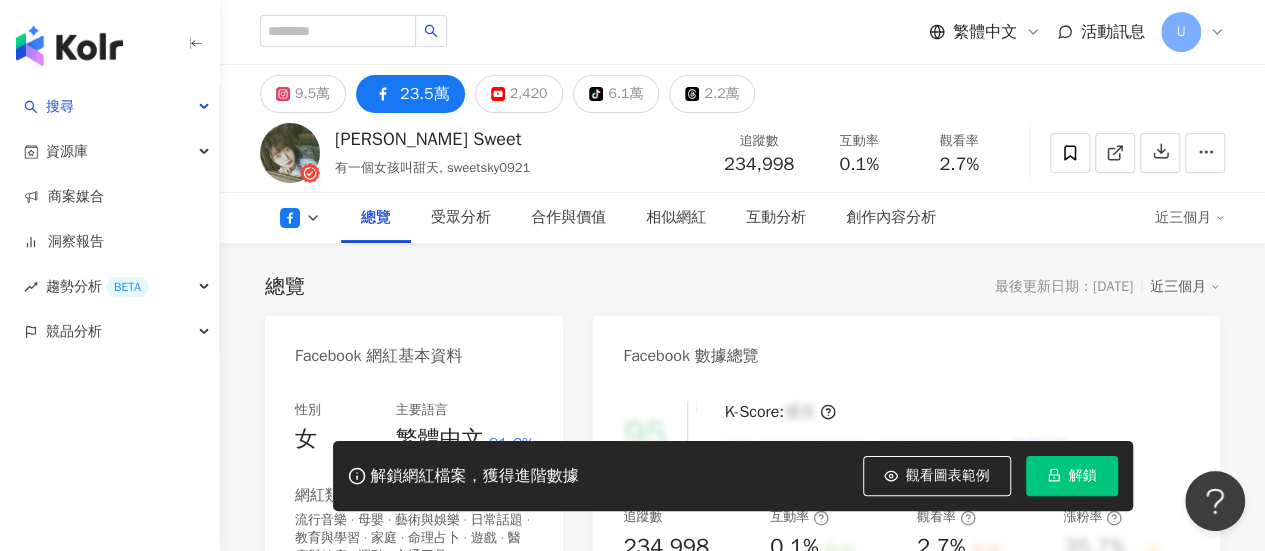 scroll, scrollTop: 500, scrollLeft: 0, axis: vertical 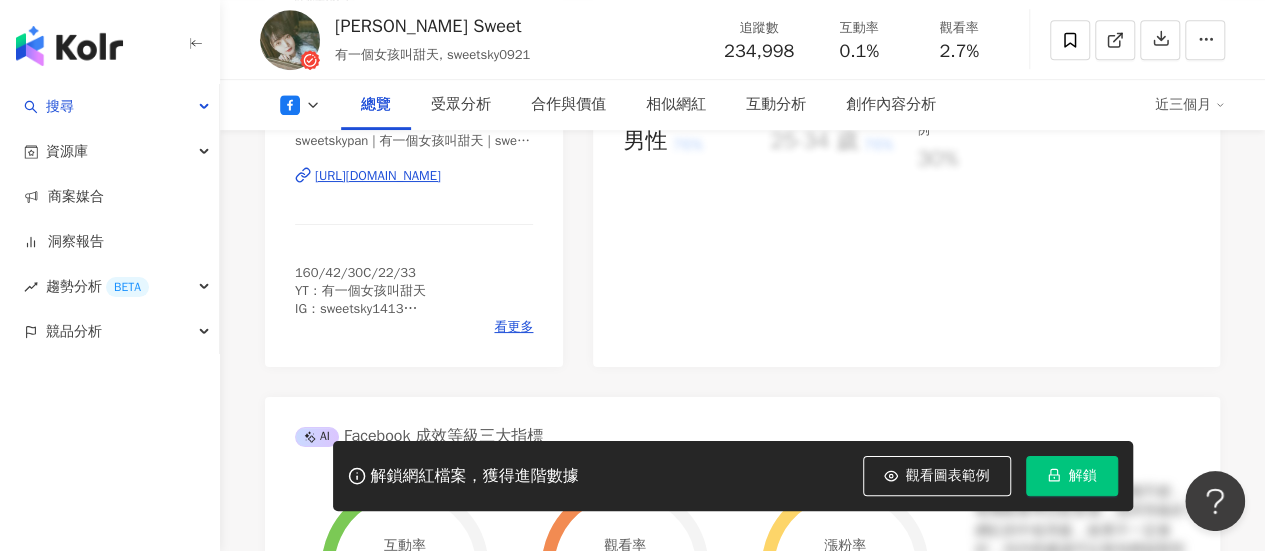 click on "https://www.facebook.com/1531614273774282" at bounding box center [378, 176] 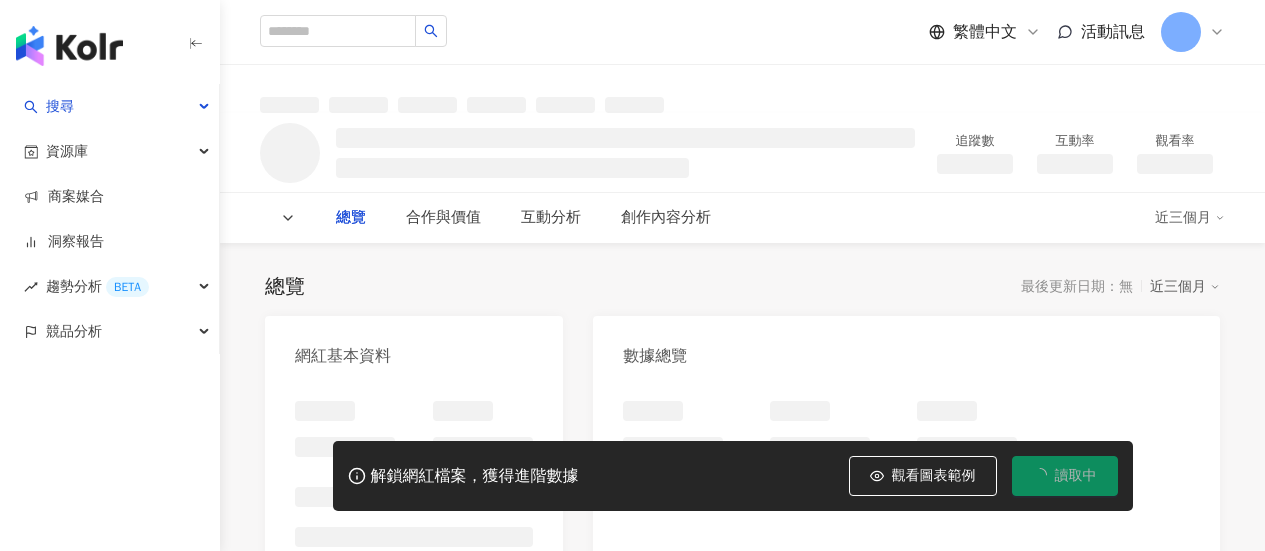 scroll, scrollTop: 0, scrollLeft: 0, axis: both 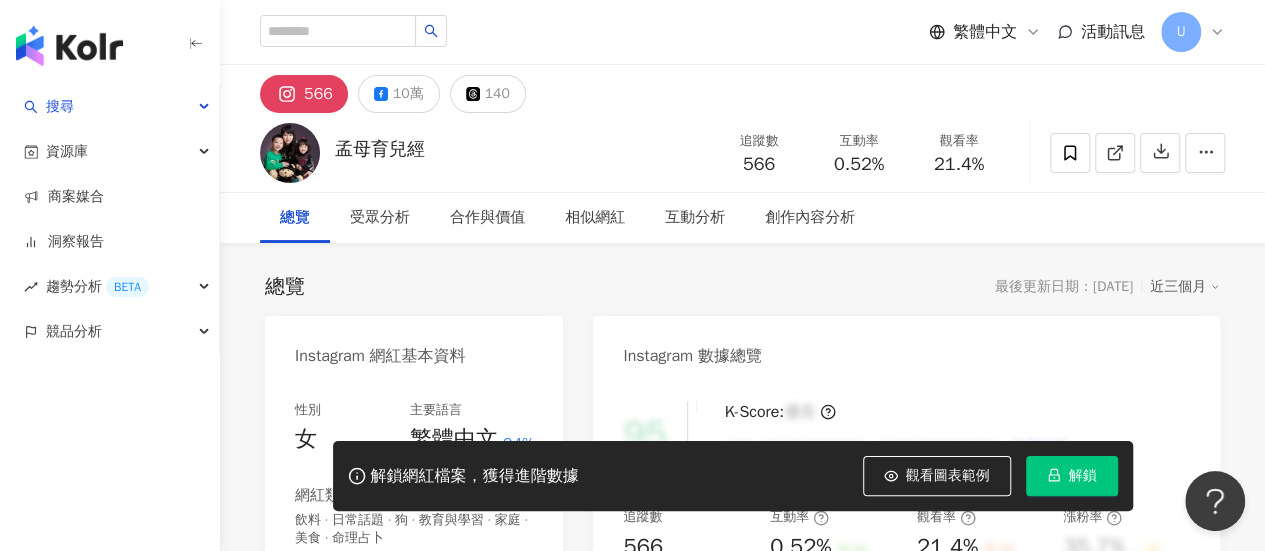 click on "10萬" at bounding box center (399, 94) 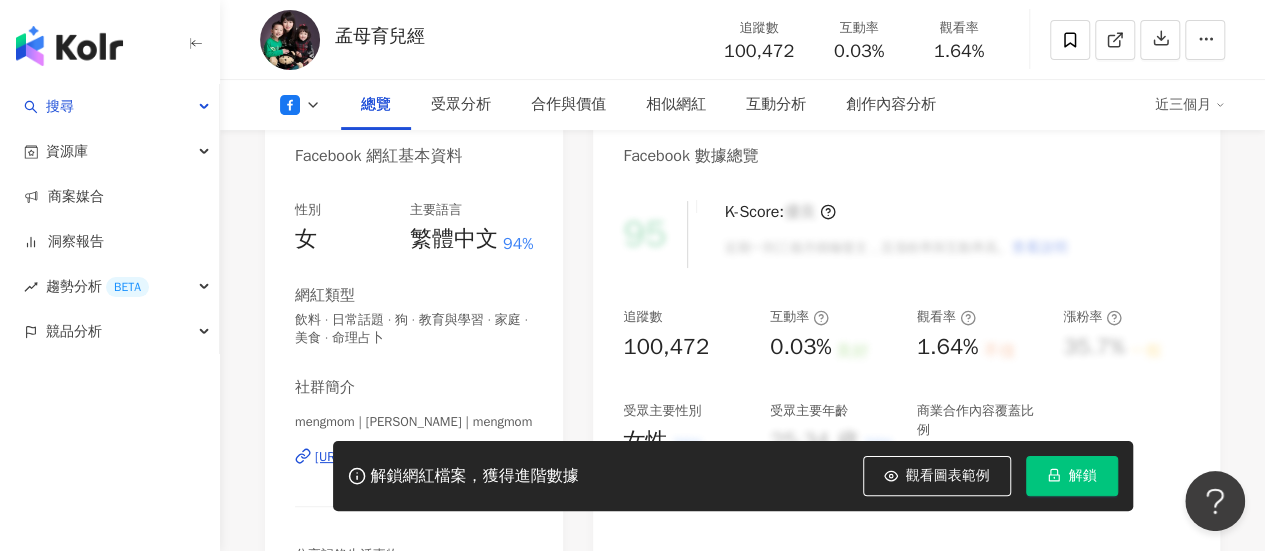 scroll, scrollTop: 300, scrollLeft: 0, axis: vertical 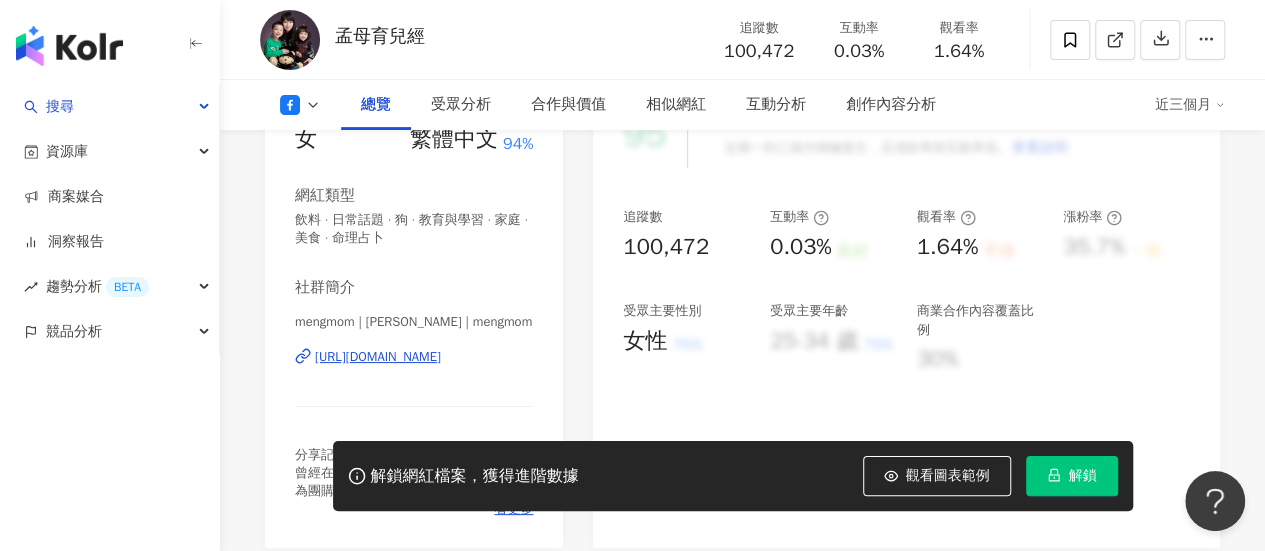 click on "https://www.facebook.com/596558950435511" at bounding box center (378, 357) 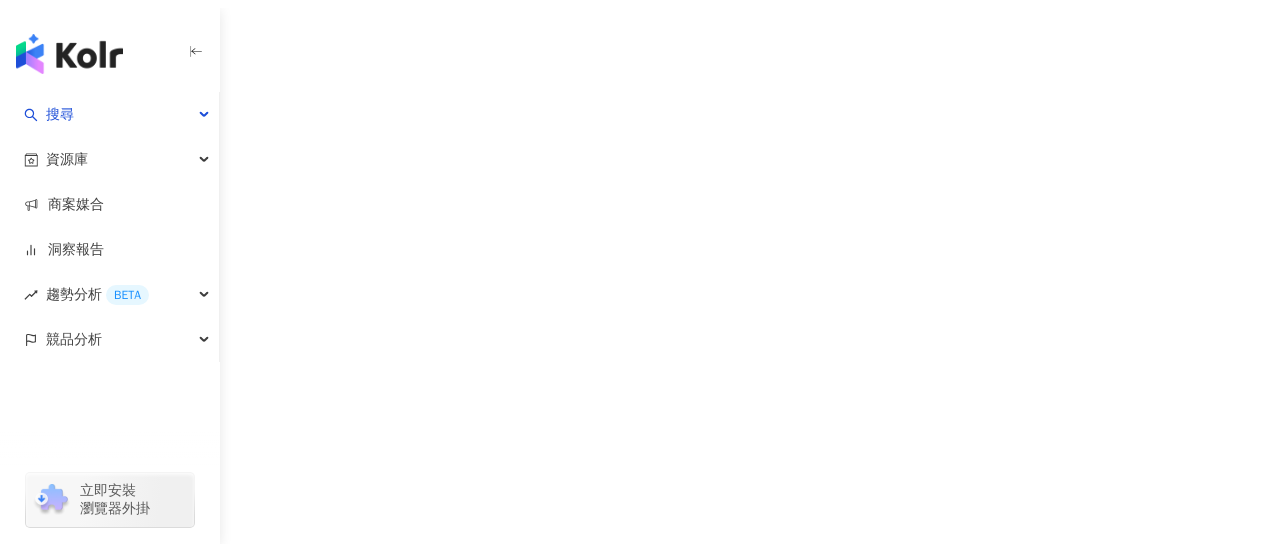 scroll, scrollTop: 0, scrollLeft: 0, axis: both 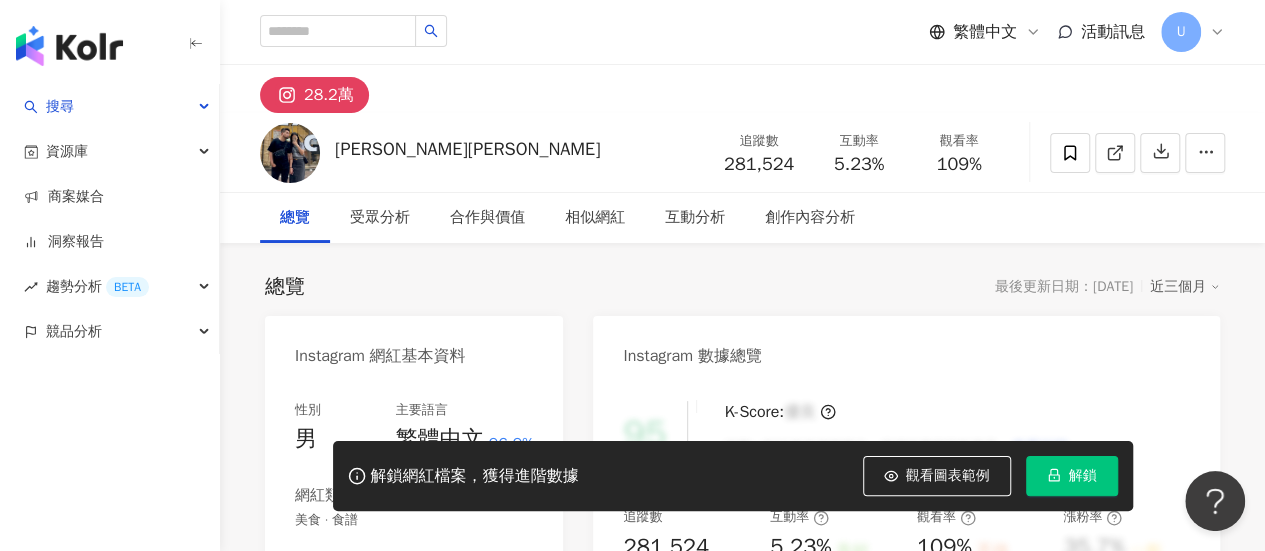 click on "[URL][DOMAIN_NAME]" at bounding box center (378, 639) 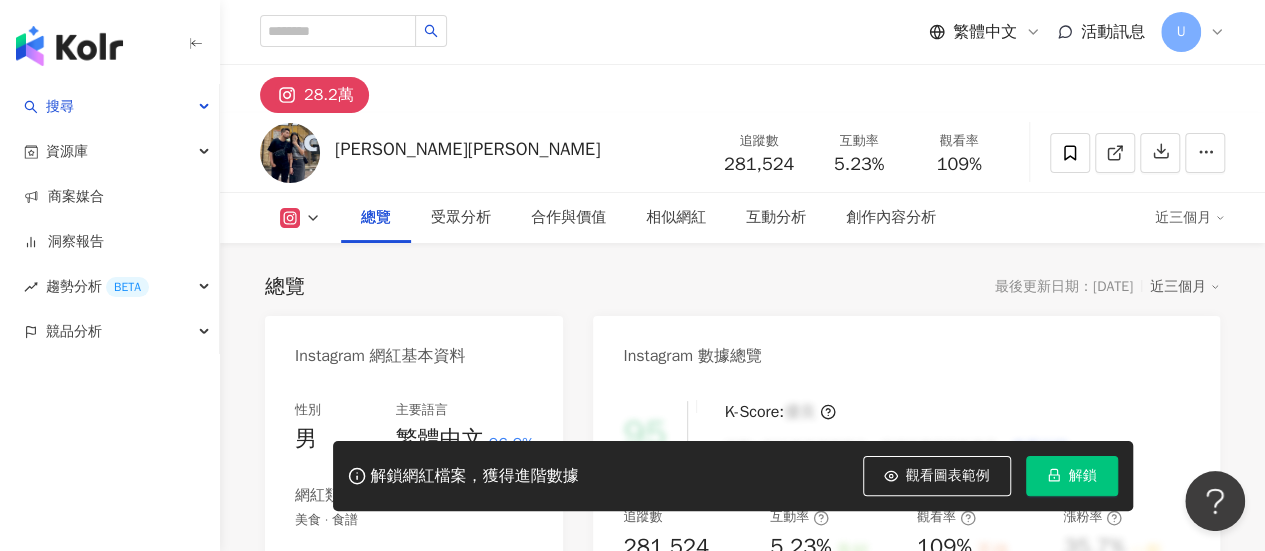 scroll, scrollTop: 300, scrollLeft: 0, axis: vertical 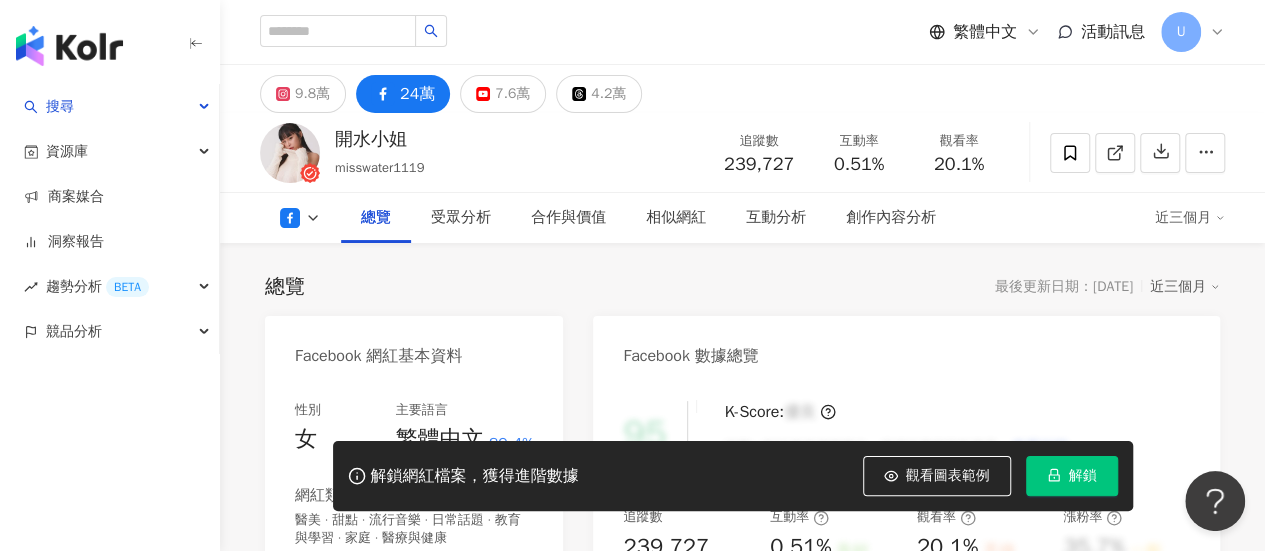 click on "https://www.facebook.com/161063263964856" at bounding box center [378, 657] 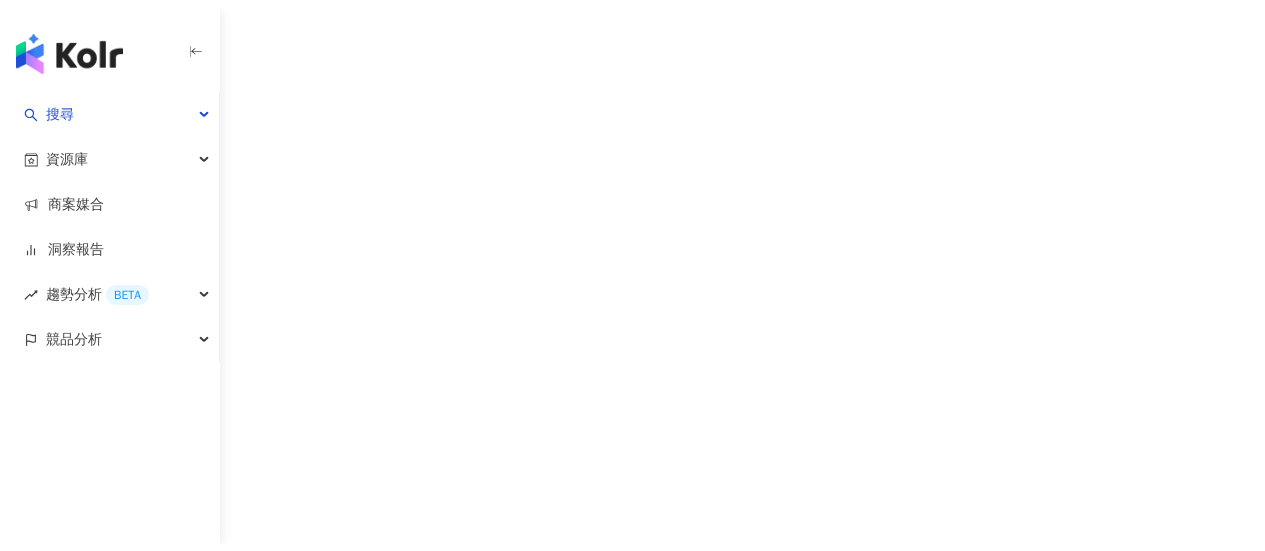 scroll, scrollTop: 0, scrollLeft: 0, axis: both 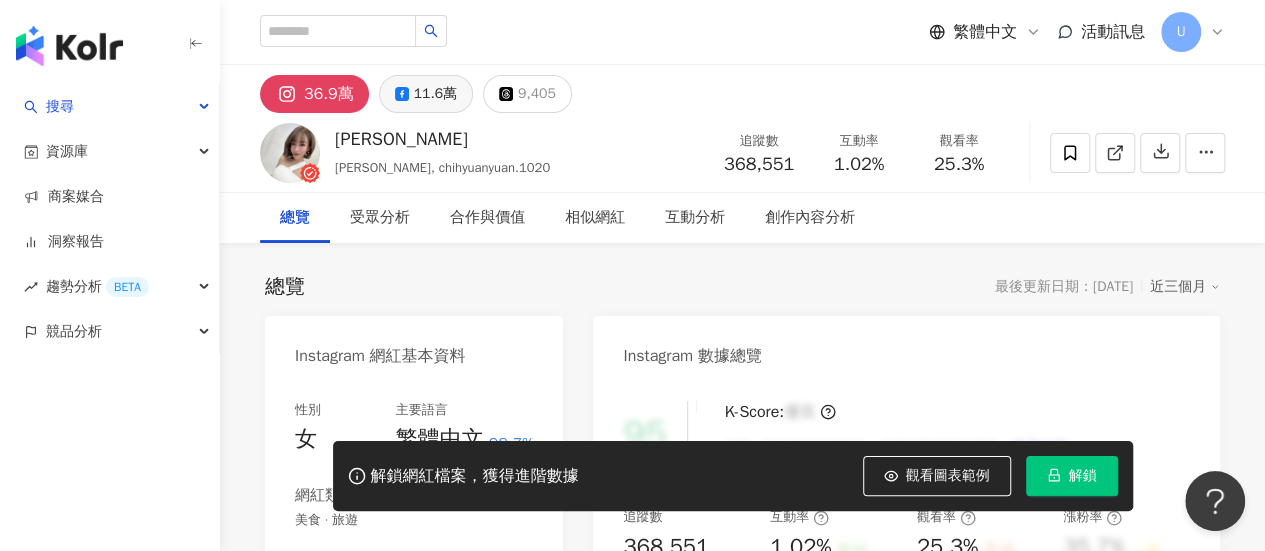 click on "11.6萬" at bounding box center [435, 94] 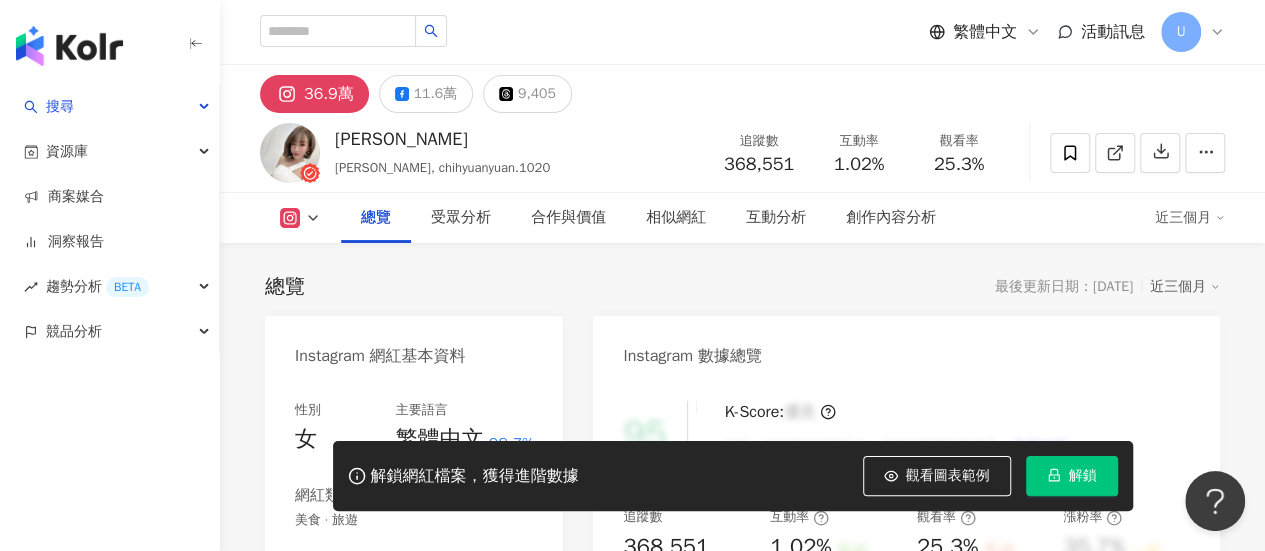 scroll, scrollTop: 200, scrollLeft: 0, axis: vertical 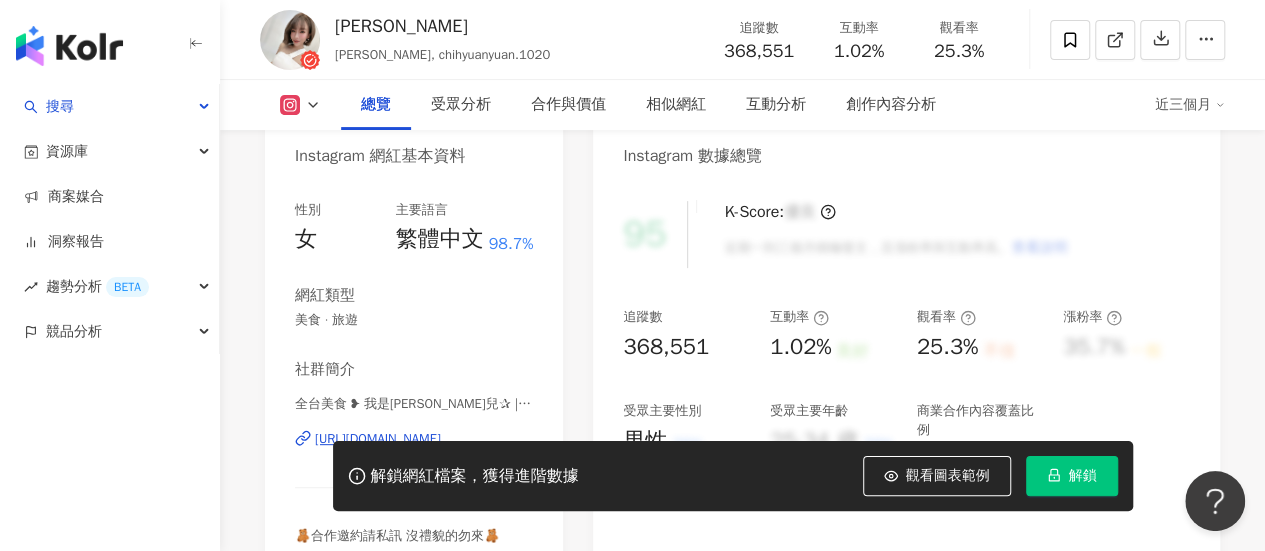 click on "https://www.instagram.com/yuanyuan___1020/" at bounding box center (378, 439) 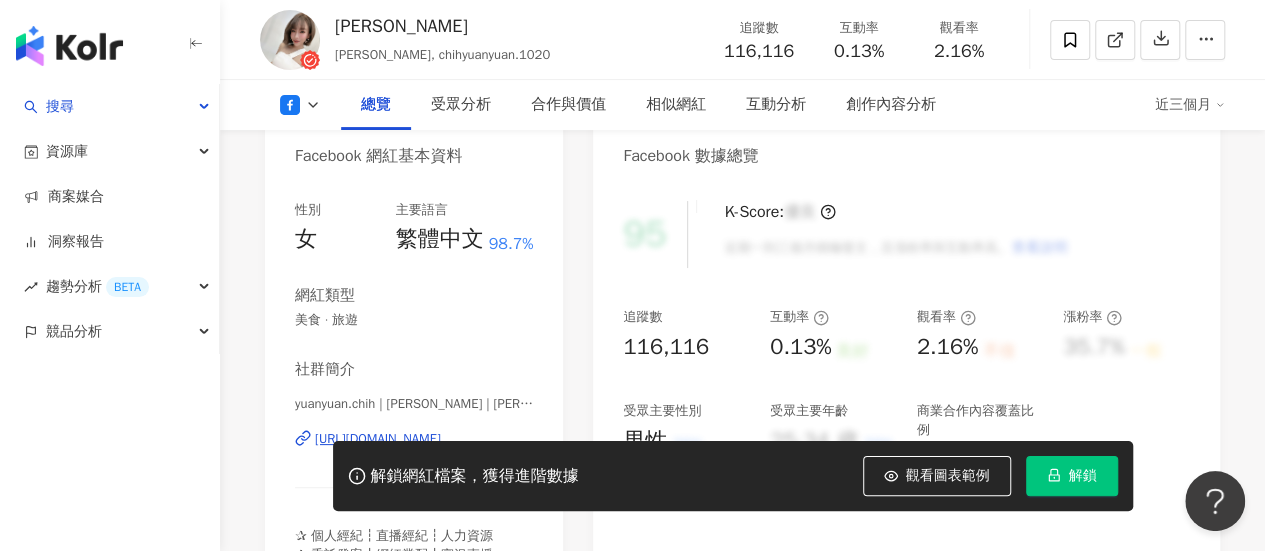 scroll, scrollTop: 300, scrollLeft: 0, axis: vertical 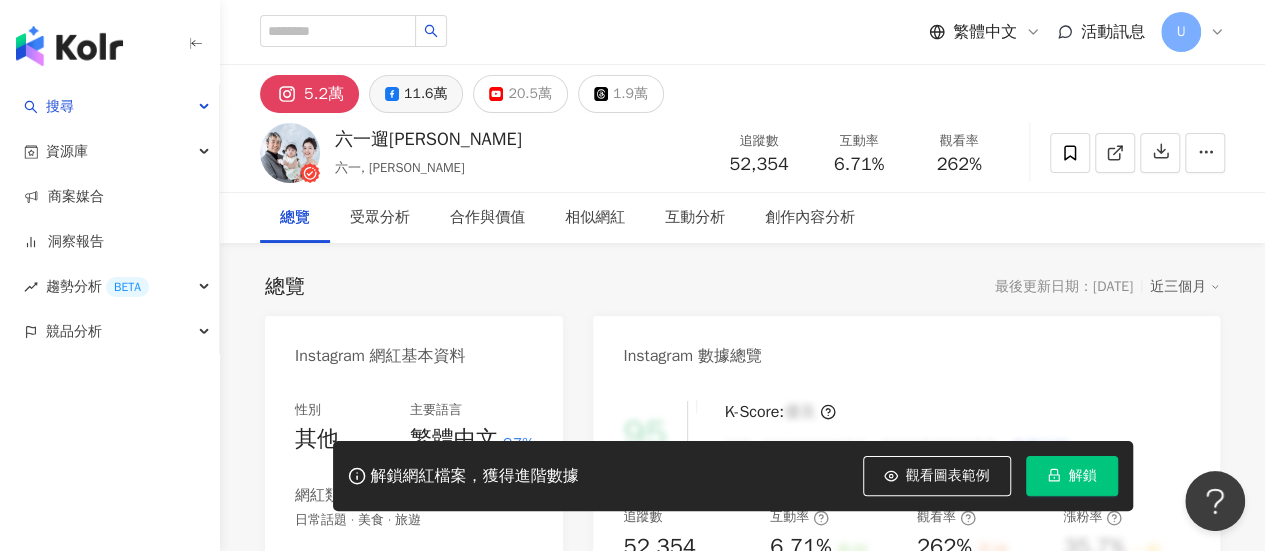 click on "11.6萬" at bounding box center [425, 94] 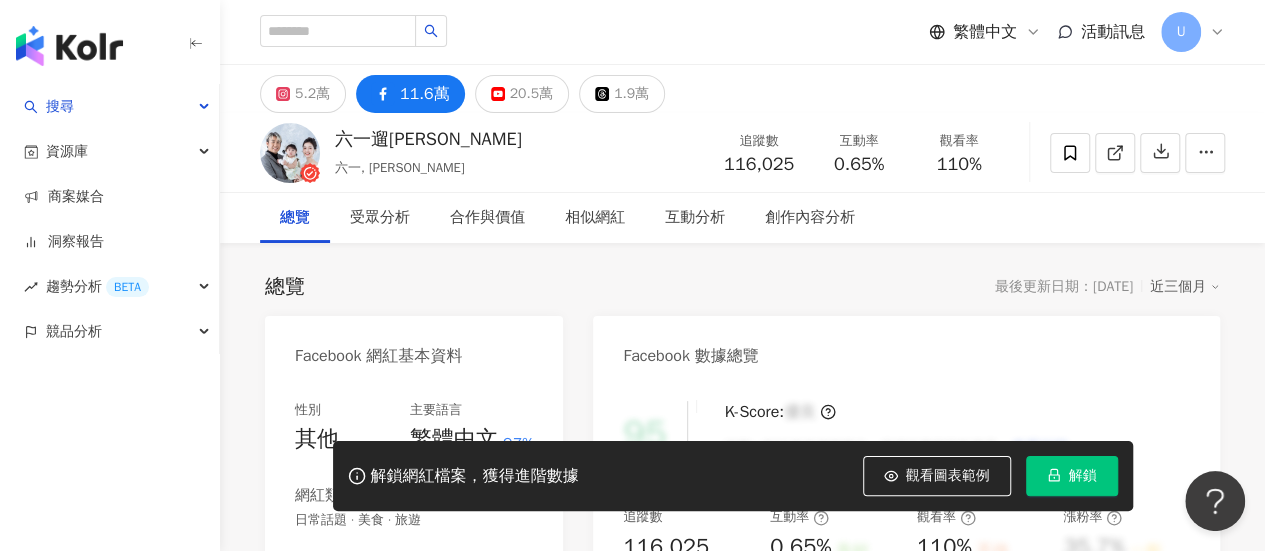 click on "[URL][DOMAIN_NAME]" at bounding box center (378, 639) 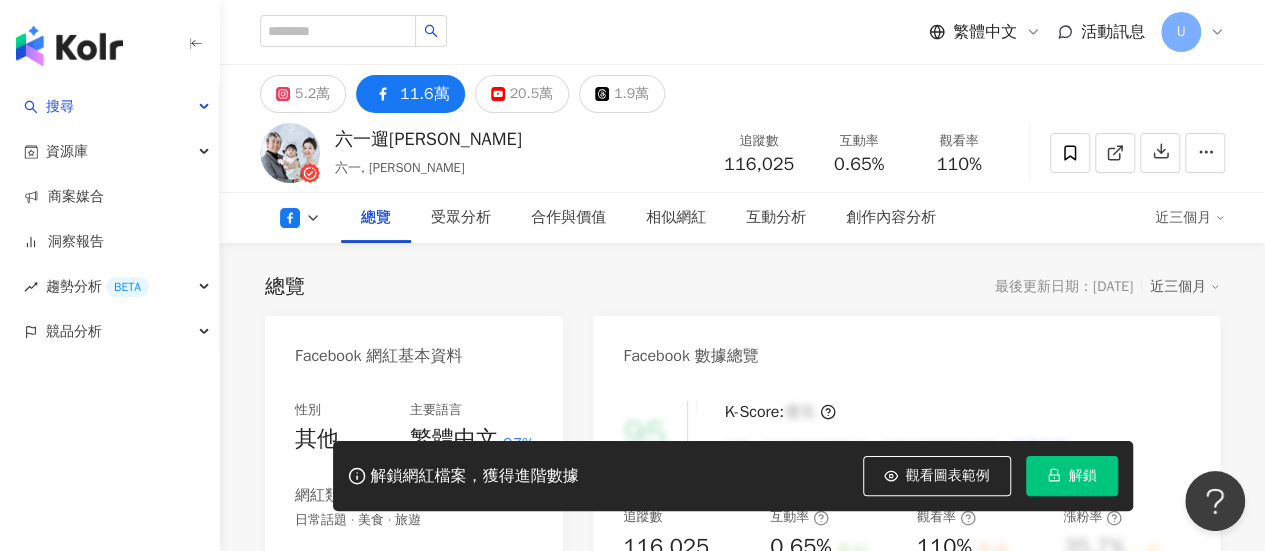scroll, scrollTop: 300, scrollLeft: 0, axis: vertical 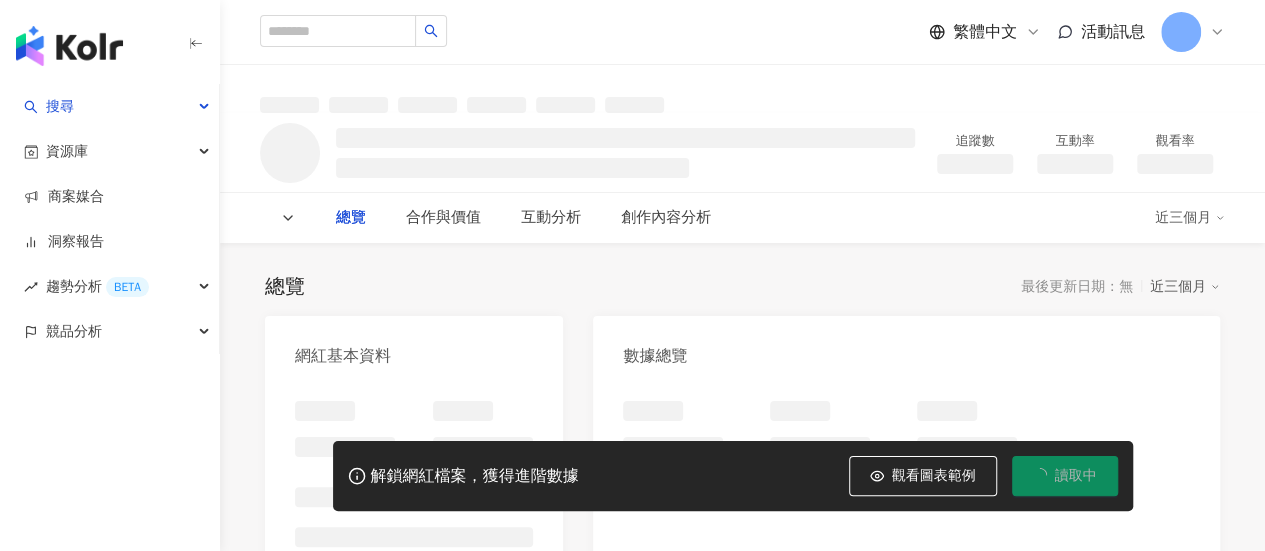 type on "***" 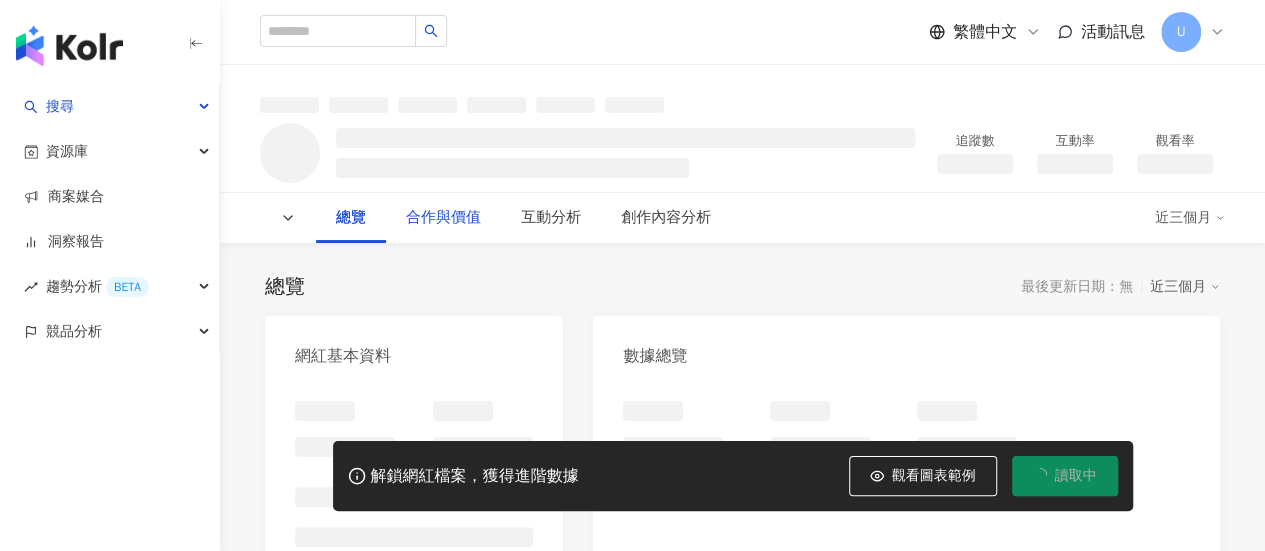 scroll, scrollTop: 0, scrollLeft: 0, axis: both 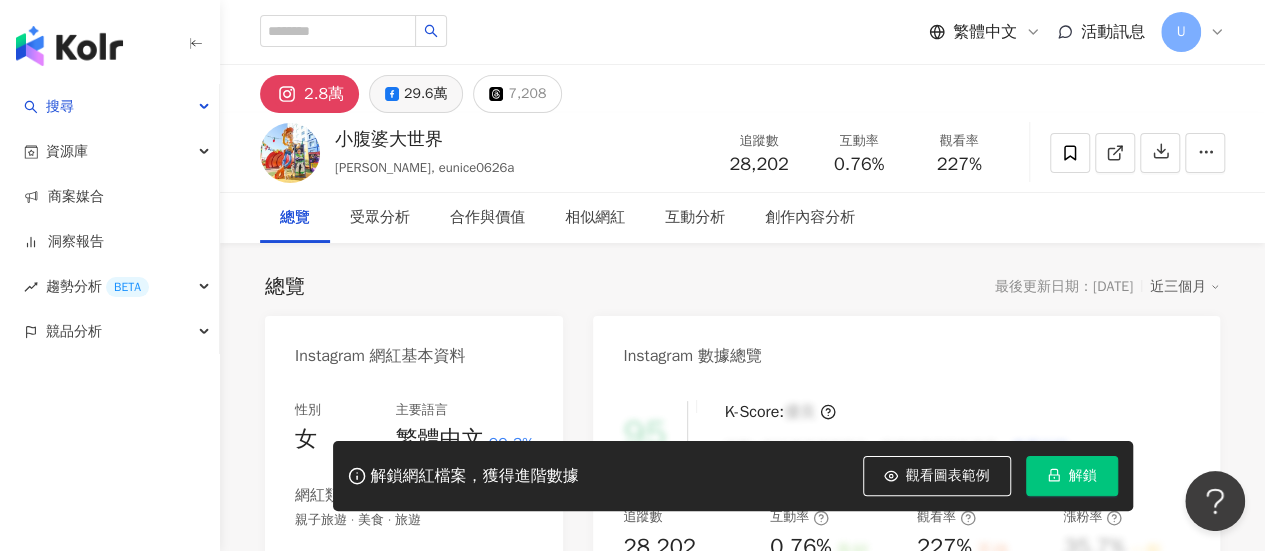 click on "29.6萬" at bounding box center [425, 94] 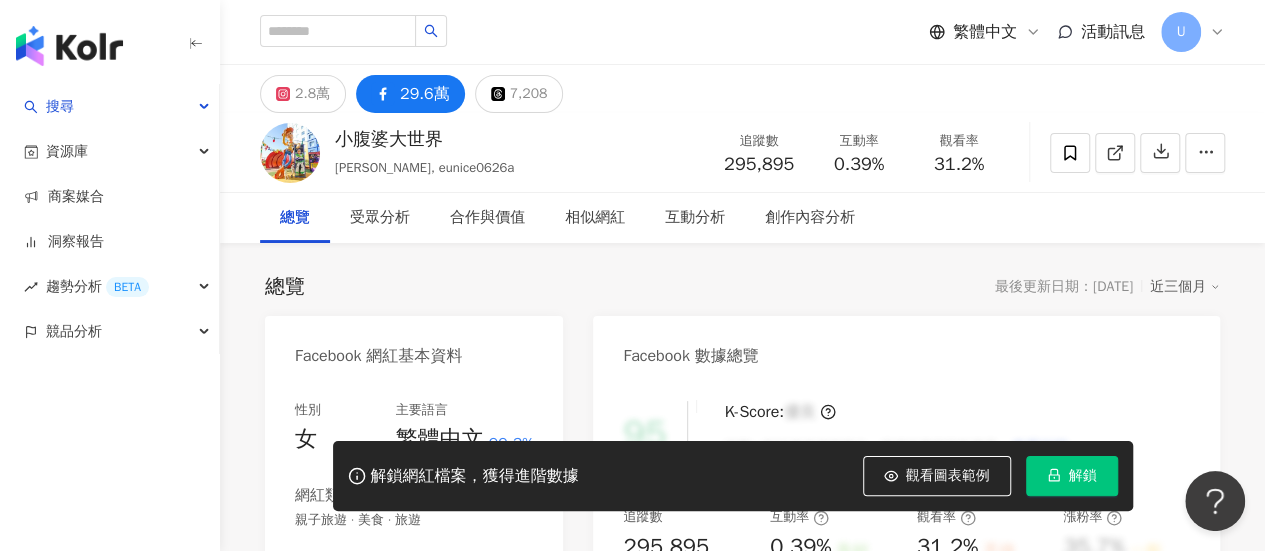 click on "Facebook 網紅基本資料 性別   女 主要語言   繁體中文 99.3% 網紅類型 親子旅遊 · 美食 · 旅遊 社群簡介 happy0626 | 小腹婆大世界 | fupo0626 https://www.facebook.com/1543055819247063 【小腹婆大世界】一日遊、旅行、美食、親子遊、育兒用品、住宿團購、好物團 看更多" at bounding box center [414, 564] 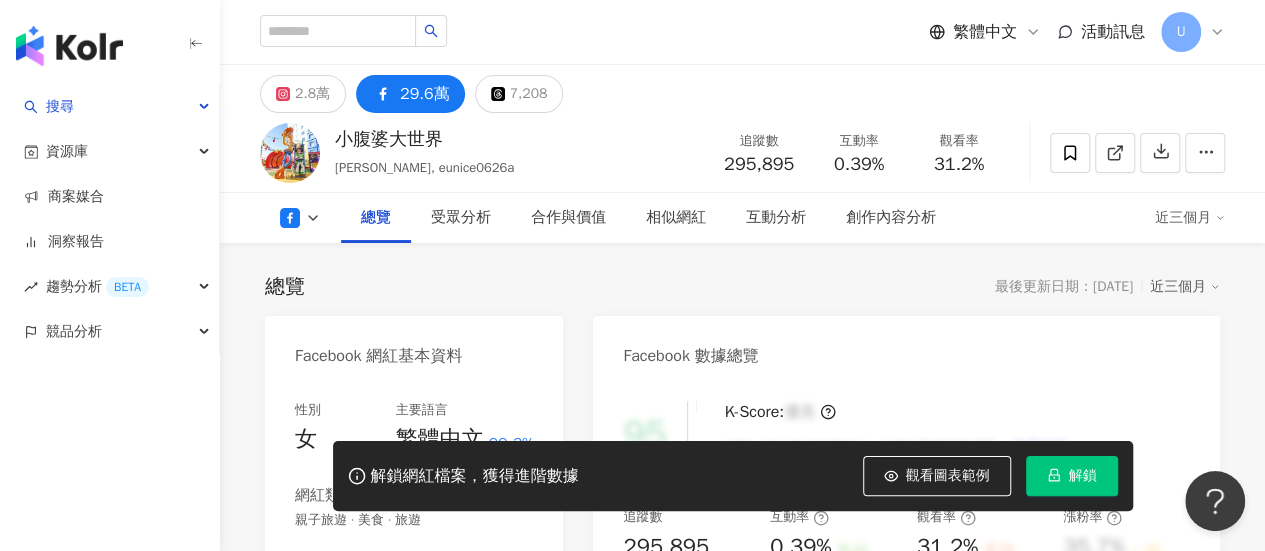 scroll, scrollTop: 300, scrollLeft: 0, axis: vertical 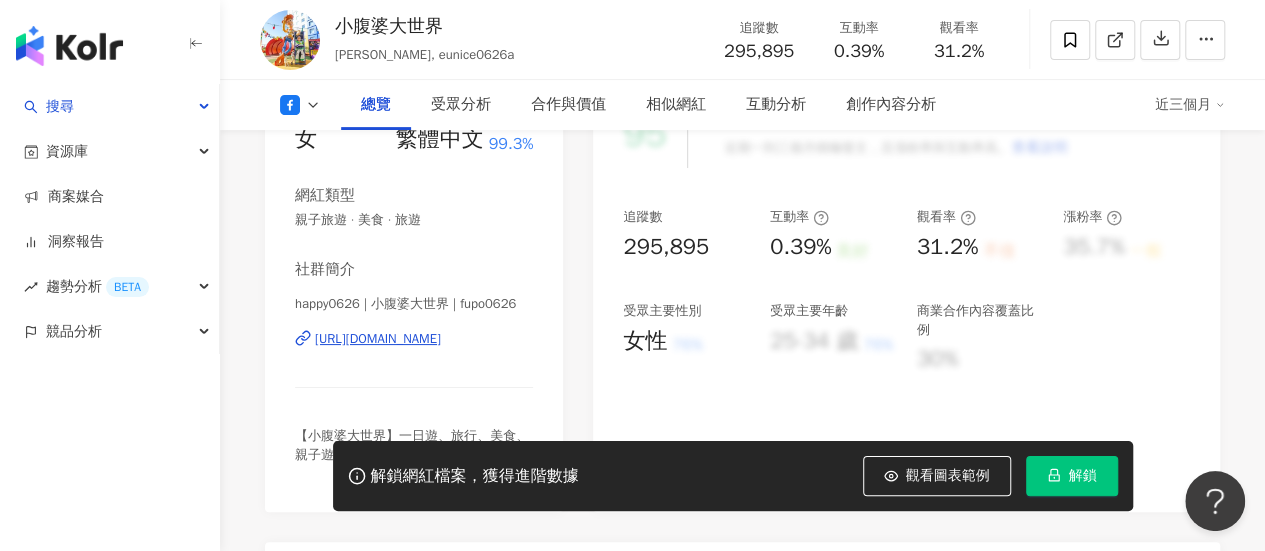 click on "https://www.facebook.com/1543055819247063" at bounding box center [378, 339] 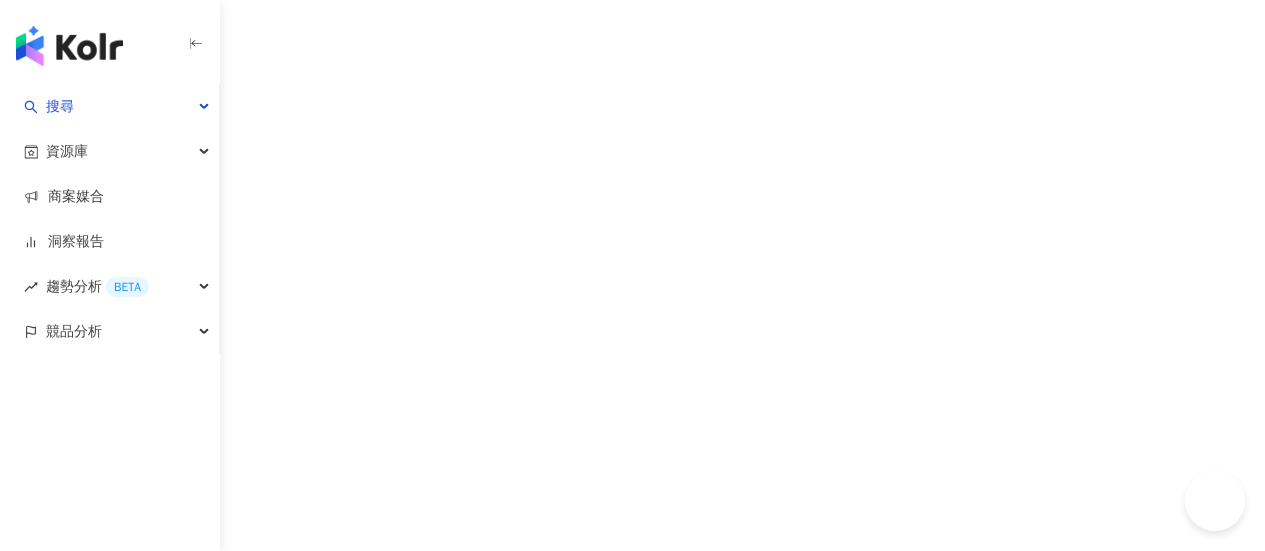 scroll, scrollTop: 0, scrollLeft: 0, axis: both 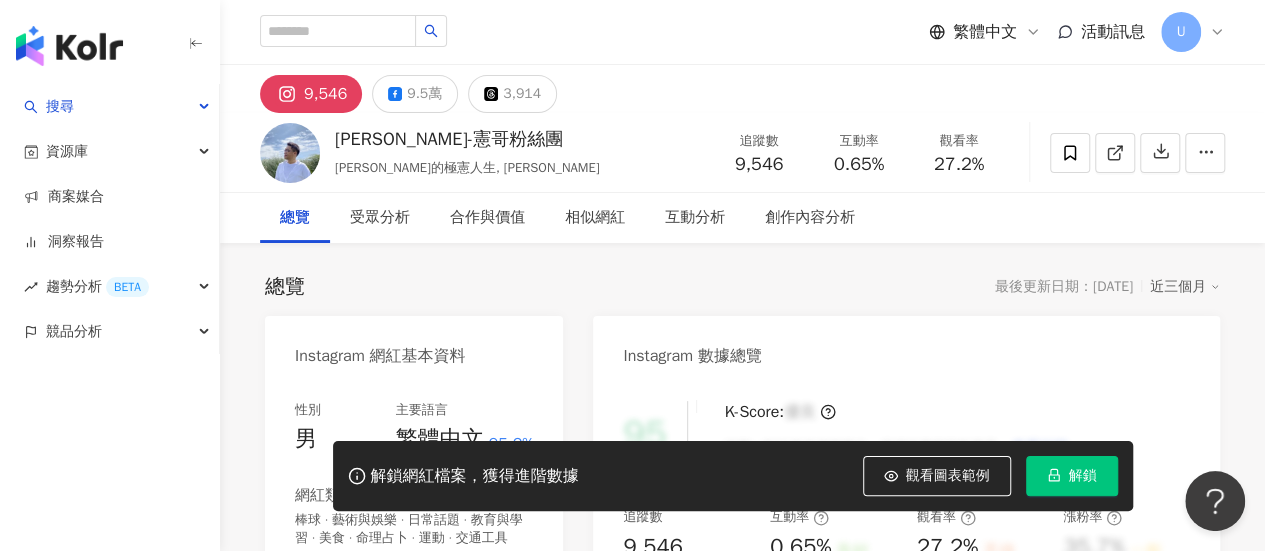click on "9.5萬" at bounding box center (424, 94) 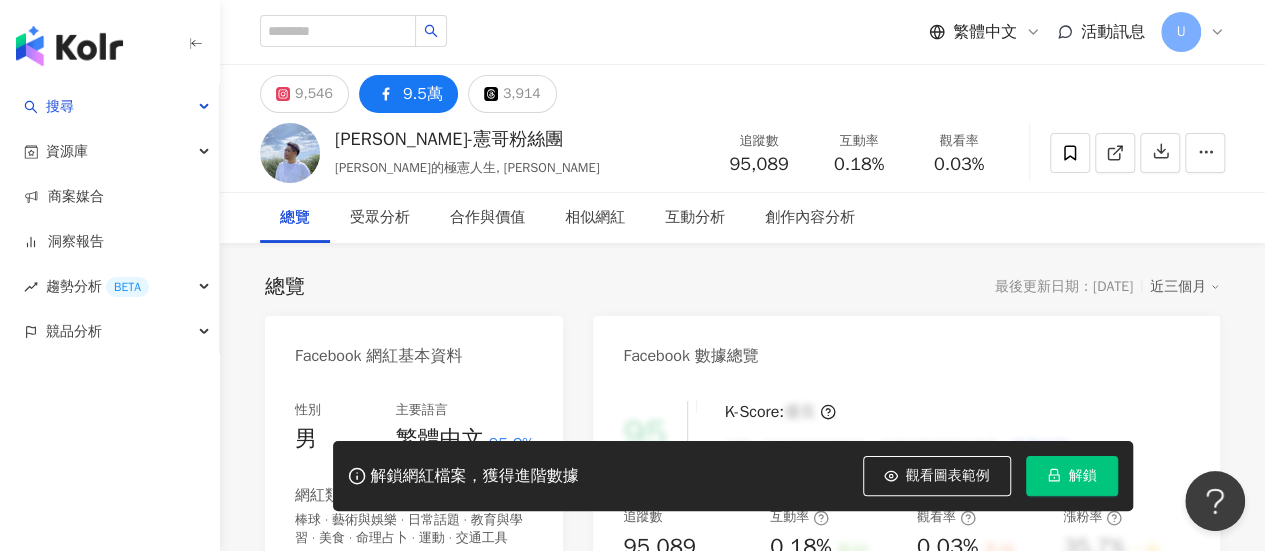 click on "https://www.facebook.com/210338329008523" at bounding box center (378, 657) 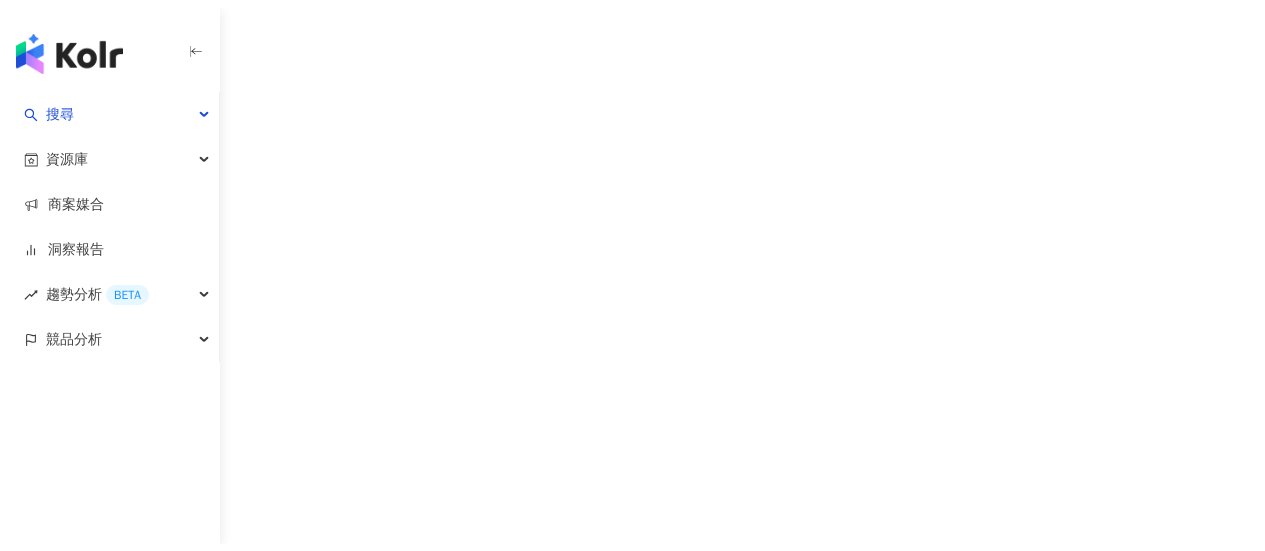 scroll, scrollTop: 0, scrollLeft: 0, axis: both 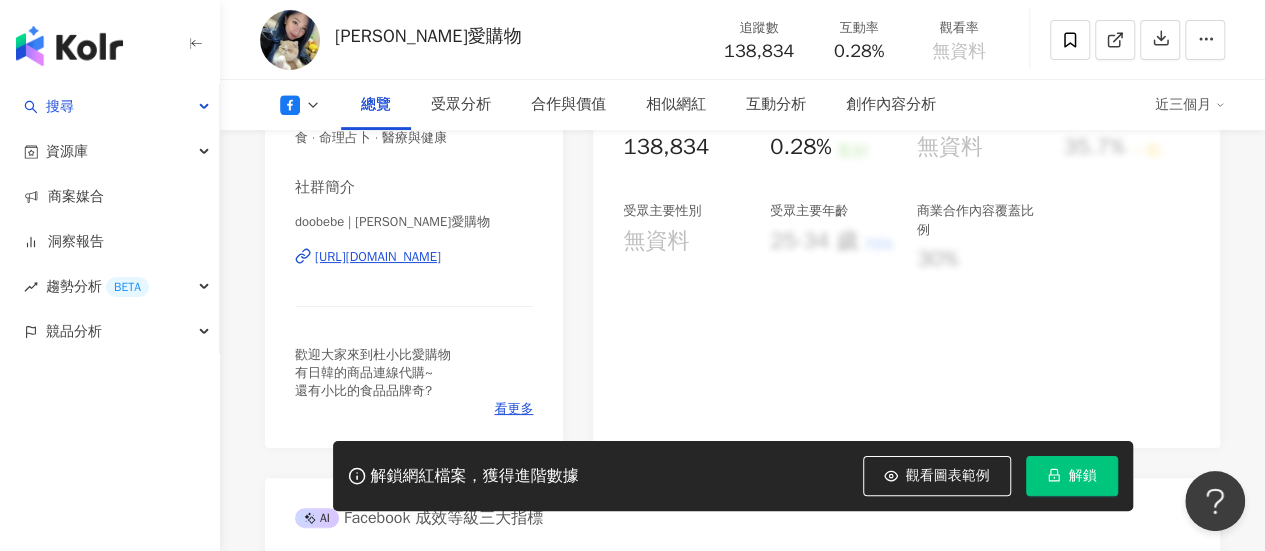 click on "[URL][DOMAIN_NAME]" at bounding box center [378, 257] 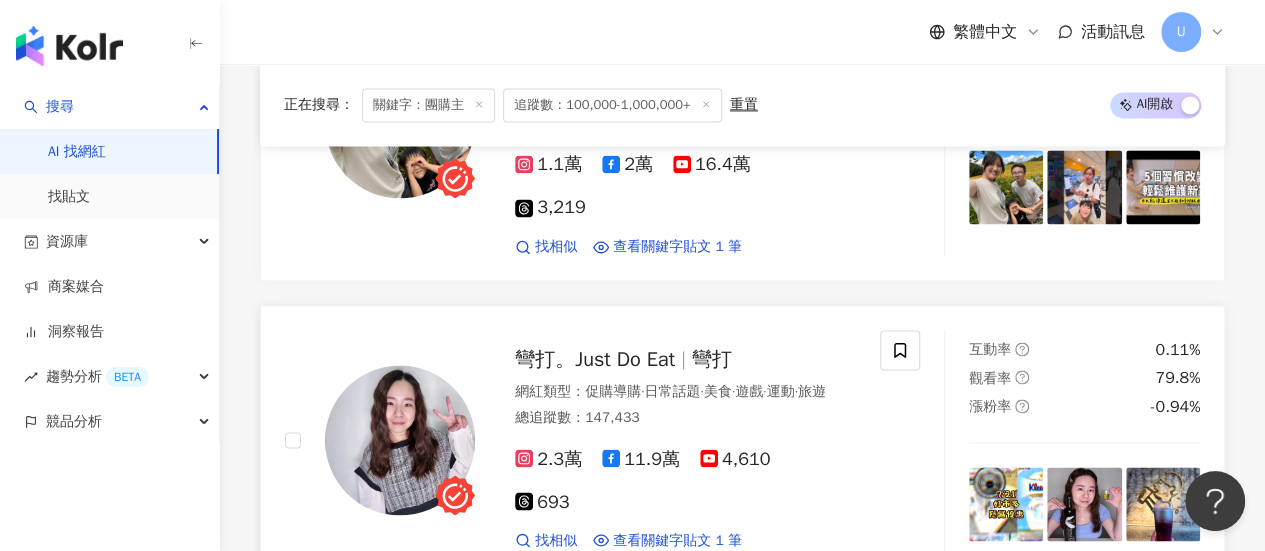 scroll, scrollTop: 1480, scrollLeft: 0, axis: vertical 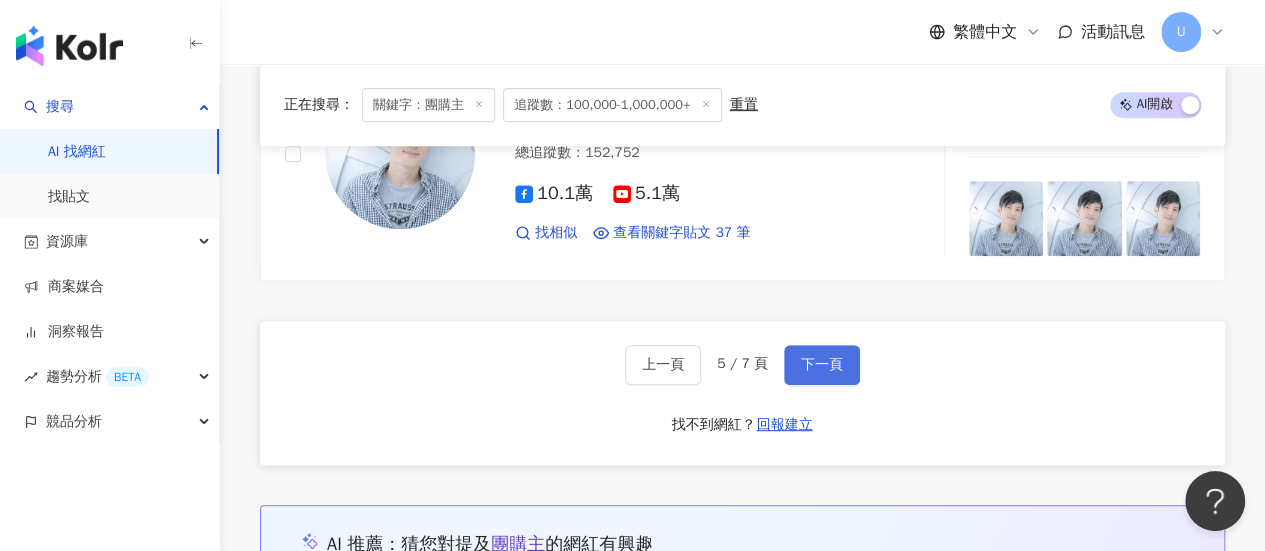 click on "下一頁" at bounding box center [822, 365] 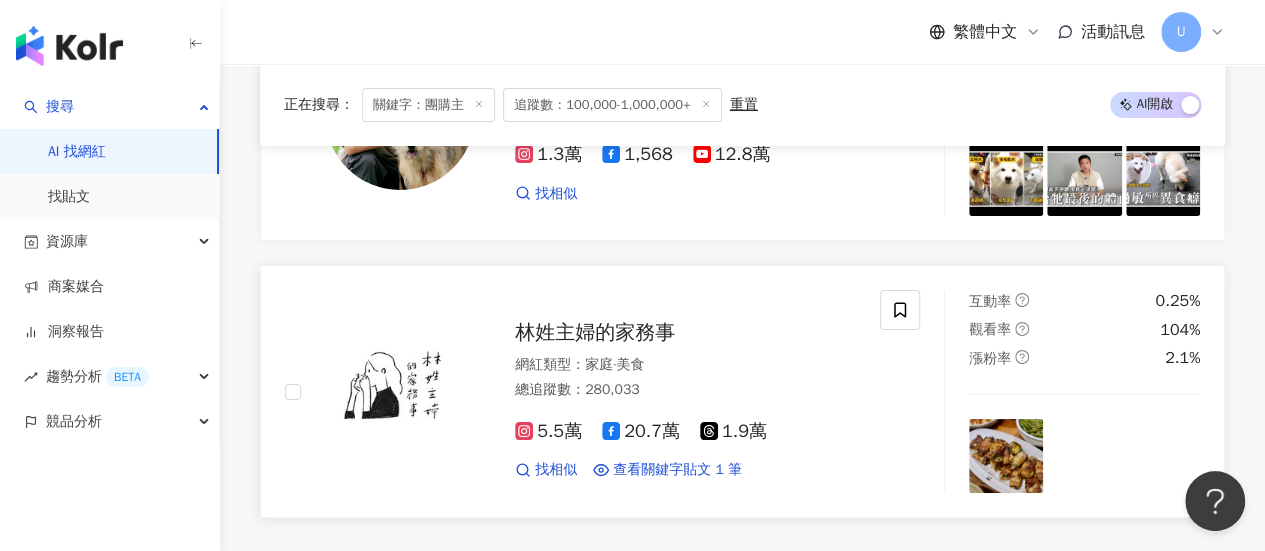 scroll, scrollTop: 3840, scrollLeft: 0, axis: vertical 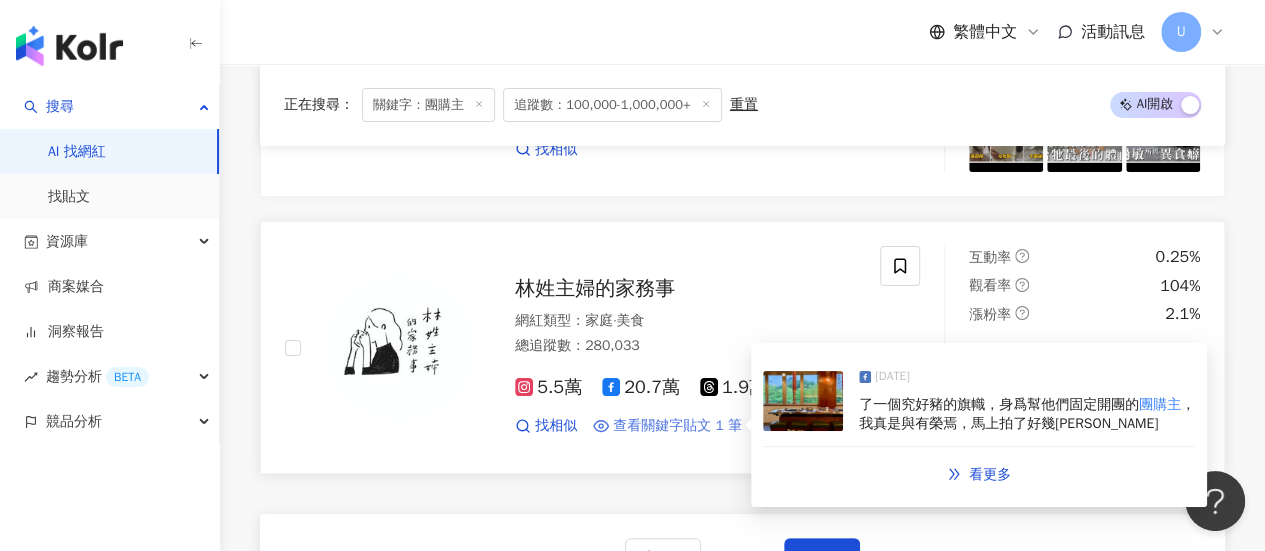 click on "查看關鍵字貼文 1 筆" at bounding box center (677, 426) 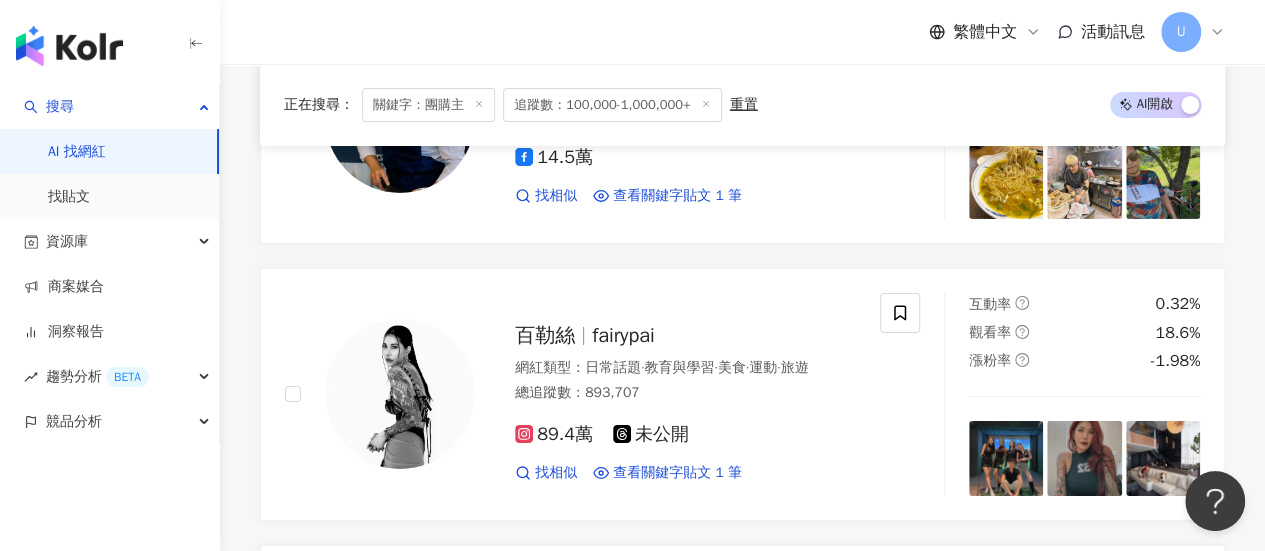 click 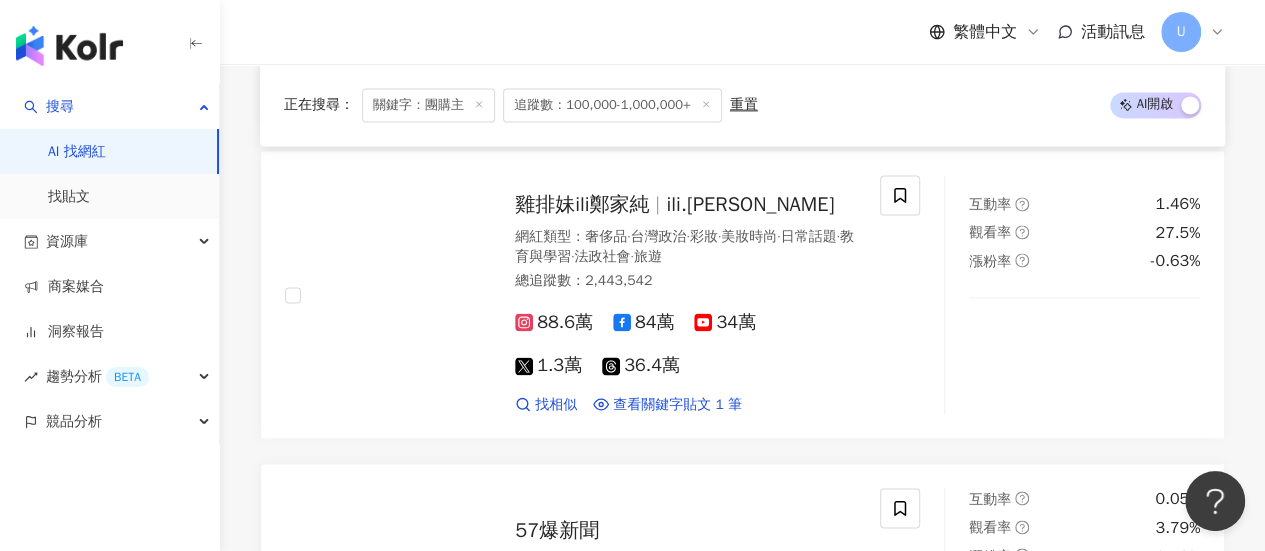 scroll, scrollTop: 648, scrollLeft: 0, axis: vertical 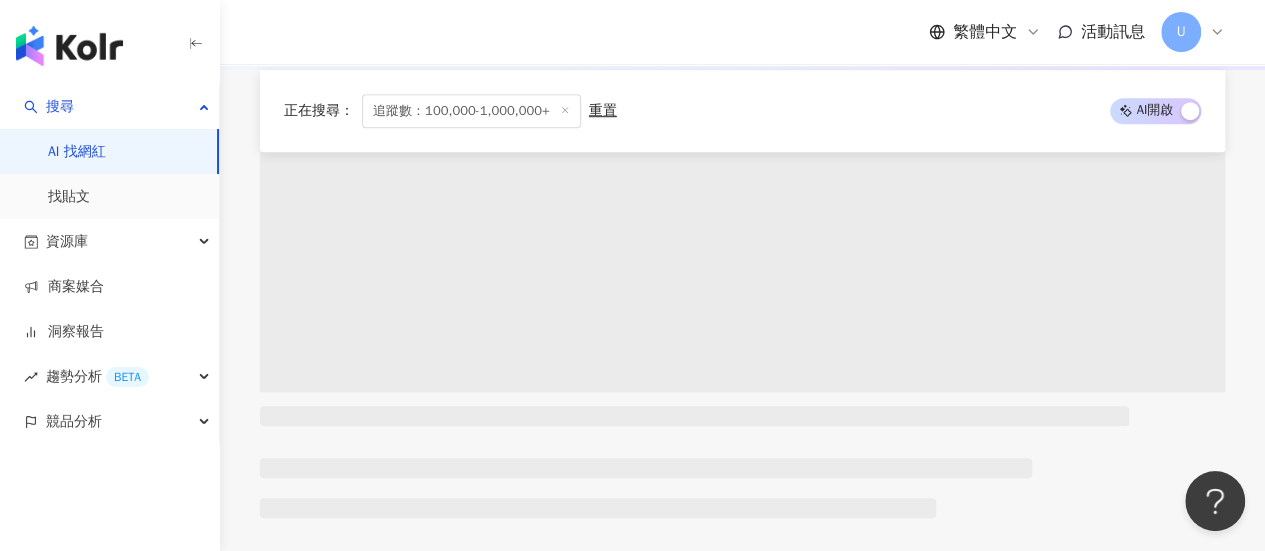 type 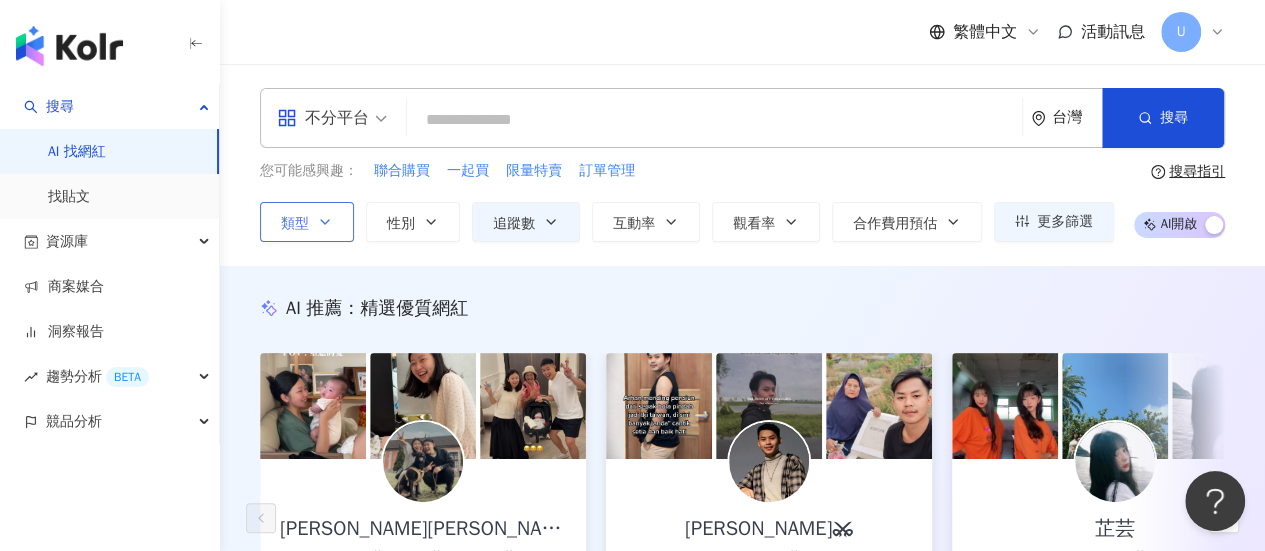click on "類型" at bounding box center (307, 222) 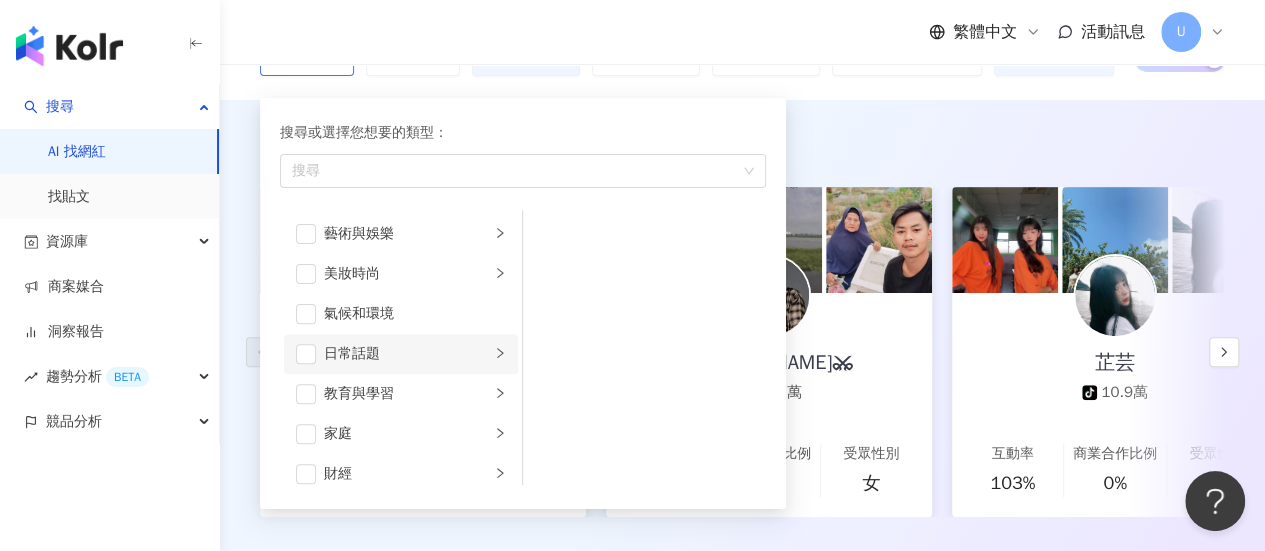 scroll, scrollTop: 200, scrollLeft: 0, axis: vertical 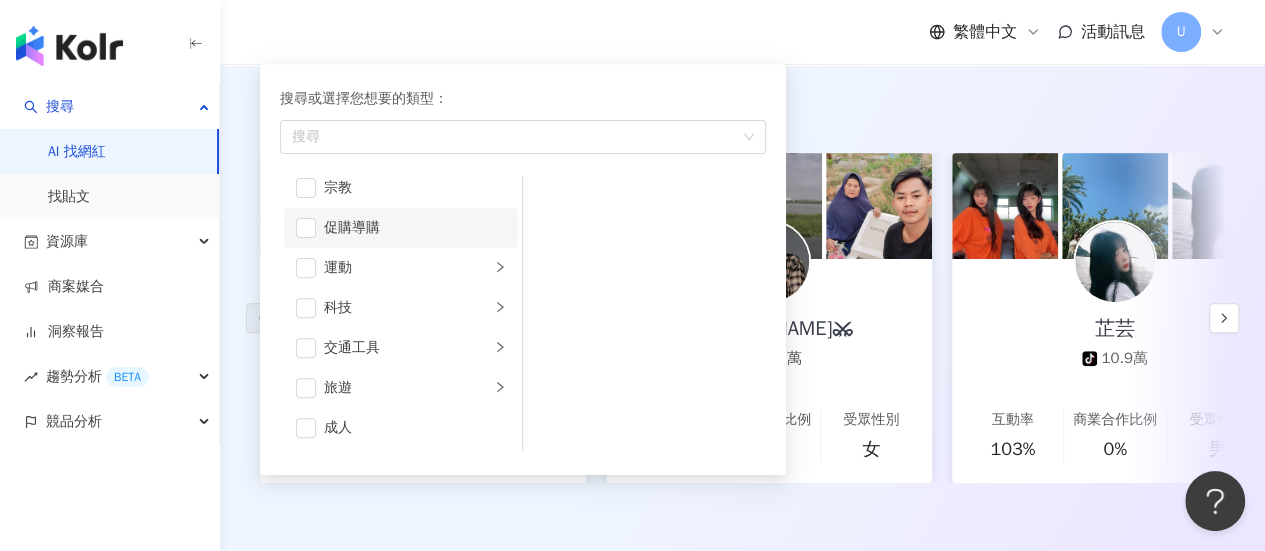 click on "促購導購" at bounding box center (415, 228) 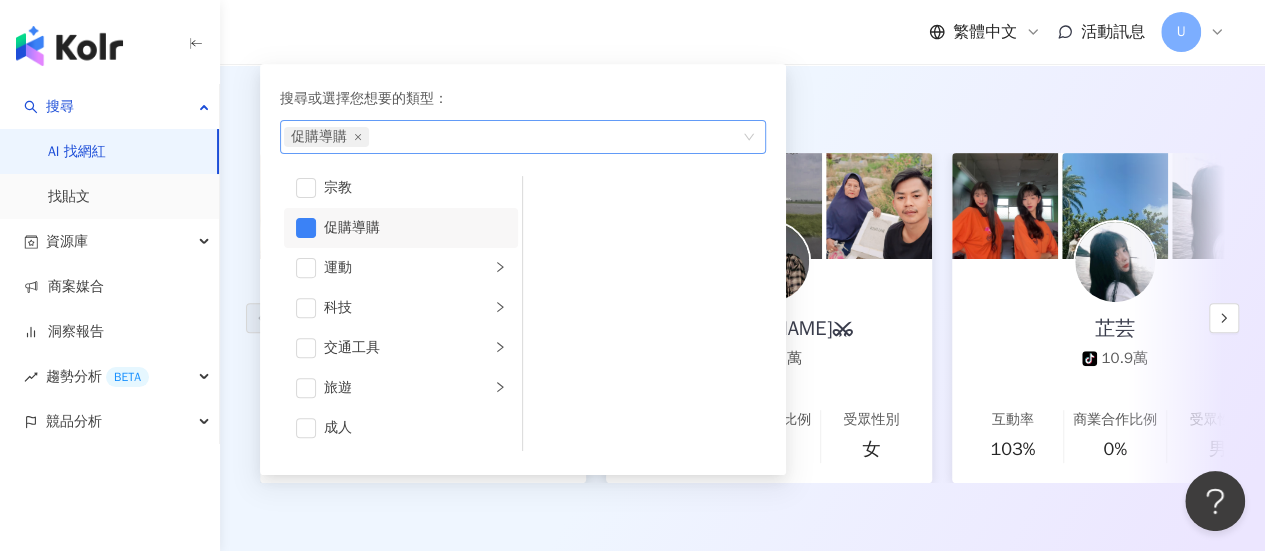 type 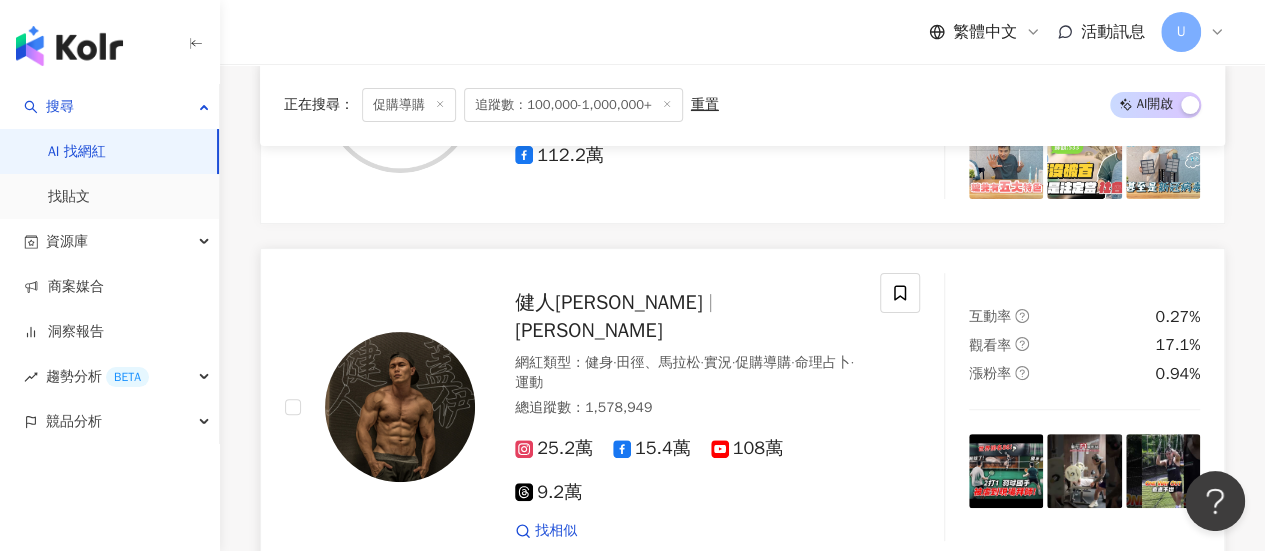scroll, scrollTop: 3900, scrollLeft: 0, axis: vertical 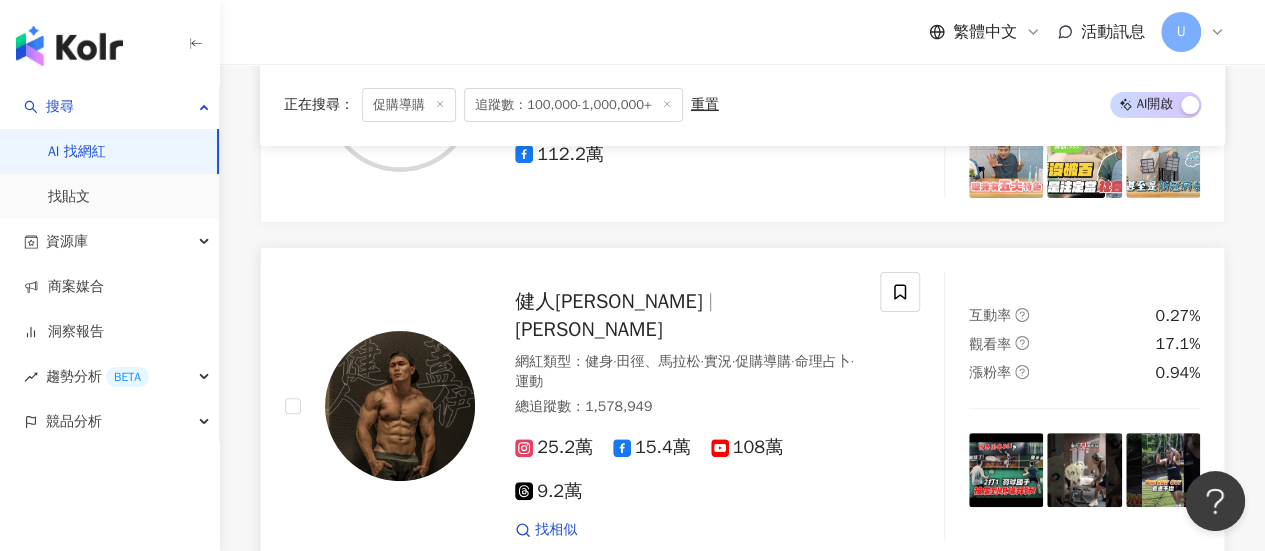 click on "找相似" at bounding box center (685, 530) 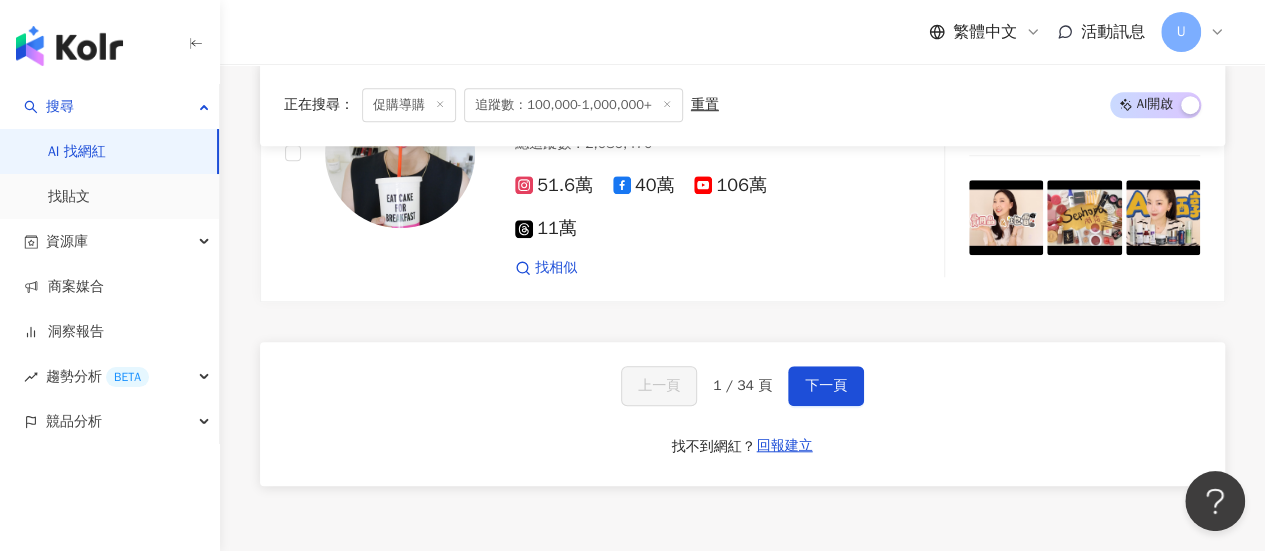 scroll, scrollTop: 4500, scrollLeft: 0, axis: vertical 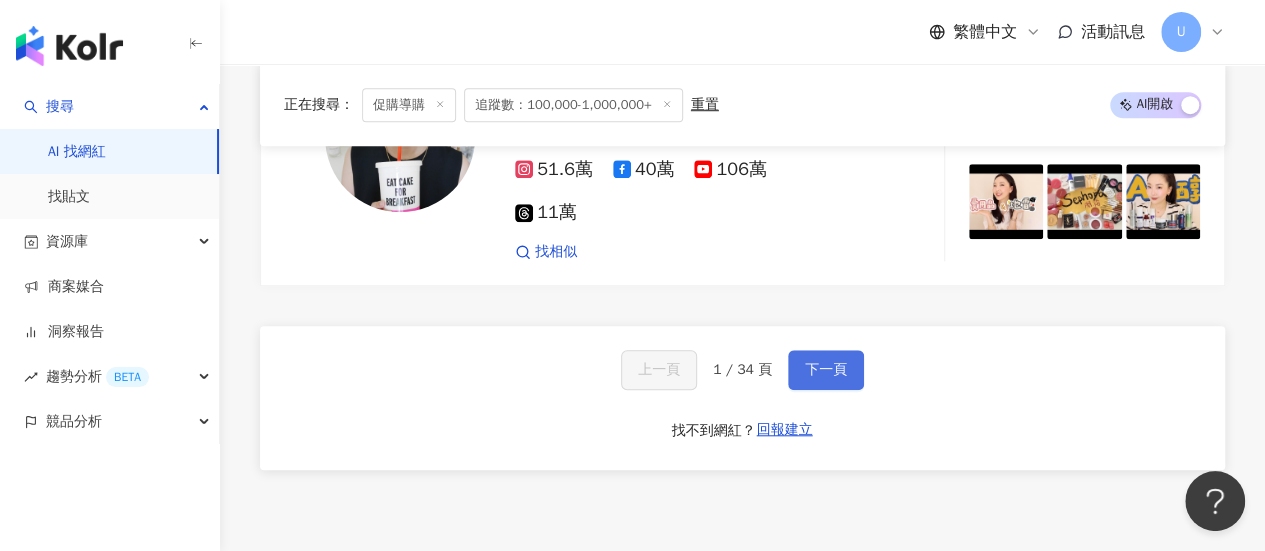 click on "下一頁" at bounding box center [826, 370] 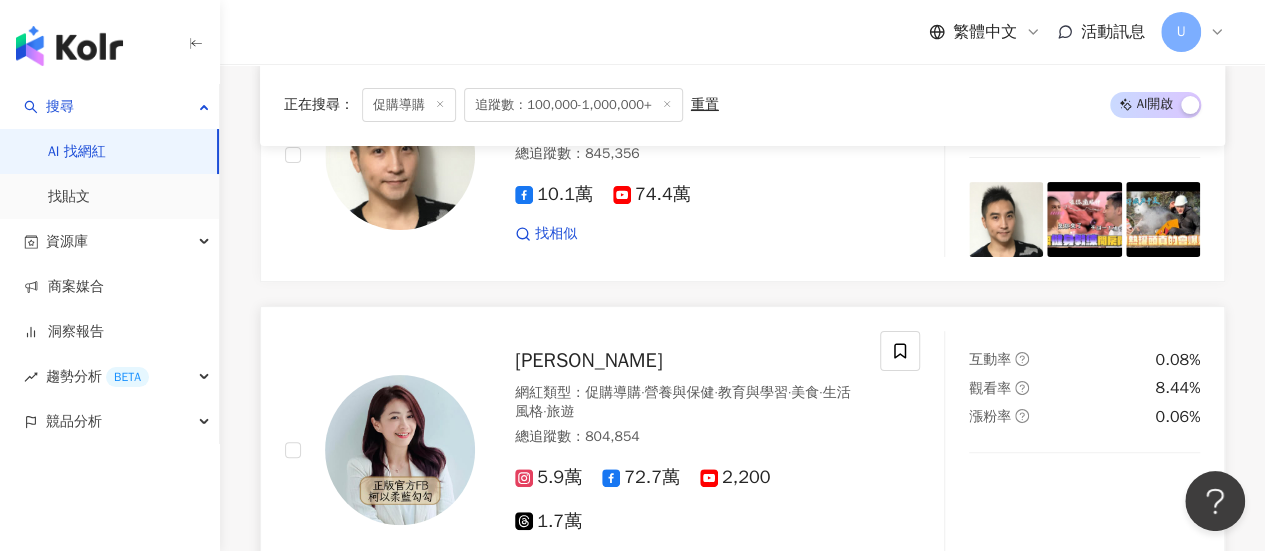 scroll, scrollTop: 3816, scrollLeft: 0, axis: vertical 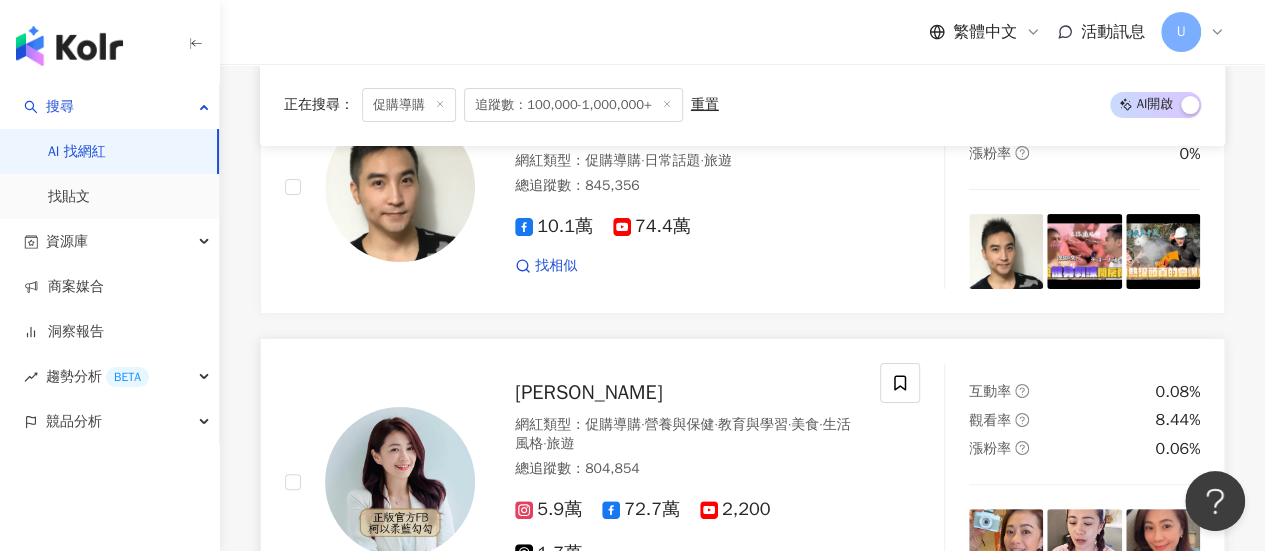 click on "網紅類型 ： 促購導購  ·  營養與保健  ·  教育與學習  ·  美食  ·  生活風格  ·  旅遊" at bounding box center (685, 434) 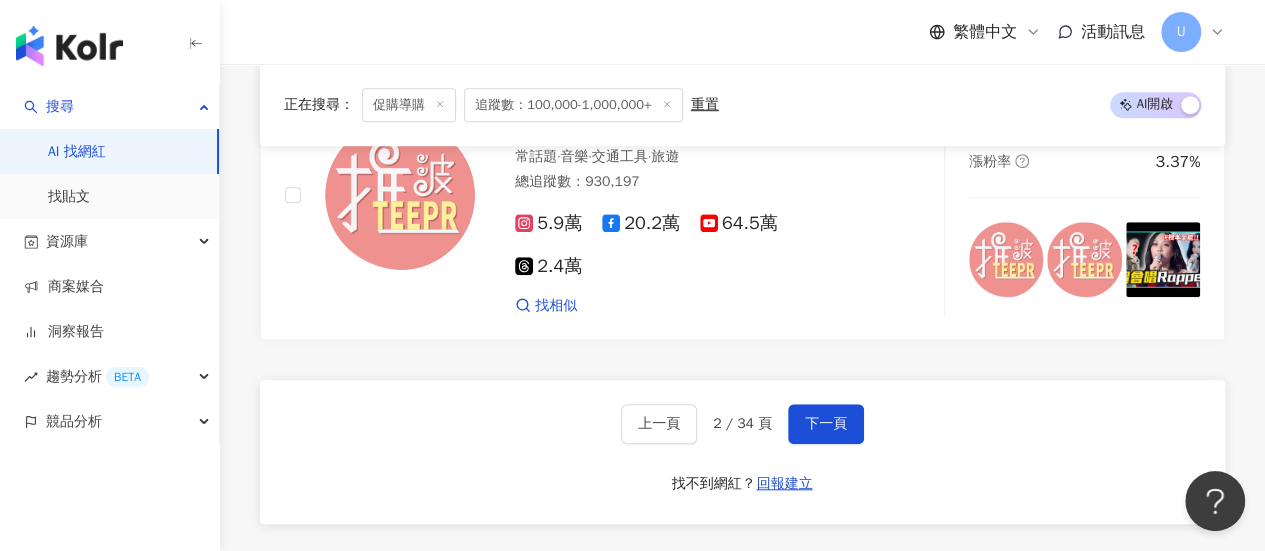scroll, scrollTop: 4516, scrollLeft: 0, axis: vertical 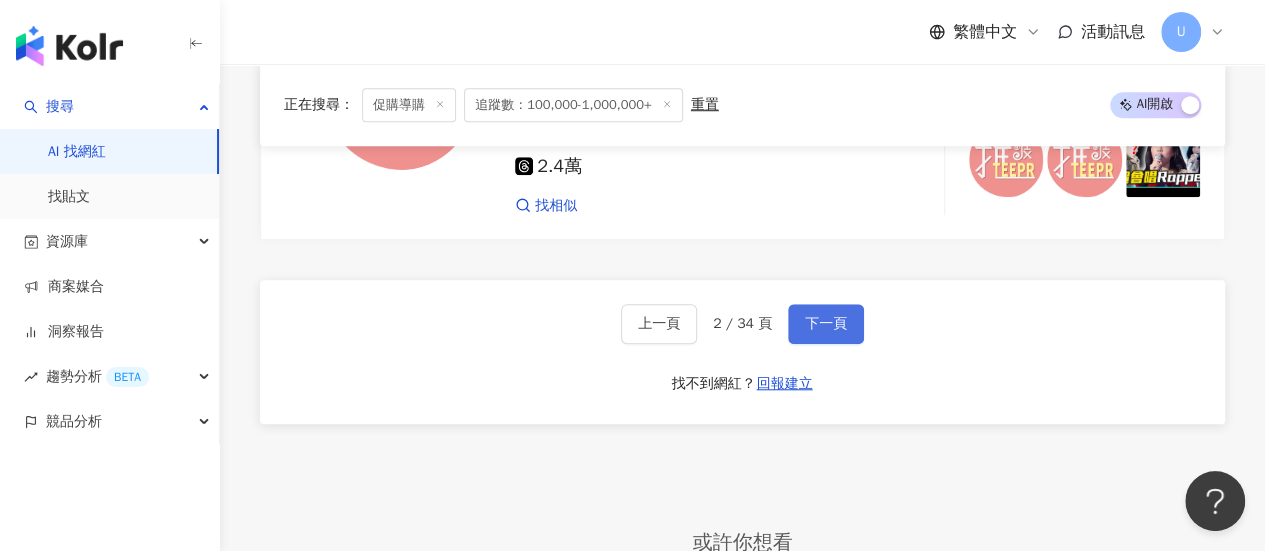 click on "下一頁" at bounding box center (826, 324) 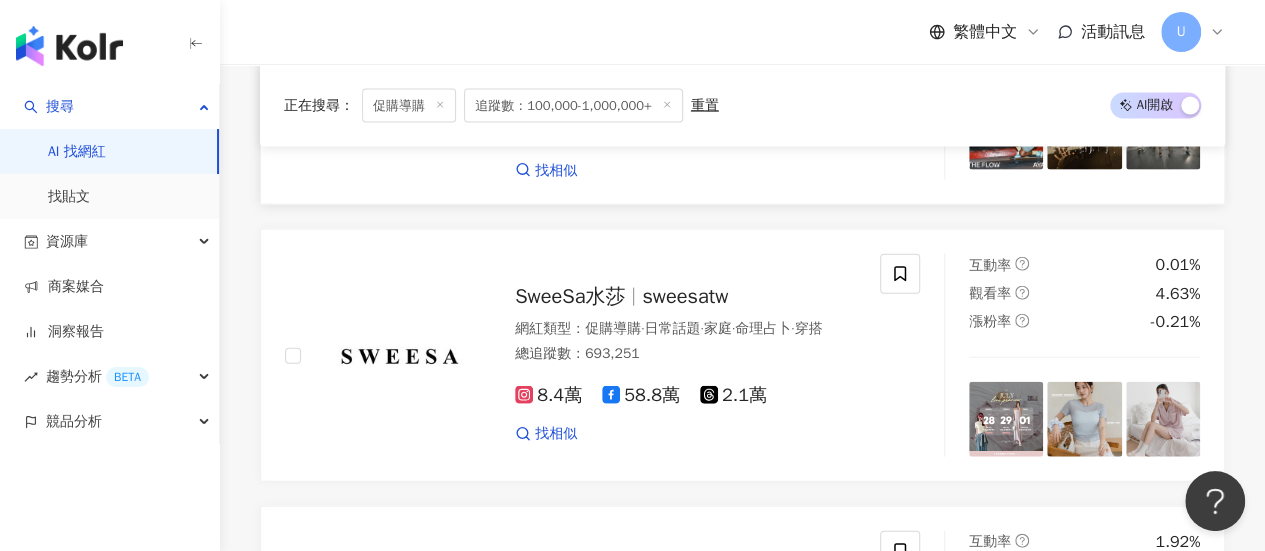 scroll, scrollTop: 2270, scrollLeft: 0, axis: vertical 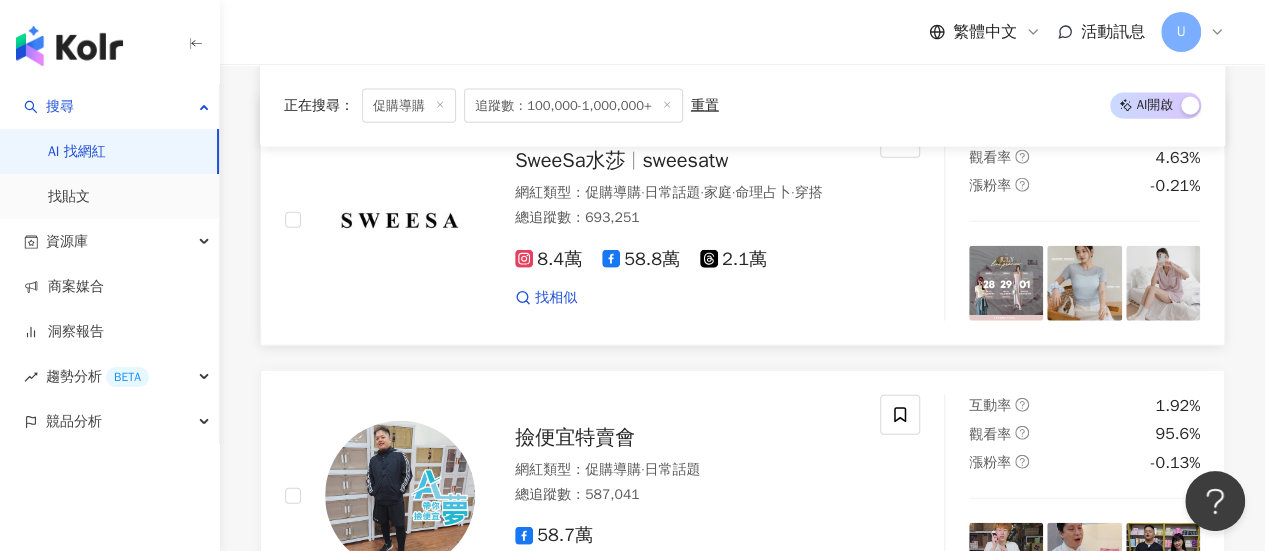 click on "SweeSa水莎 sweesatw 網紅類型 ： 促購導購  ·  日常話題  ·  家庭  ·  命理占卜  ·  穿搭 總追蹤數 ： 693,251 8.4萬 58.8萬 2.1萬 找相似" at bounding box center (582, 219) 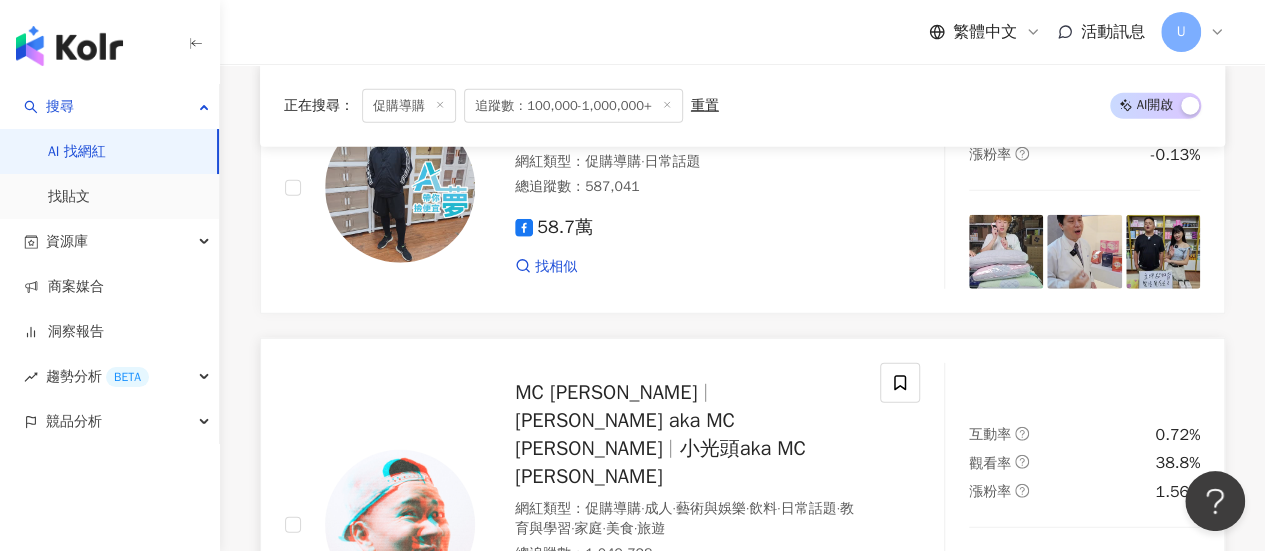 scroll, scrollTop: 2470, scrollLeft: 0, axis: vertical 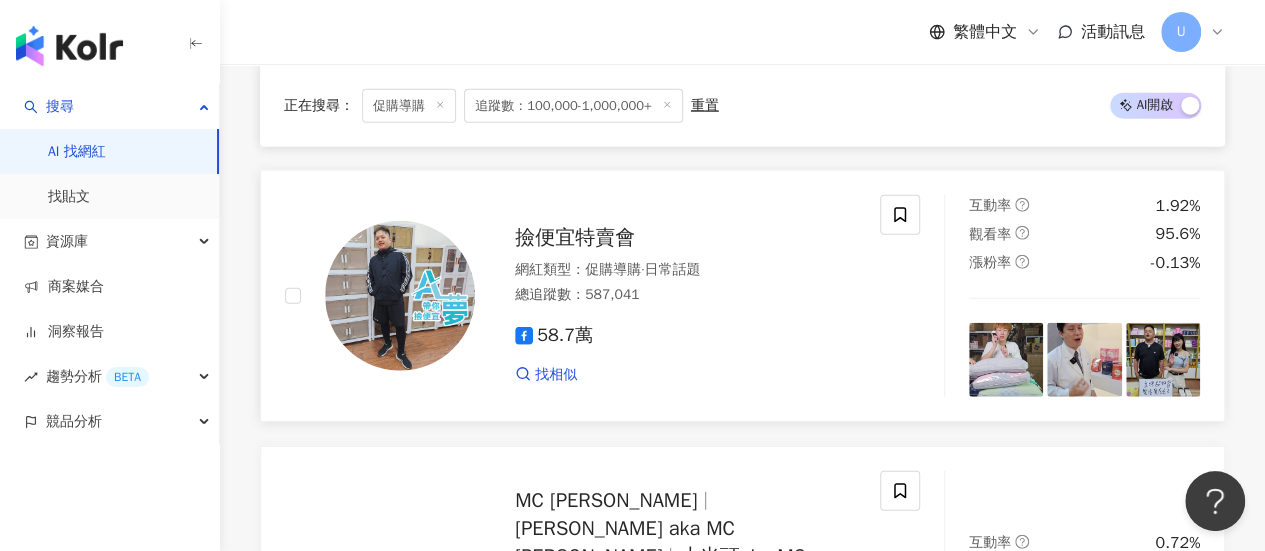 click on "58.7萬" at bounding box center (685, 336) 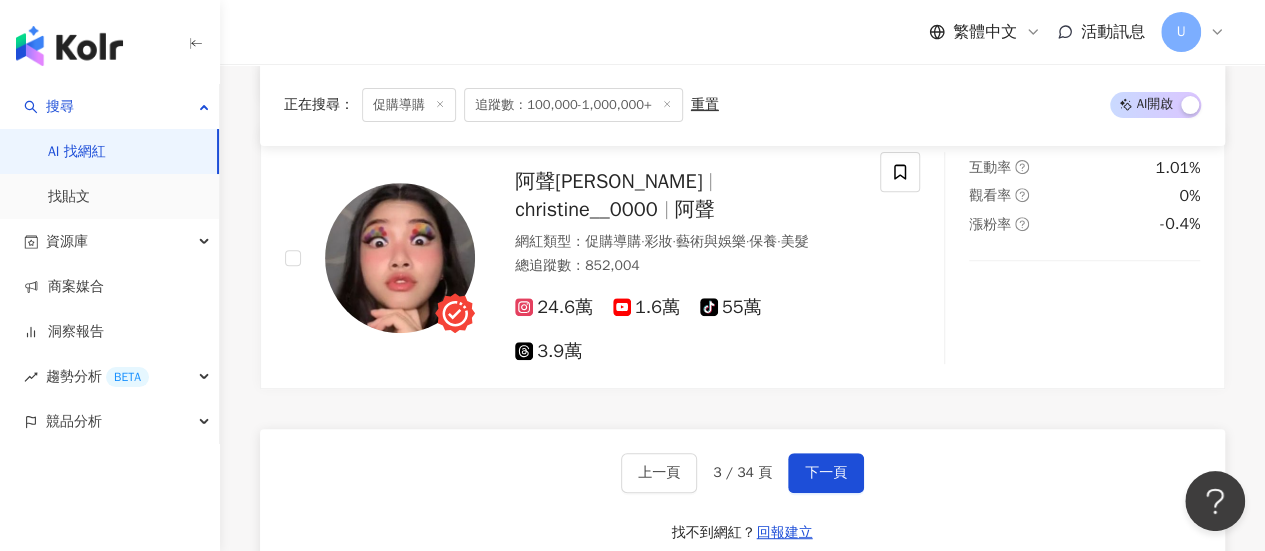 scroll, scrollTop: 4170, scrollLeft: 0, axis: vertical 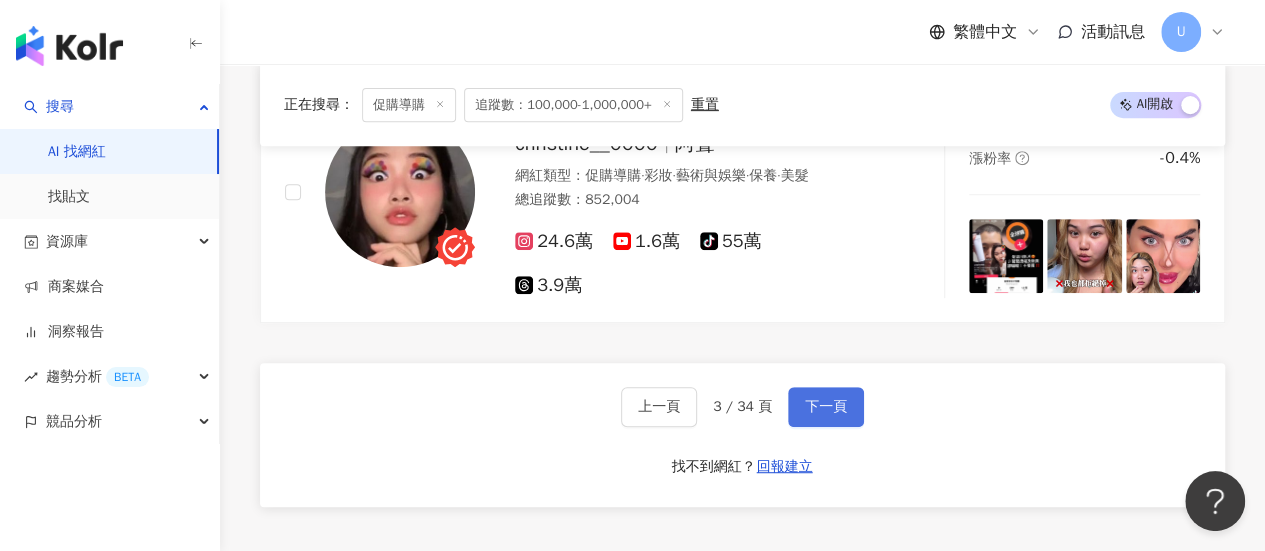 click on "下一頁" at bounding box center [826, 407] 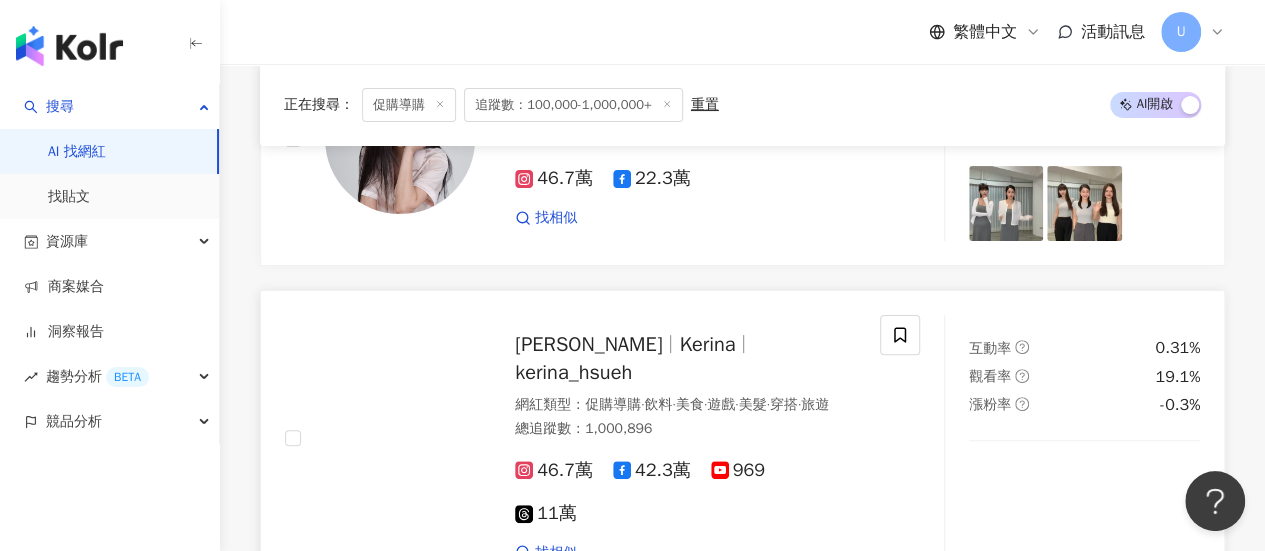 scroll, scrollTop: 3945, scrollLeft: 0, axis: vertical 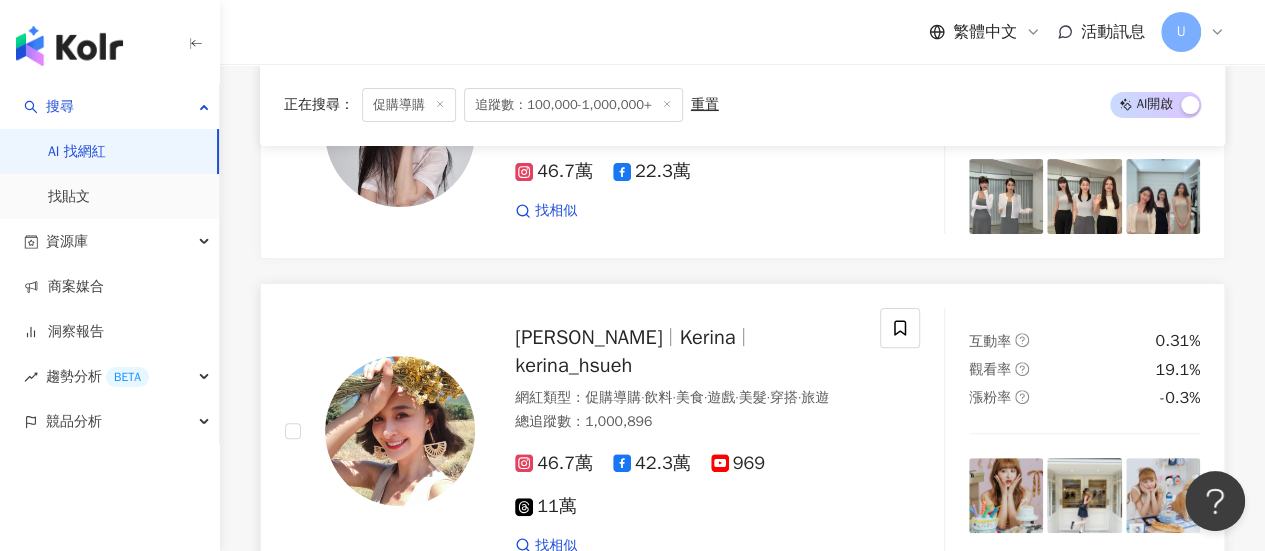 click on "46.7萬 42.3萬 969 11萬 找相似" at bounding box center (685, 496) 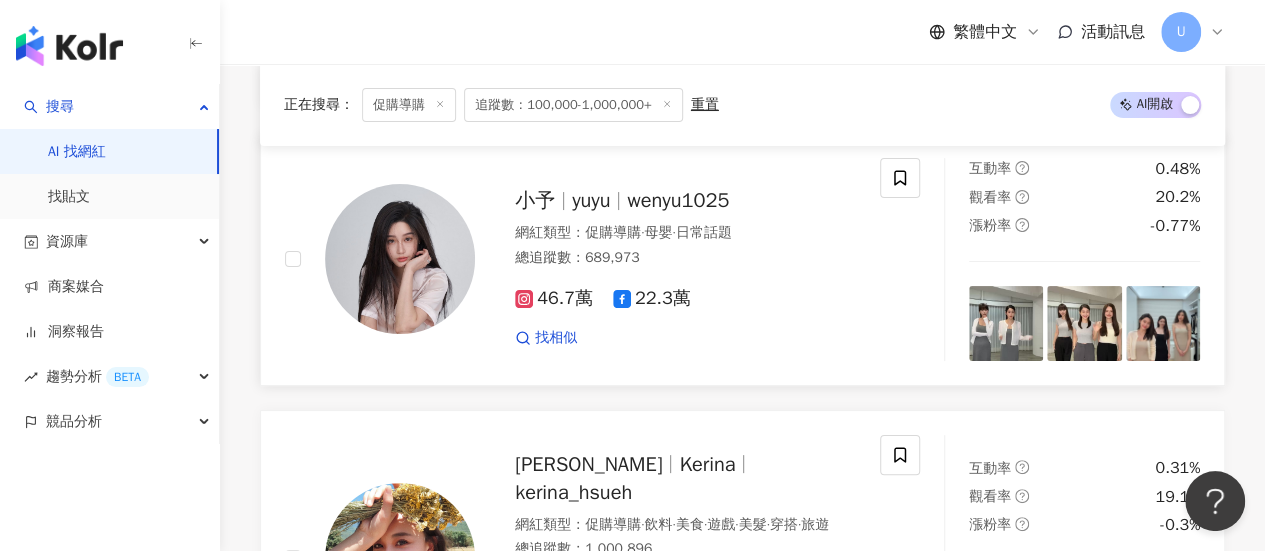 scroll, scrollTop: 3745, scrollLeft: 0, axis: vertical 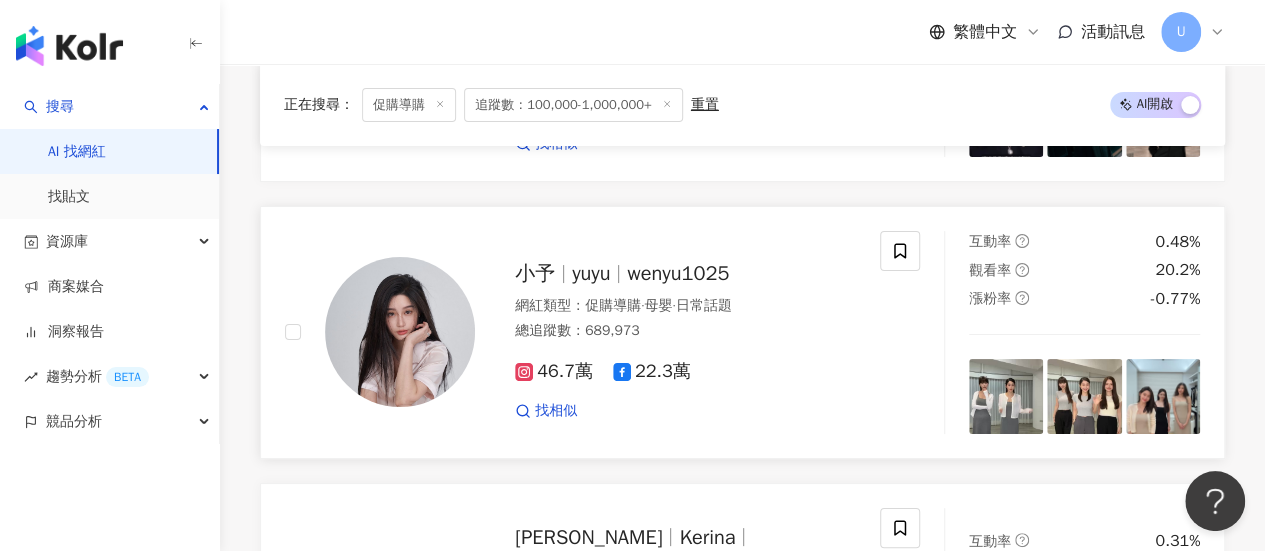 click on "46.7萬 22.3萬 找相似" at bounding box center (685, 382) 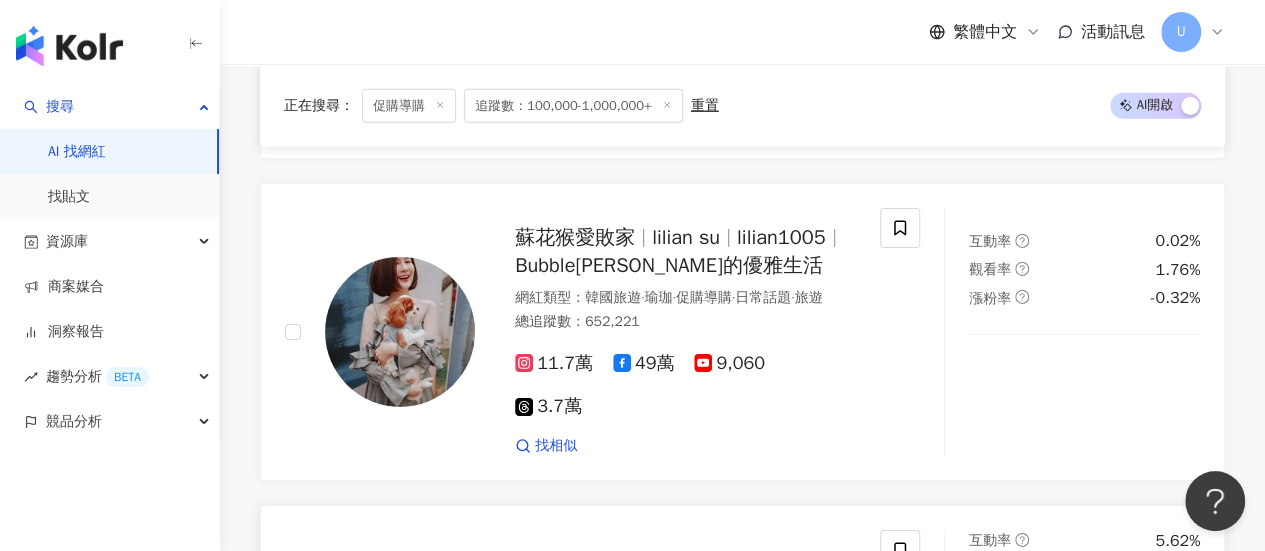 scroll, scrollTop: 3045, scrollLeft: 0, axis: vertical 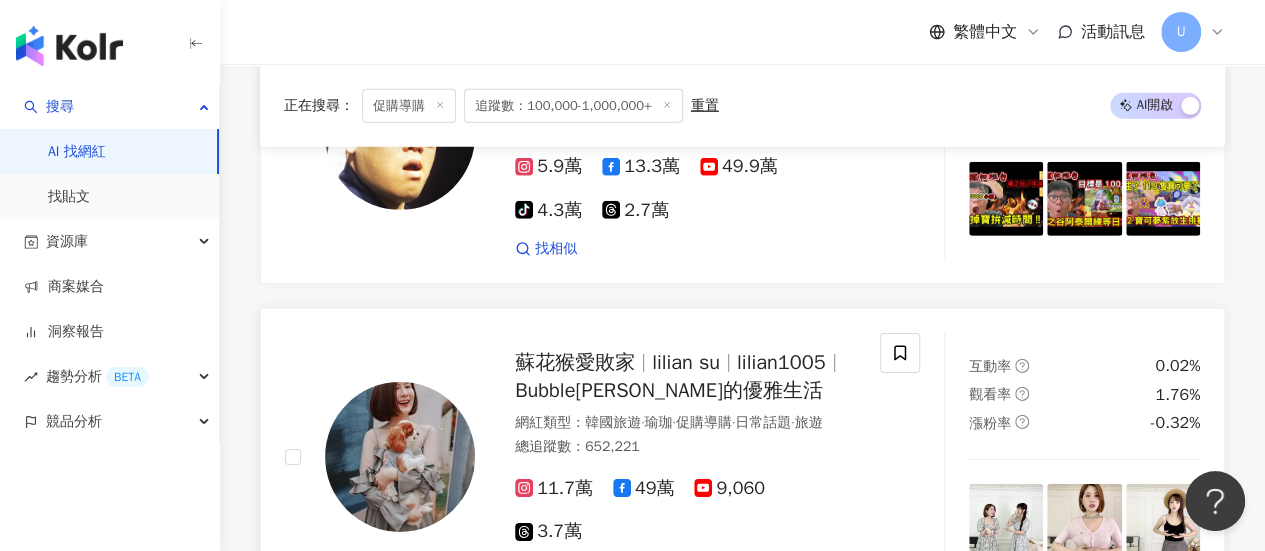 click on "網紅類型 ： 韓國旅遊  ·  瑜珈  ·  促購導購  ·  日常話題  ·  旅遊" at bounding box center [685, 423] 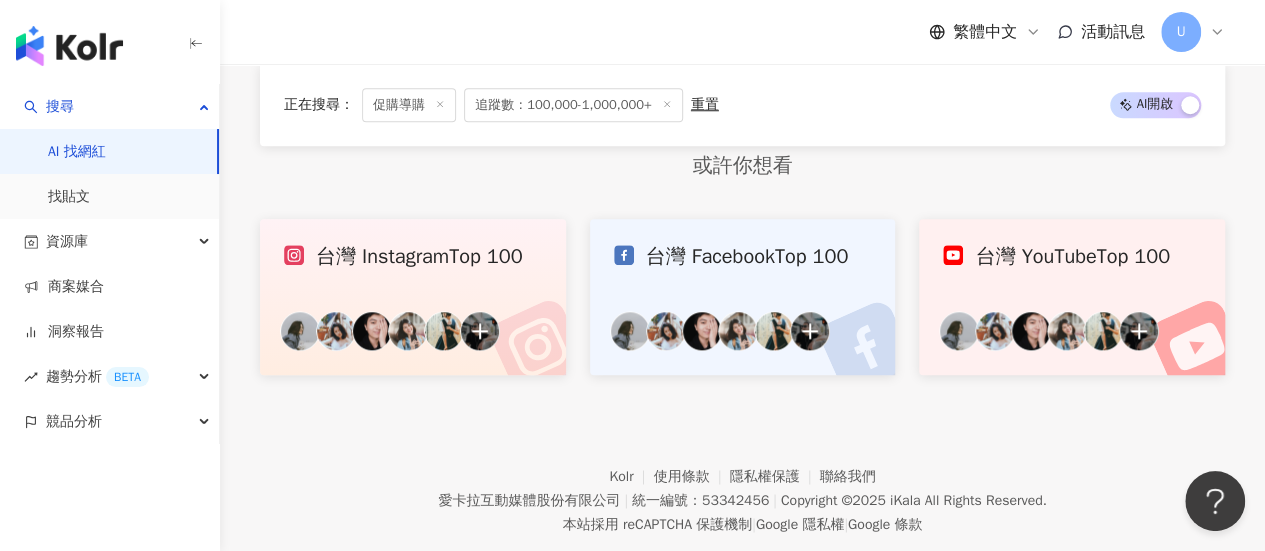 scroll, scrollTop: 4362, scrollLeft: 0, axis: vertical 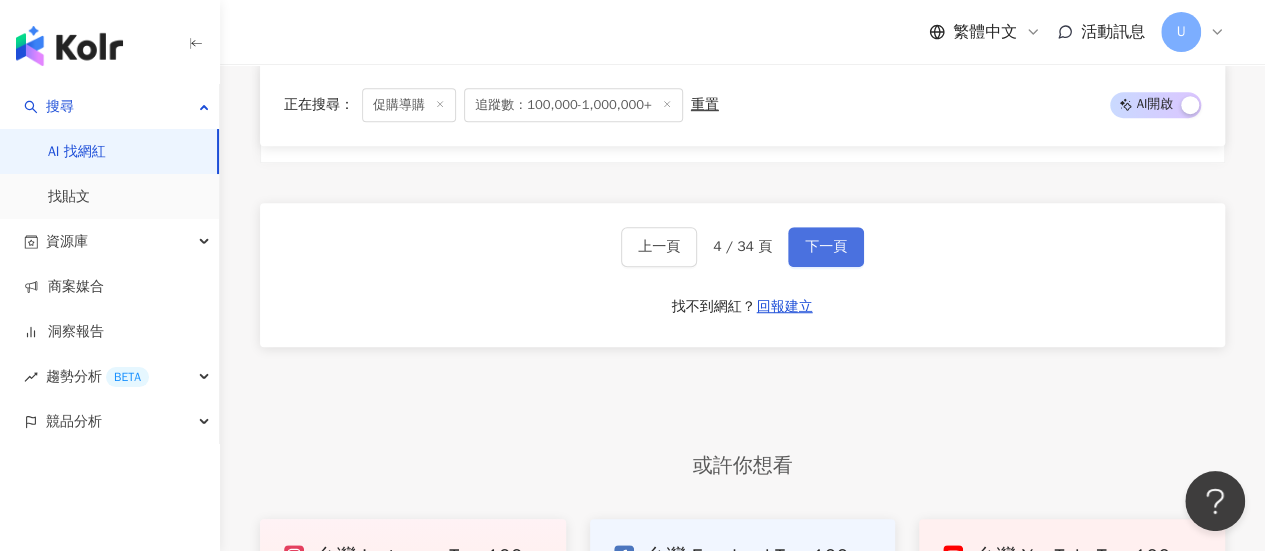 click on "下一頁" at bounding box center (826, 247) 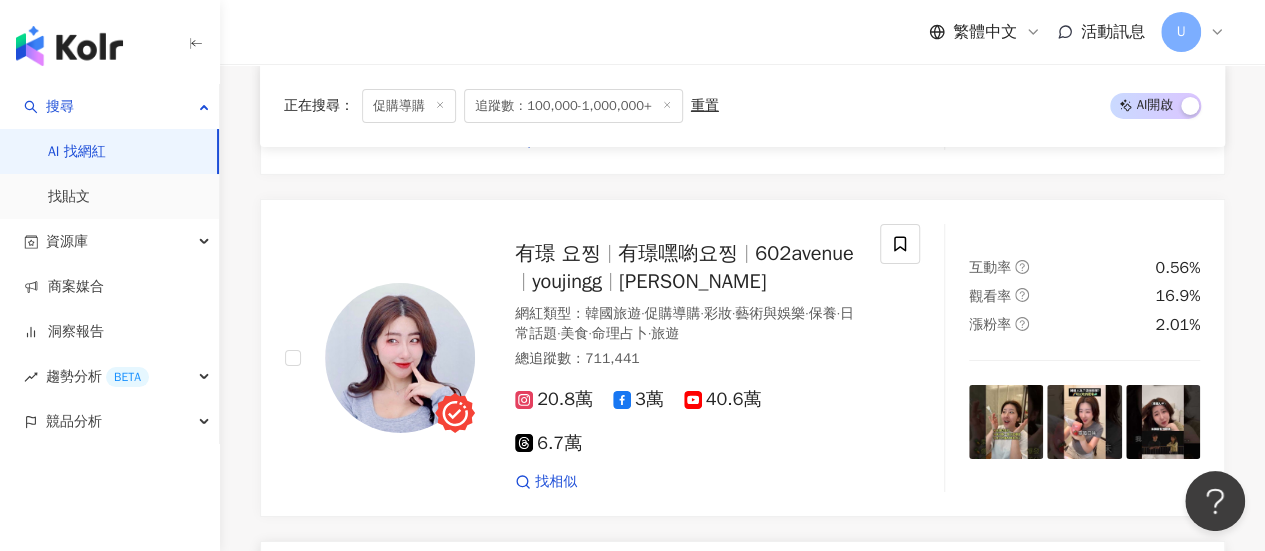 scroll, scrollTop: 3298, scrollLeft: 0, axis: vertical 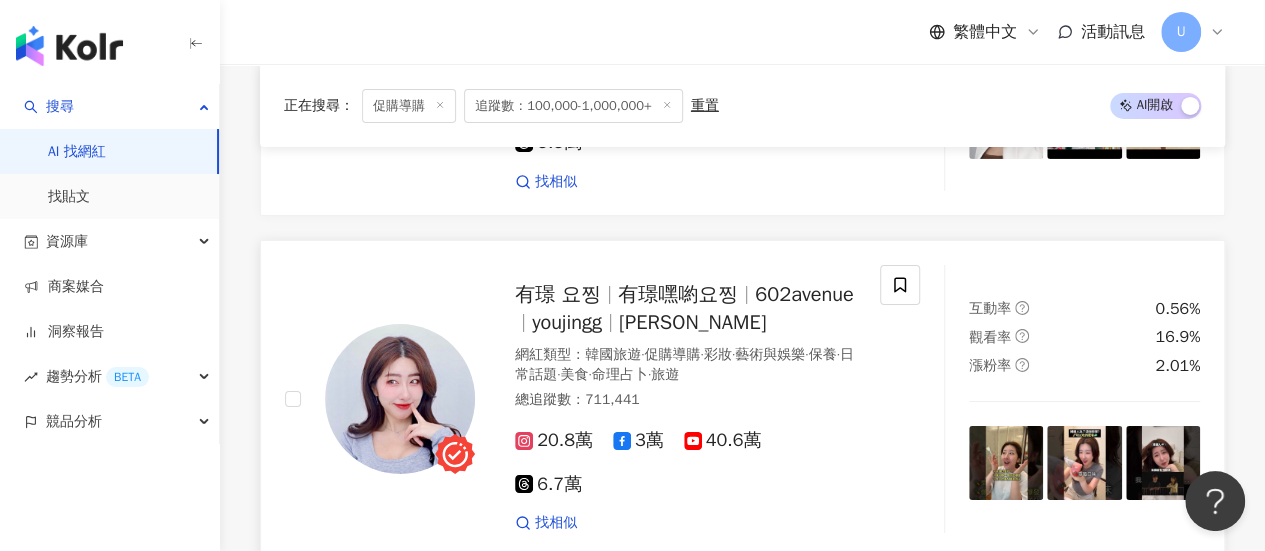 click on "20.8萬 3萬 40.6萬 6.7萬" at bounding box center [685, 463] 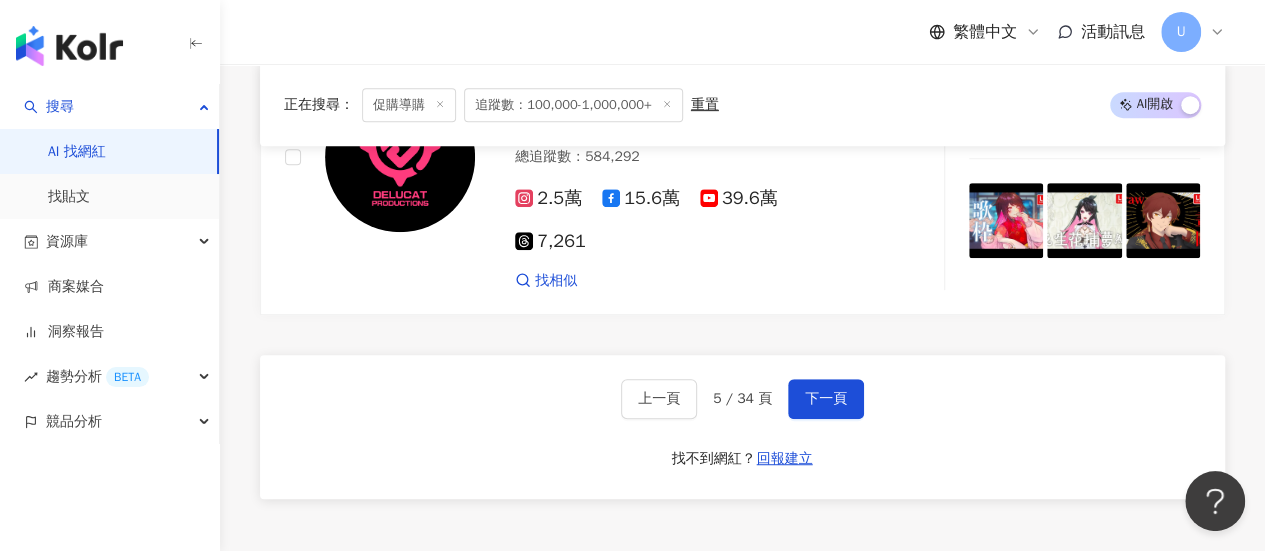 scroll, scrollTop: 4098, scrollLeft: 0, axis: vertical 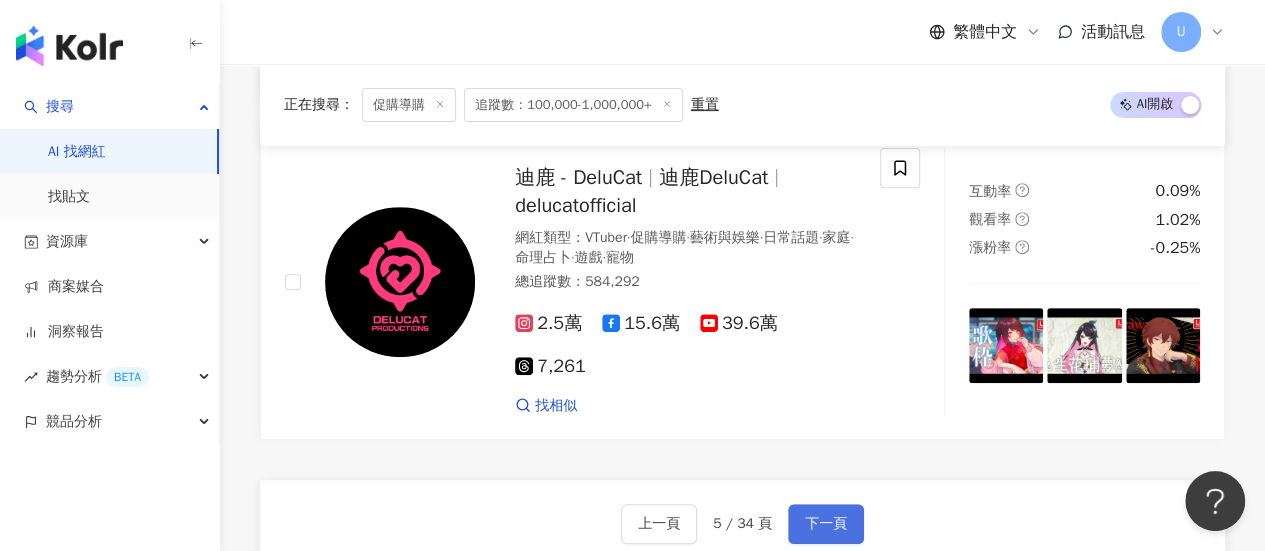 click on "下一頁" at bounding box center (826, 524) 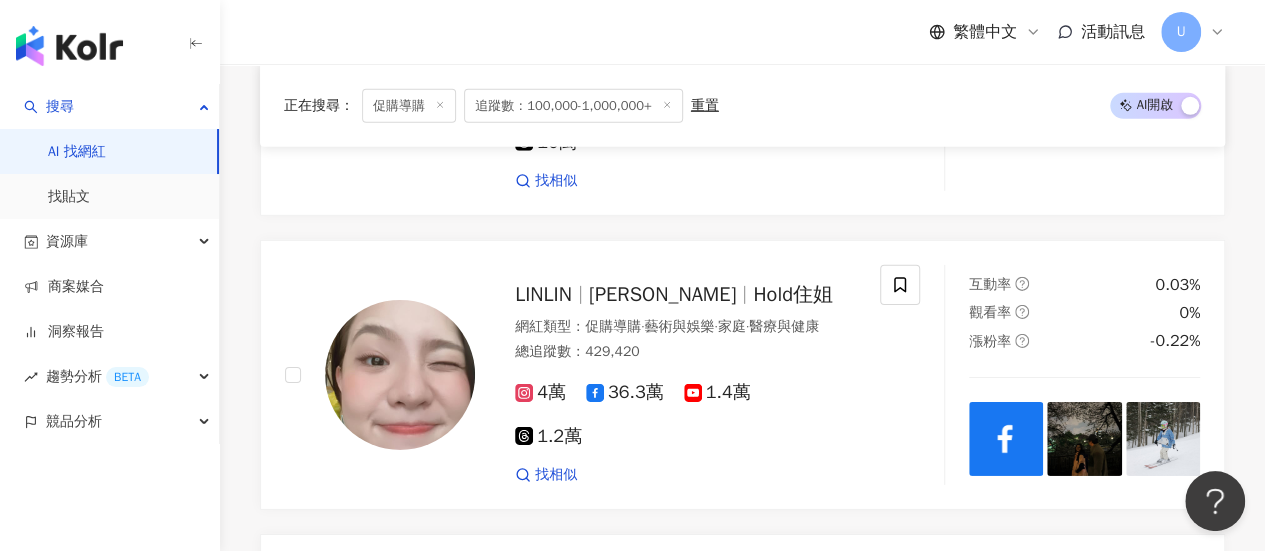 scroll, scrollTop: 3128, scrollLeft: 0, axis: vertical 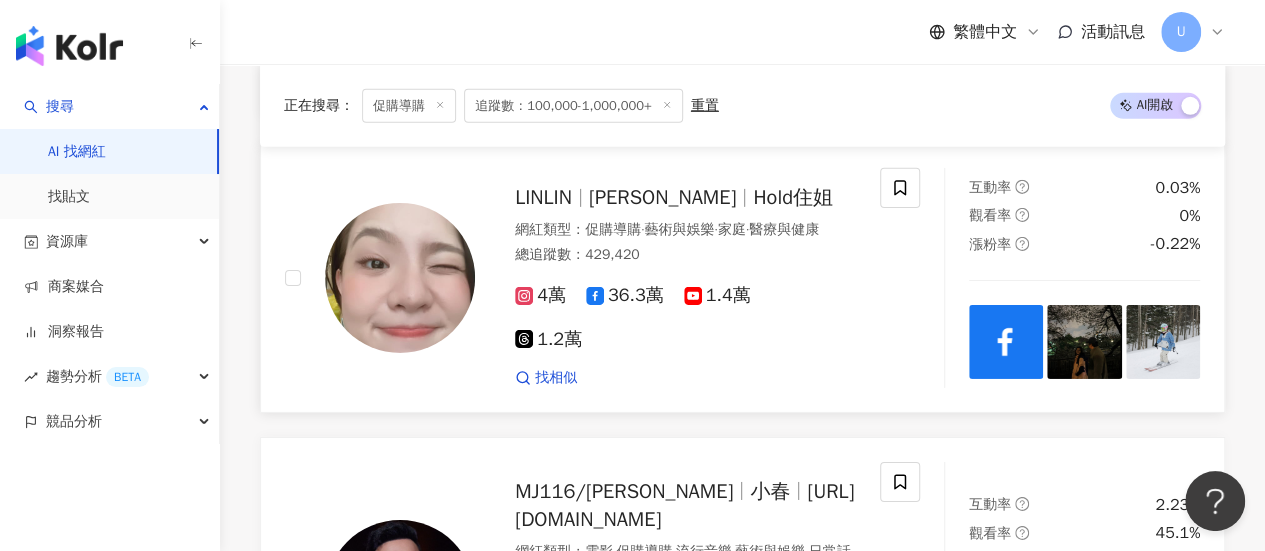 click on "Hold住姐" at bounding box center [793, 197] 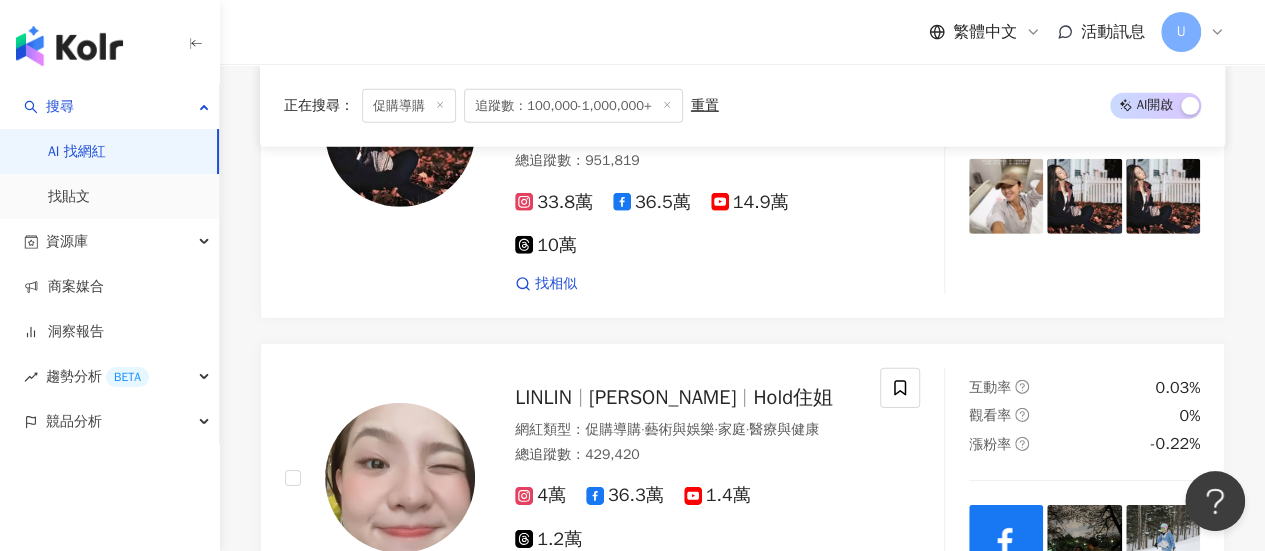 scroll, scrollTop: 2728, scrollLeft: 0, axis: vertical 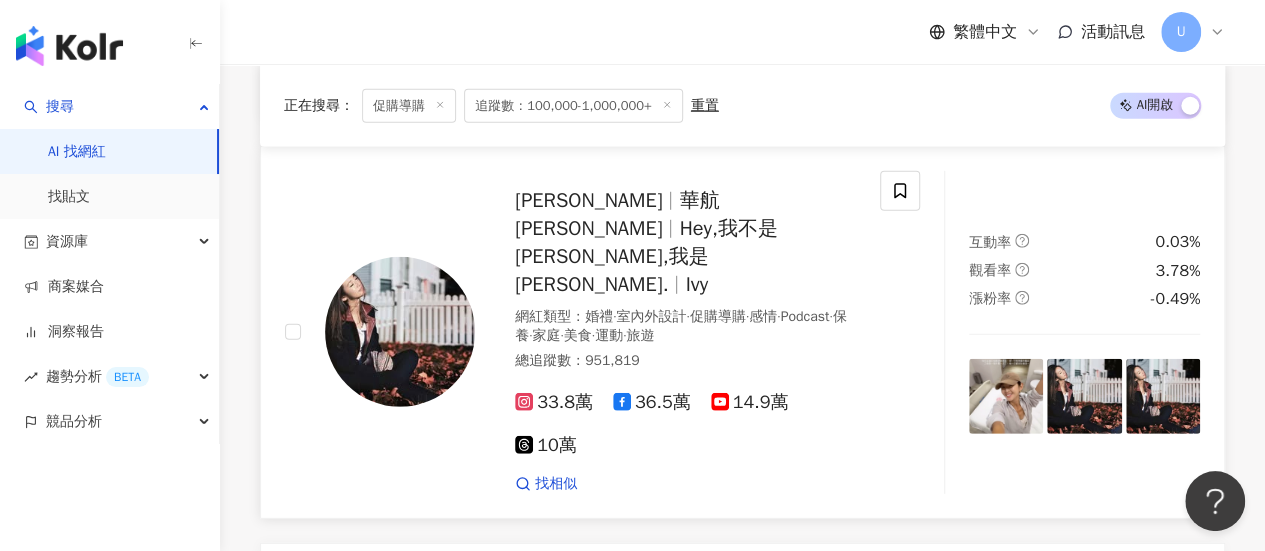 click on "Ivy Chao 華航林依晨 Hey,我不是程又青,我是 Ivy Chao. Ivy 網紅類型 ： 婚禮  ·  室內外設計  ·  促購導購  ·  感情  ·  Podcast  ·  保養  ·  家庭  ·  美食  ·  運動  ·  旅遊 總追蹤數 ： 951,819 33.8萬 36.5萬 14.9萬 10萬 找相似" at bounding box center [582, 332] 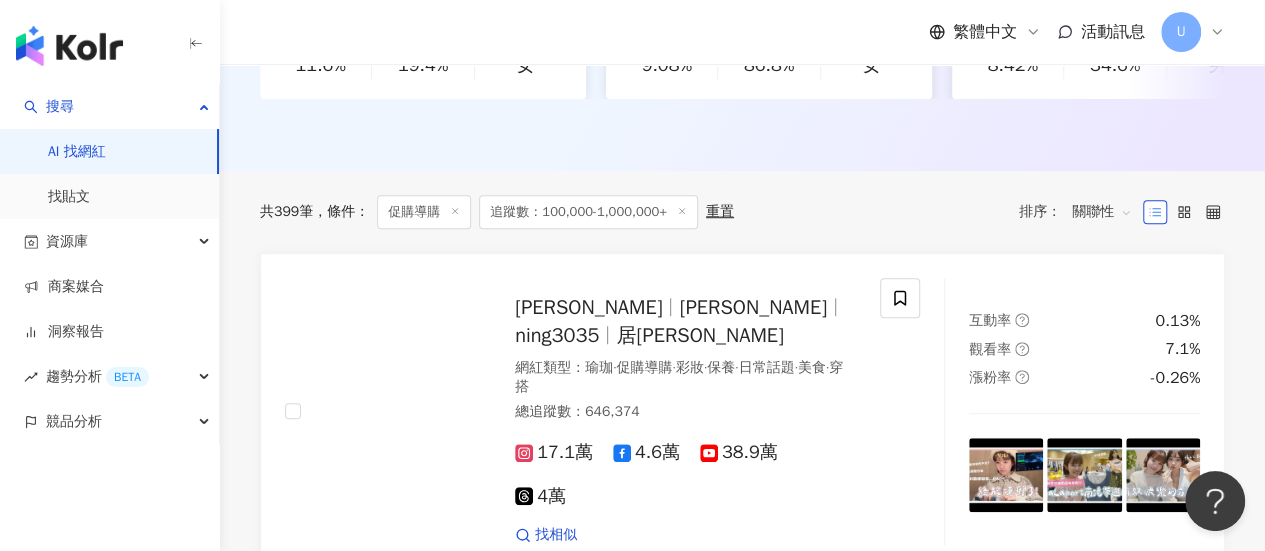 scroll, scrollTop: 628, scrollLeft: 0, axis: vertical 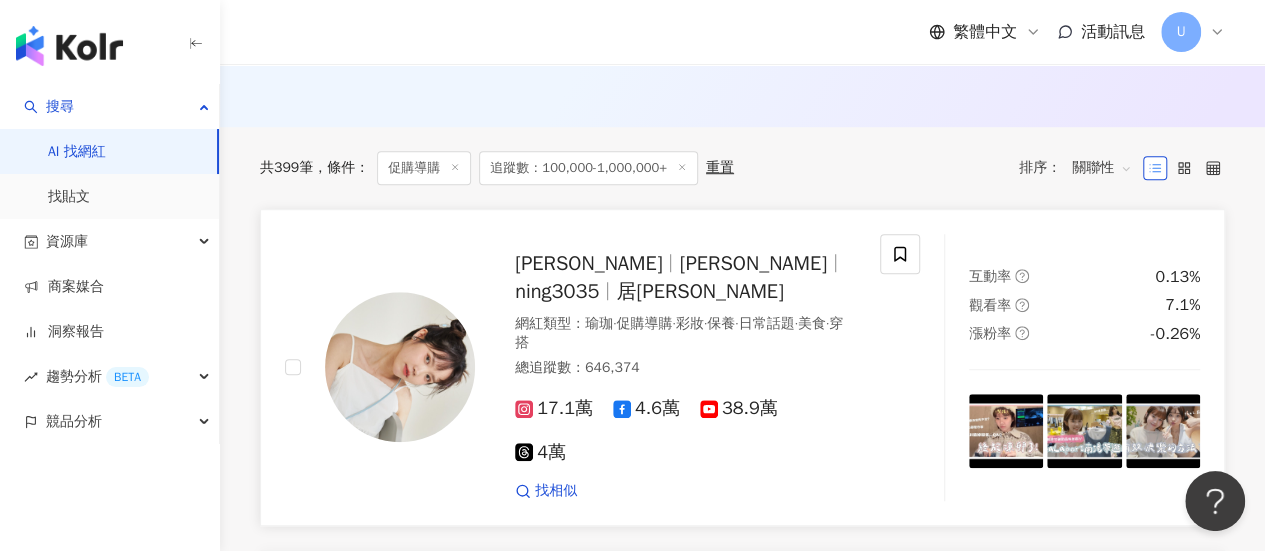 click on "網紅類型 ： 瑜珈  ·  促購導購  ·  彩妝  ·  保養  ·  日常話題  ·  美食  ·  穿搭 總追蹤數 ： 646,374" at bounding box center [685, 348] 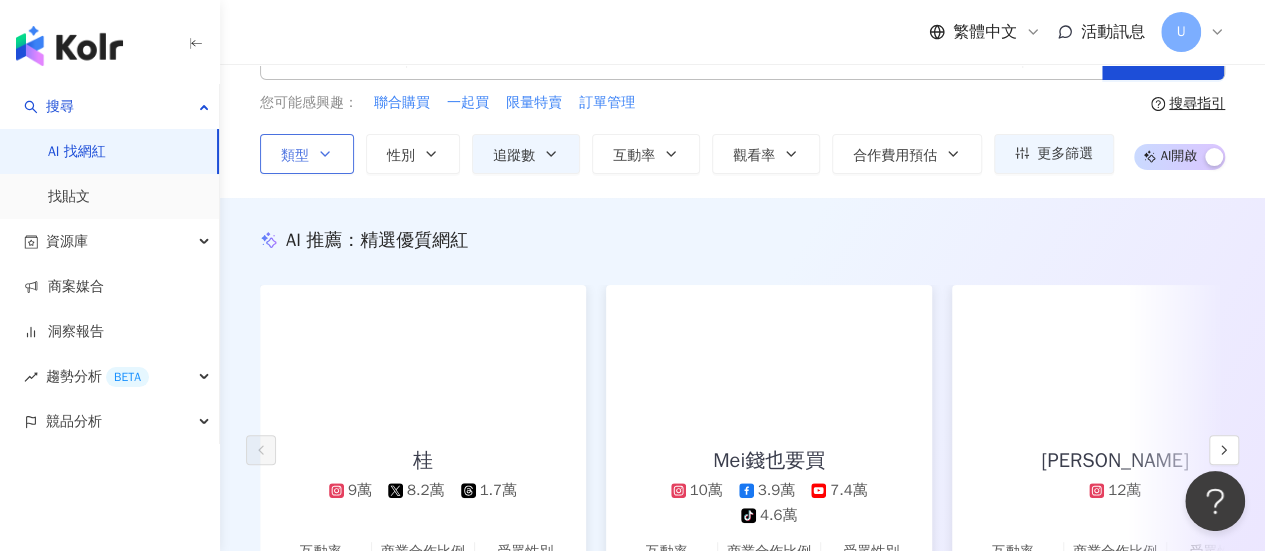 scroll, scrollTop: 100, scrollLeft: 0, axis: vertical 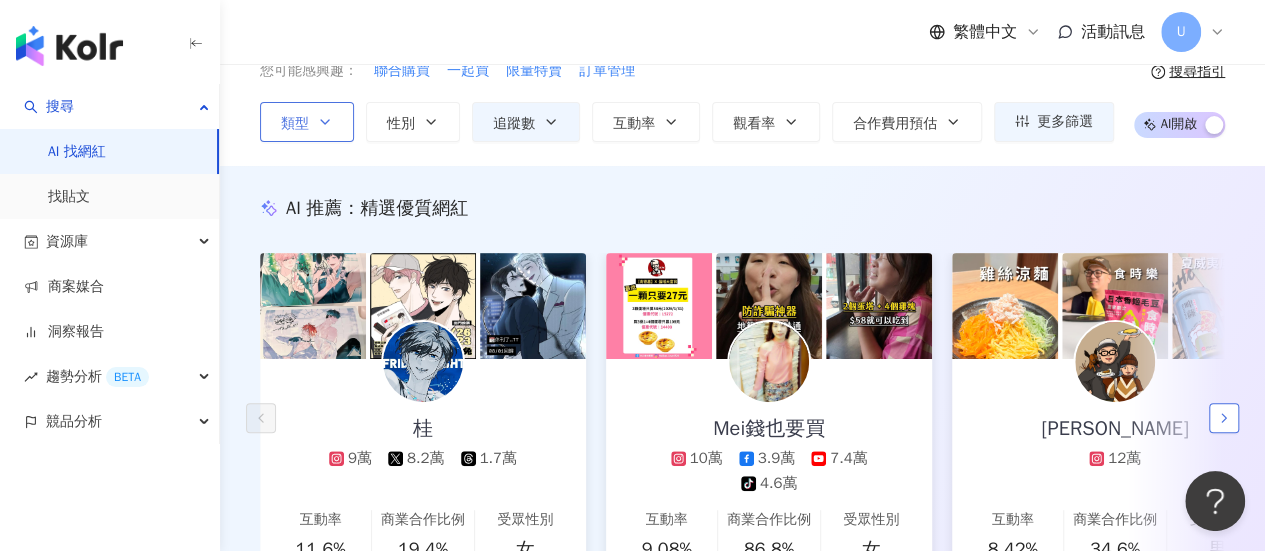 click at bounding box center (1224, 418) 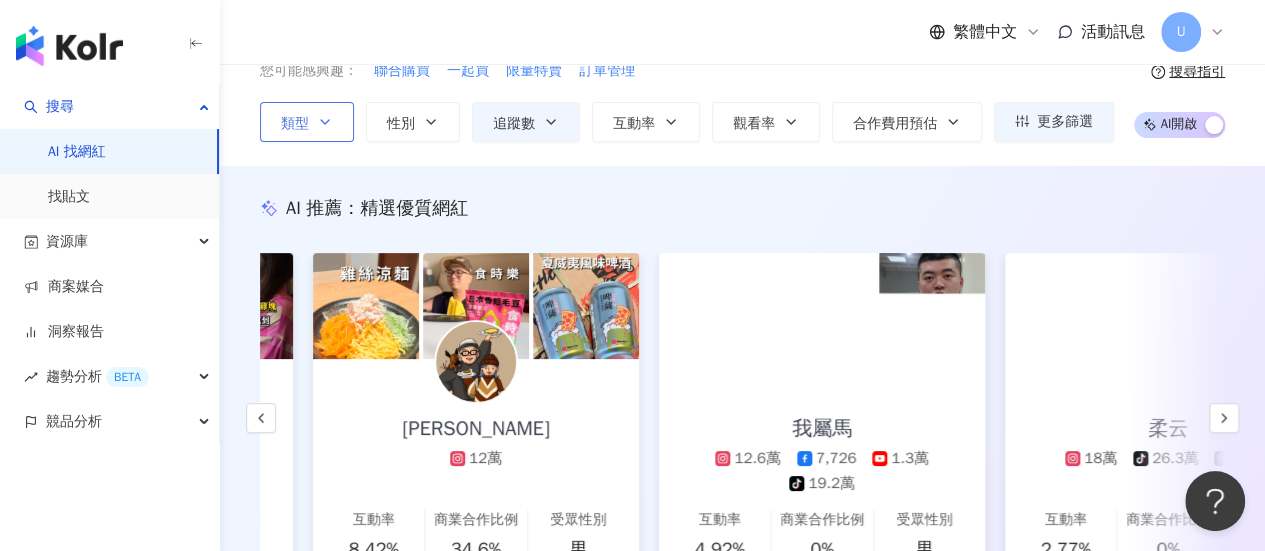 scroll, scrollTop: 0, scrollLeft: 692, axis: horizontal 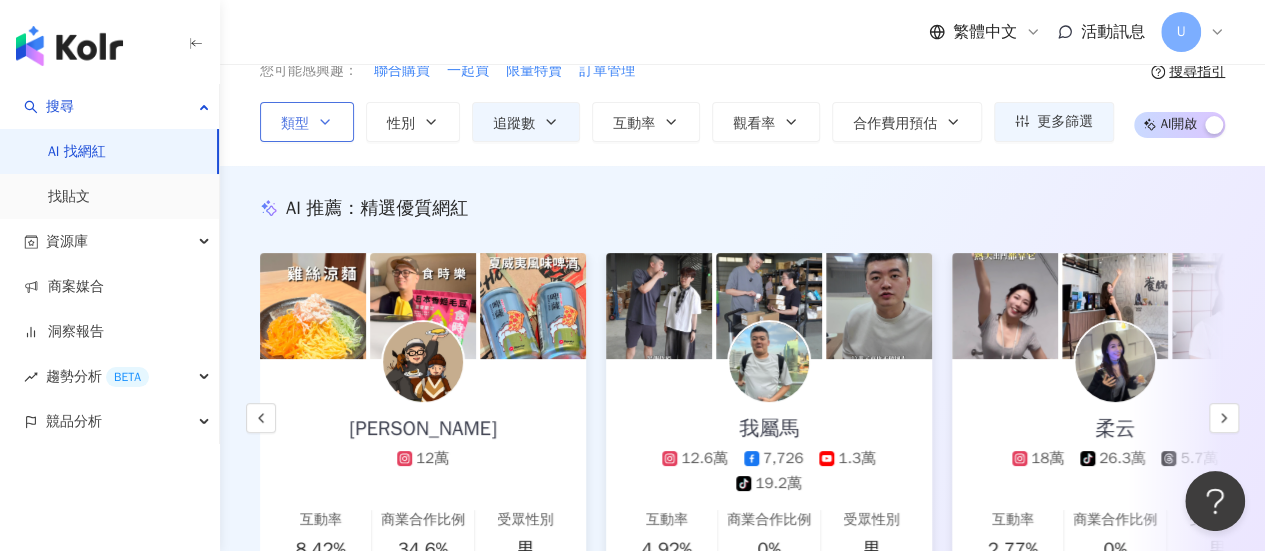 click on "木俞娘娘 12萬 互動率 8.42% 商業合作比例 34.6% 受眾性別 男" at bounding box center (423, 471) 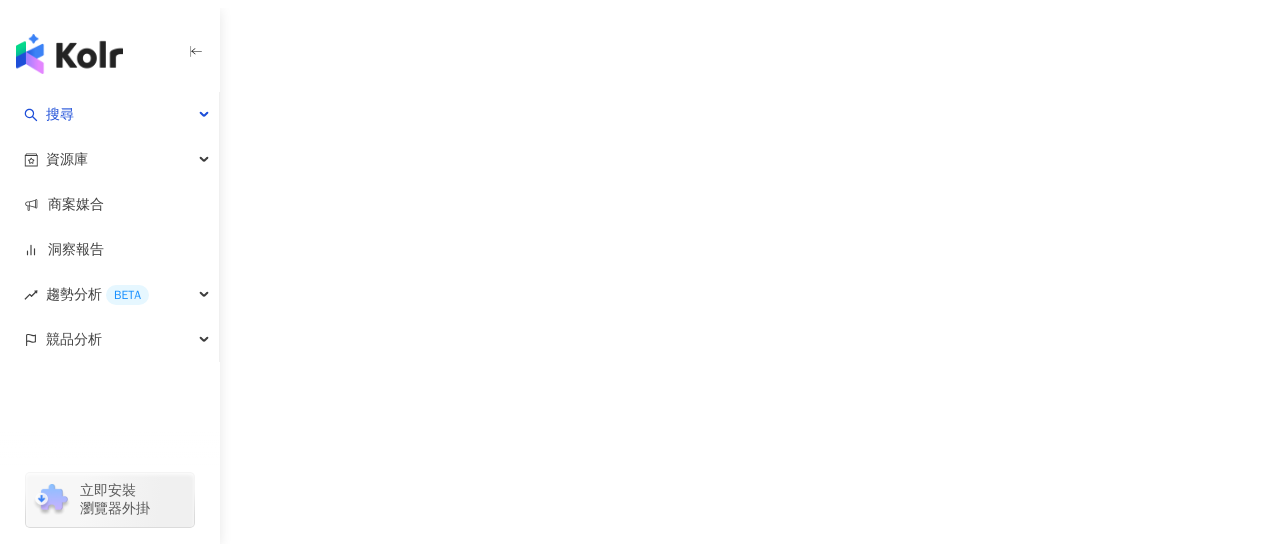 scroll, scrollTop: 0, scrollLeft: 0, axis: both 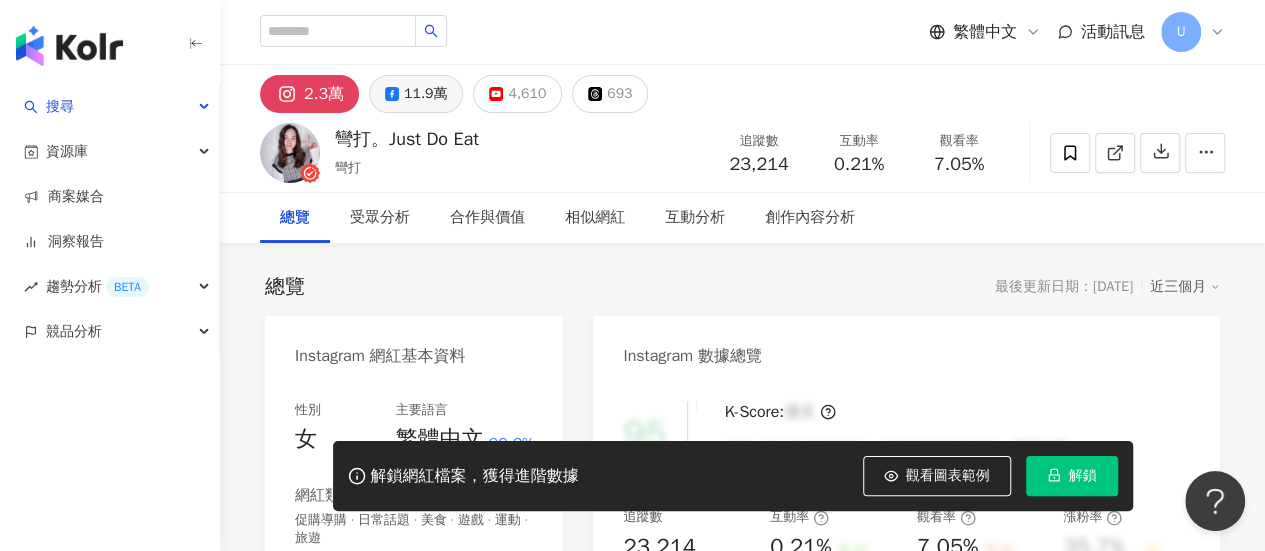 click on "11.9萬" at bounding box center (425, 94) 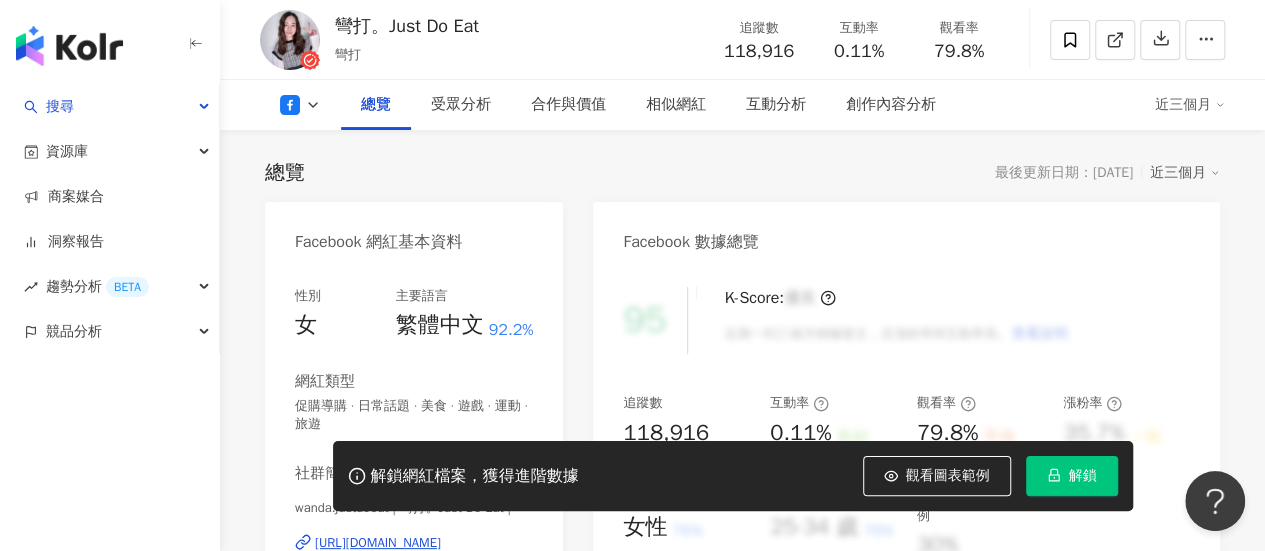 click on "[URL][DOMAIN_NAME]" at bounding box center [378, 543] 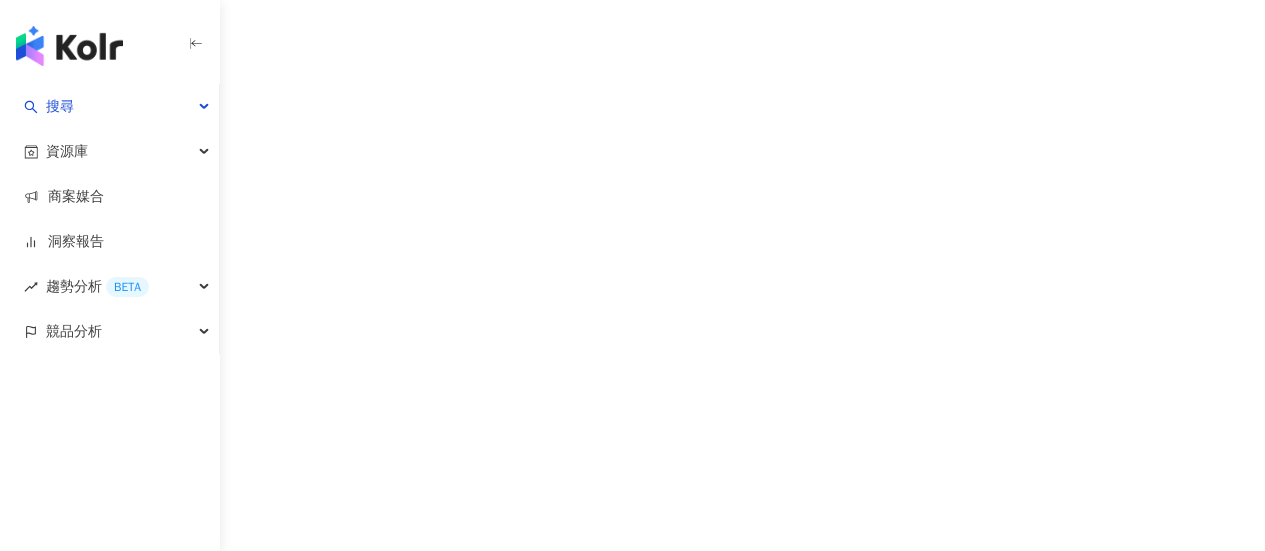 scroll, scrollTop: 0, scrollLeft: 0, axis: both 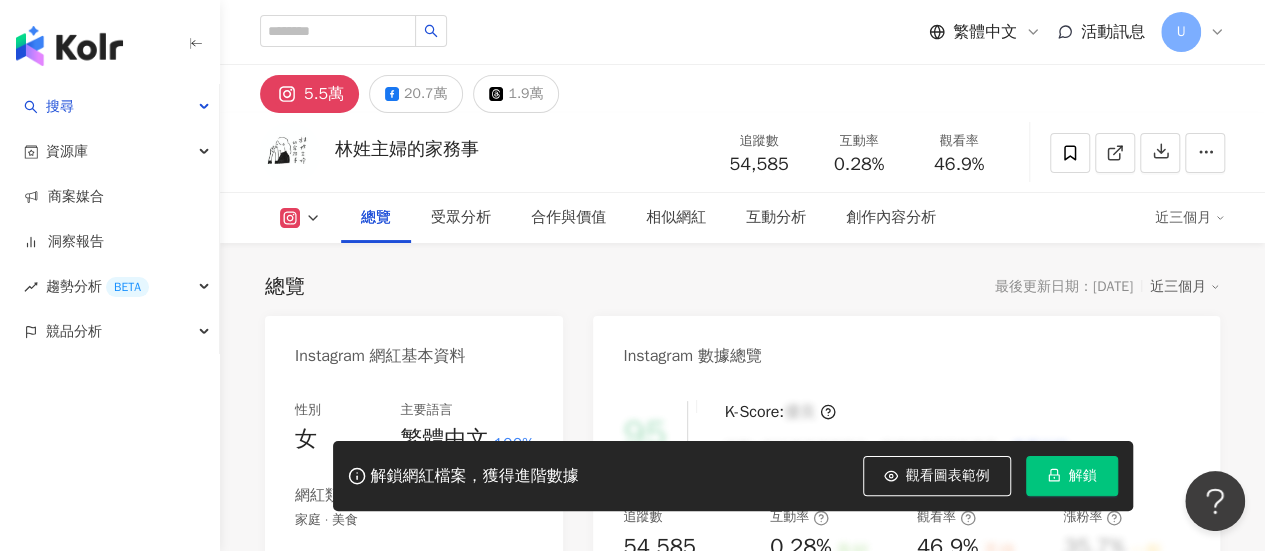 click on "20.7萬" at bounding box center [425, 94] 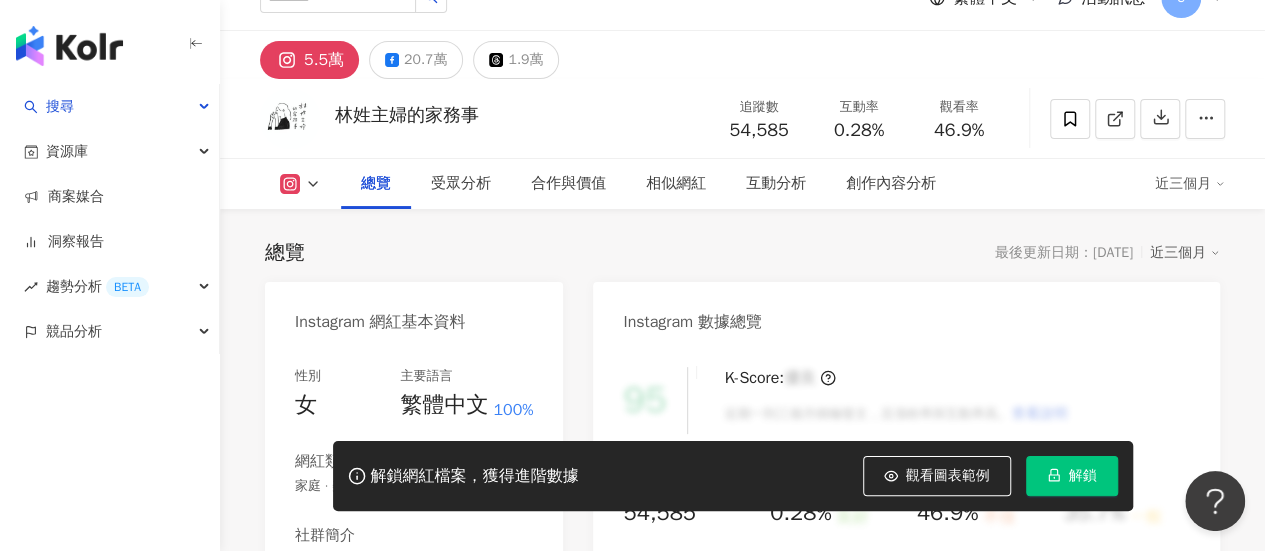 scroll, scrollTop: 25, scrollLeft: 0, axis: vertical 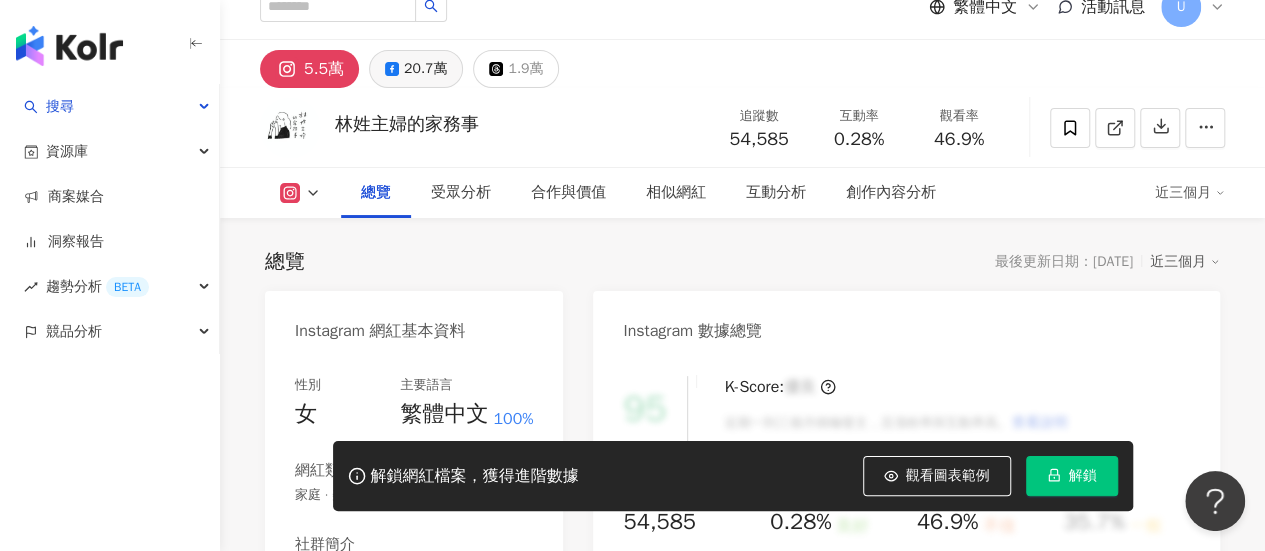 click on "20.7萬" at bounding box center (425, 69) 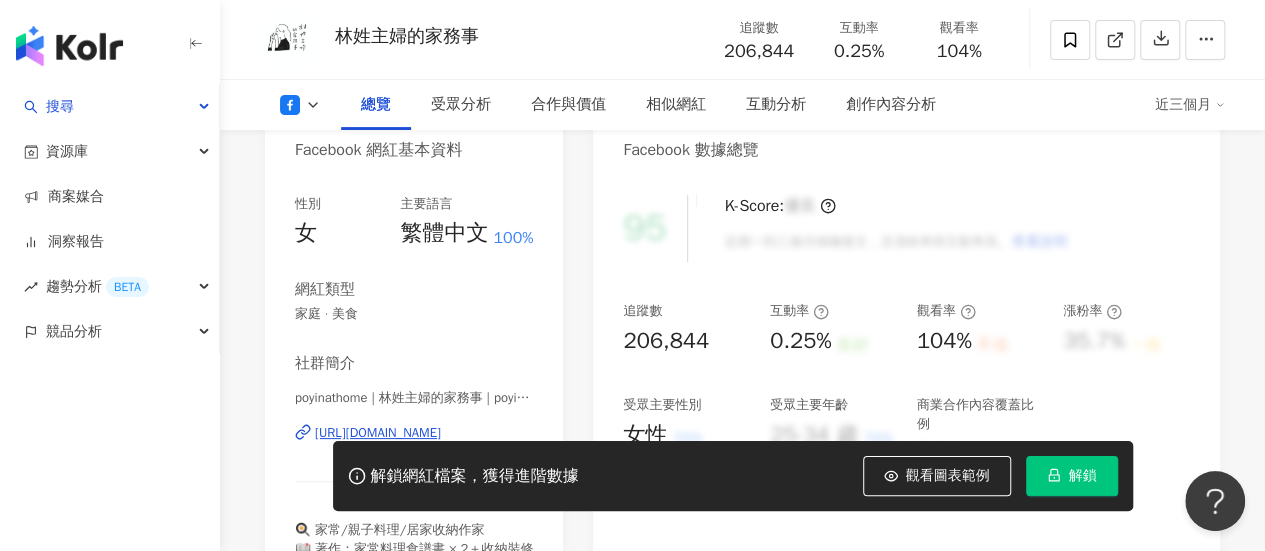 scroll, scrollTop: 300, scrollLeft: 0, axis: vertical 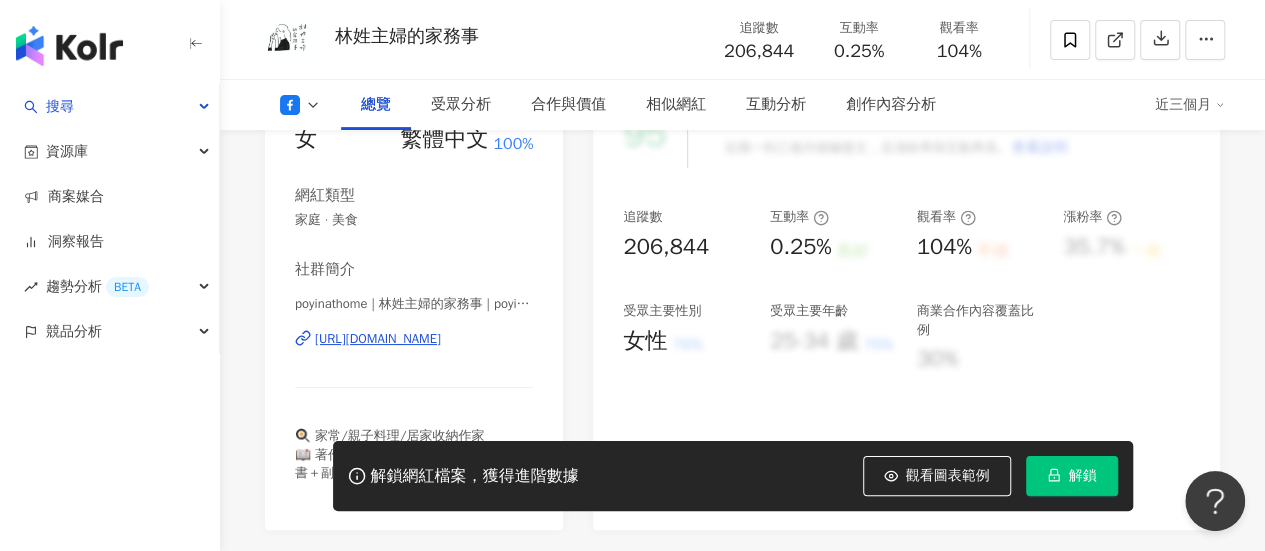 click on "https://www.facebook.com/1615481512044191" at bounding box center [378, 339] 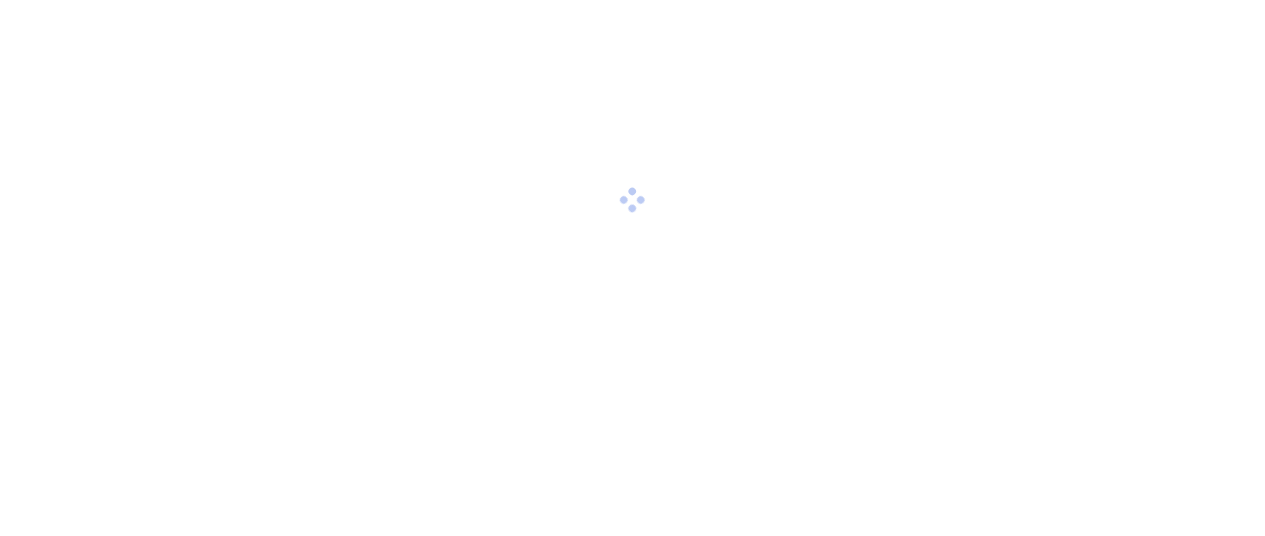 scroll, scrollTop: 0, scrollLeft: 0, axis: both 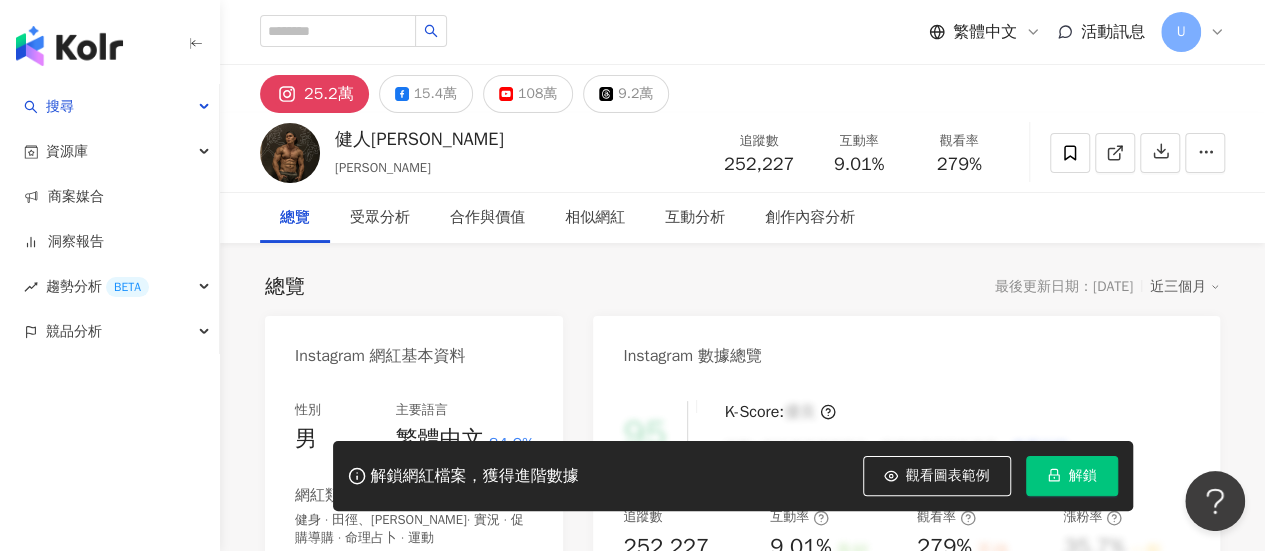click on "Instagram 網紅基本資料 性別   男 主要語言   繁體中文 84.9% 網紅類型 健身 · 田徑、[PERSON_NAME]· 實況 · 促購導購 · 命理占卜 · 運動 社群簡介 健人[PERSON_NAME] | gu_yuze [URL][DOMAIN_NAME] 🎬Youtube頻道 健人[PERSON_NAME]
合作聯絡信箱 [PERSON_NAME]安📧[DOMAIN_NAME][EMAIL_ADDRESS][DOMAIN_NAME]
TeamJoined健身護具折扣碼：guy1224
【MYPROTEIN】補充品 折扣碼 : MYPGUY
↓↓↓↓更多優惠連結↓↓↓↓ 看更多" at bounding box center (414, 582) 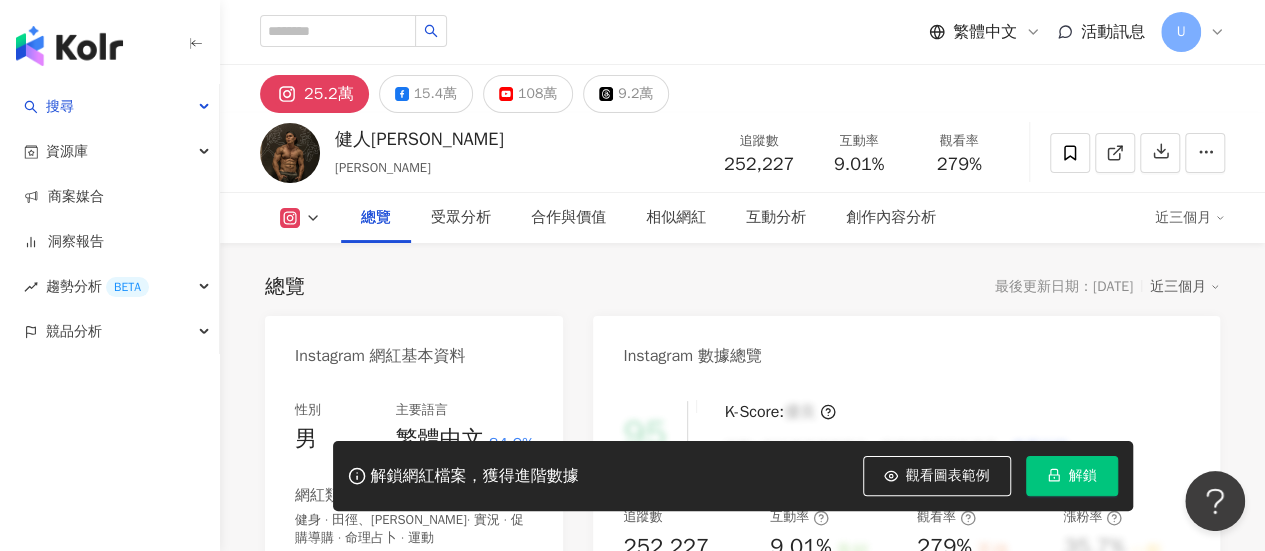 scroll, scrollTop: 300, scrollLeft: 0, axis: vertical 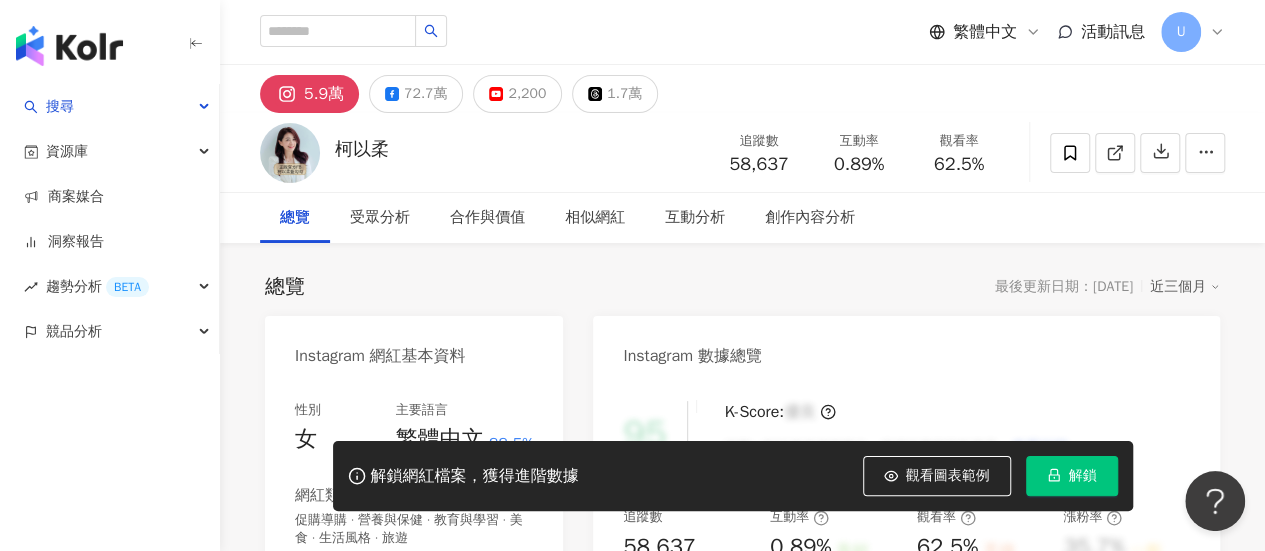 click on "72.7萬" at bounding box center [425, 94] 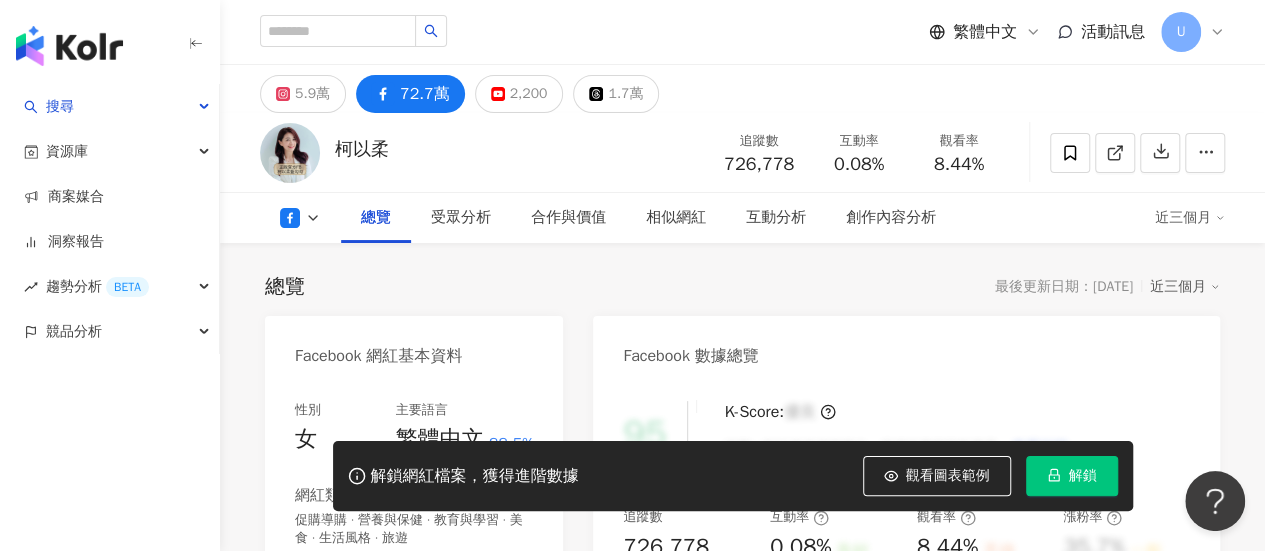 click on "[URL][DOMAIN_NAME]" at bounding box center (378, 657) 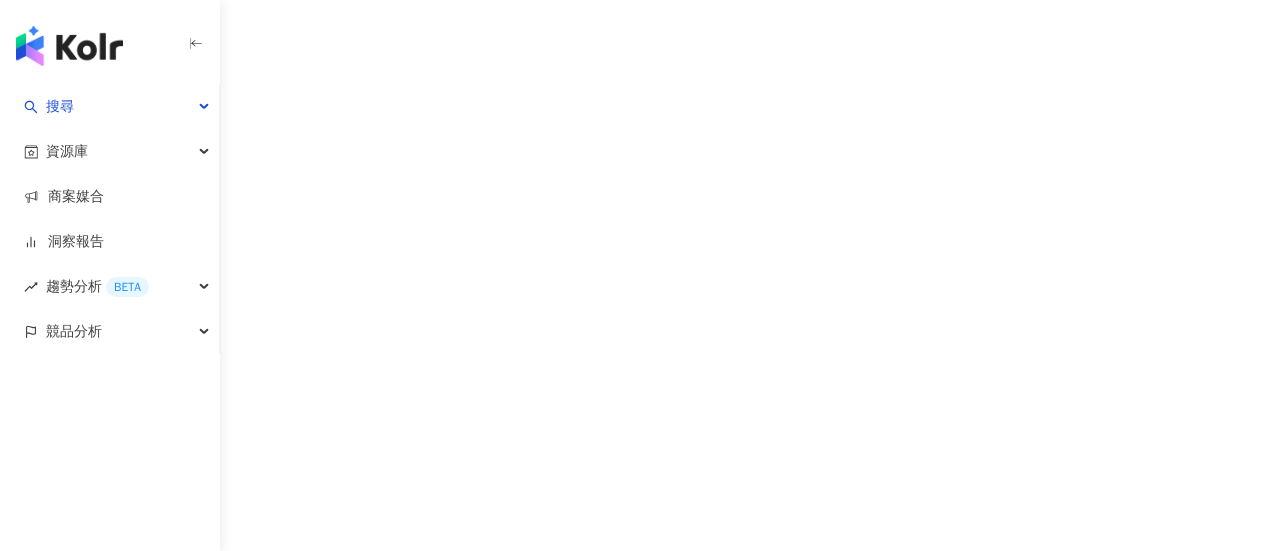 scroll, scrollTop: 0, scrollLeft: 0, axis: both 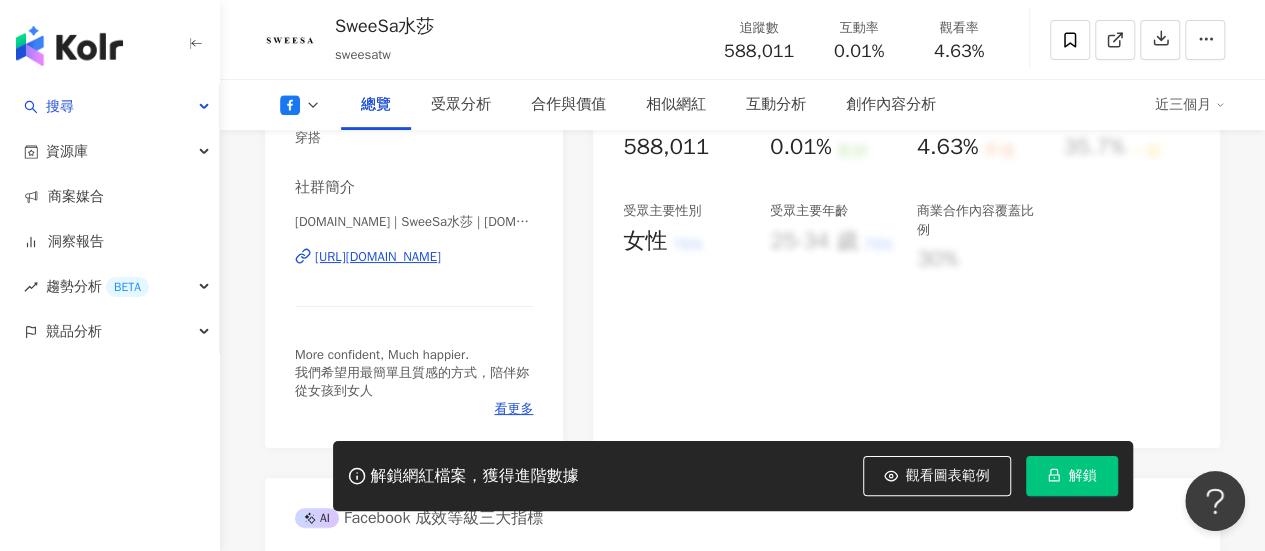 click on "https://www.facebook.com/130226503701904" at bounding box center [378, 257] 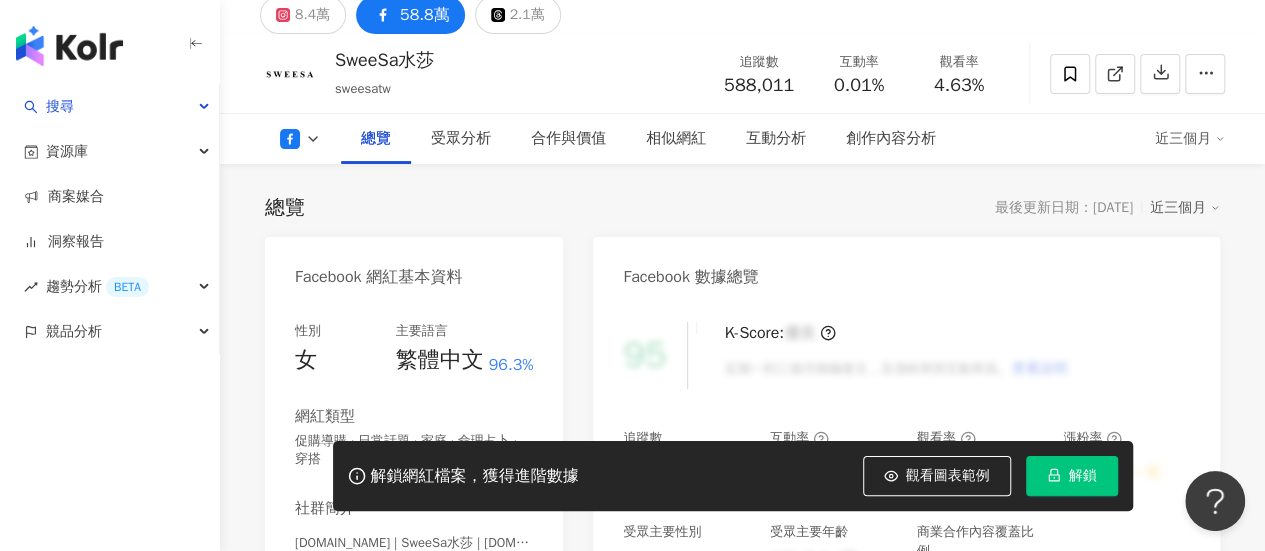 scroll, scrollTop: 0, scrollLeft: 0, axis: both 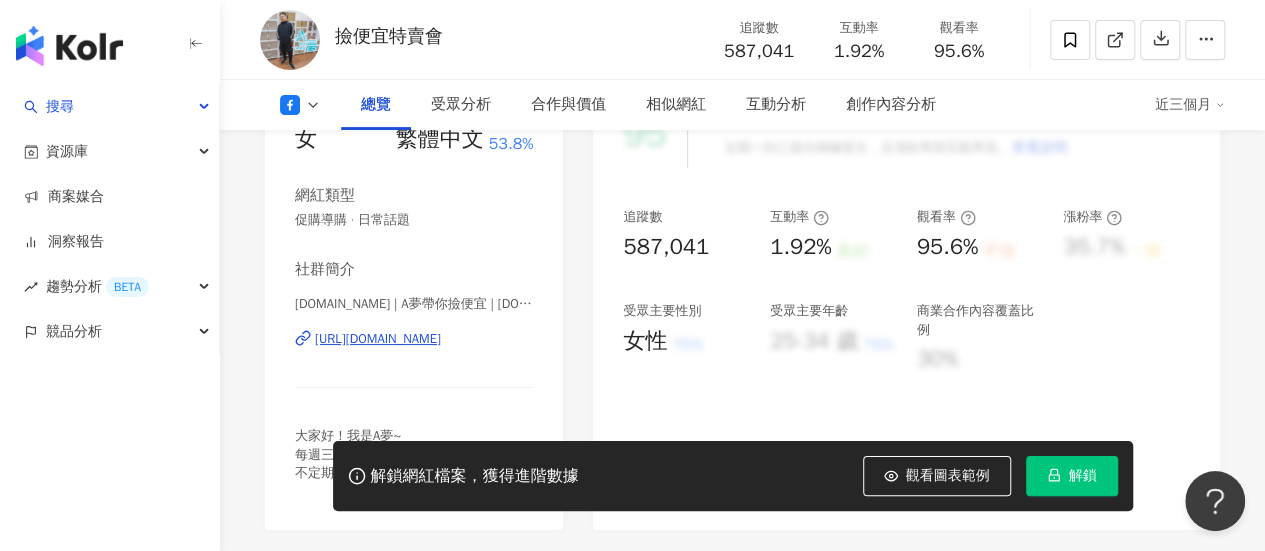 click on "[URL][DOMAIN_NAME]" at bounding box center (378, 339) 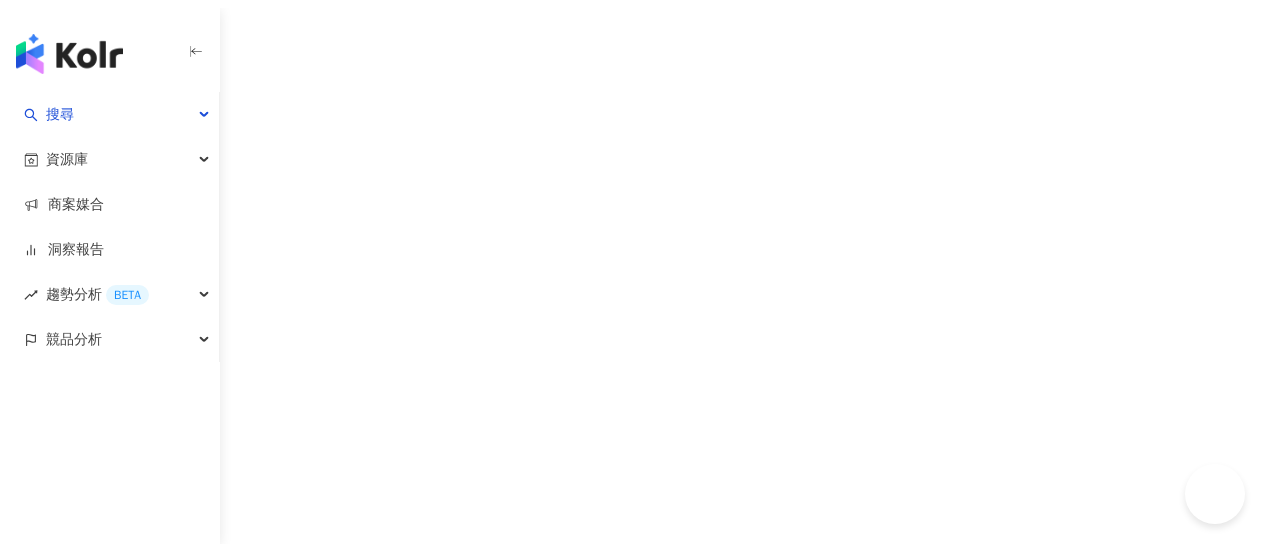 scroll, scrollTop: 0, scrollLeft: 0, axis: both 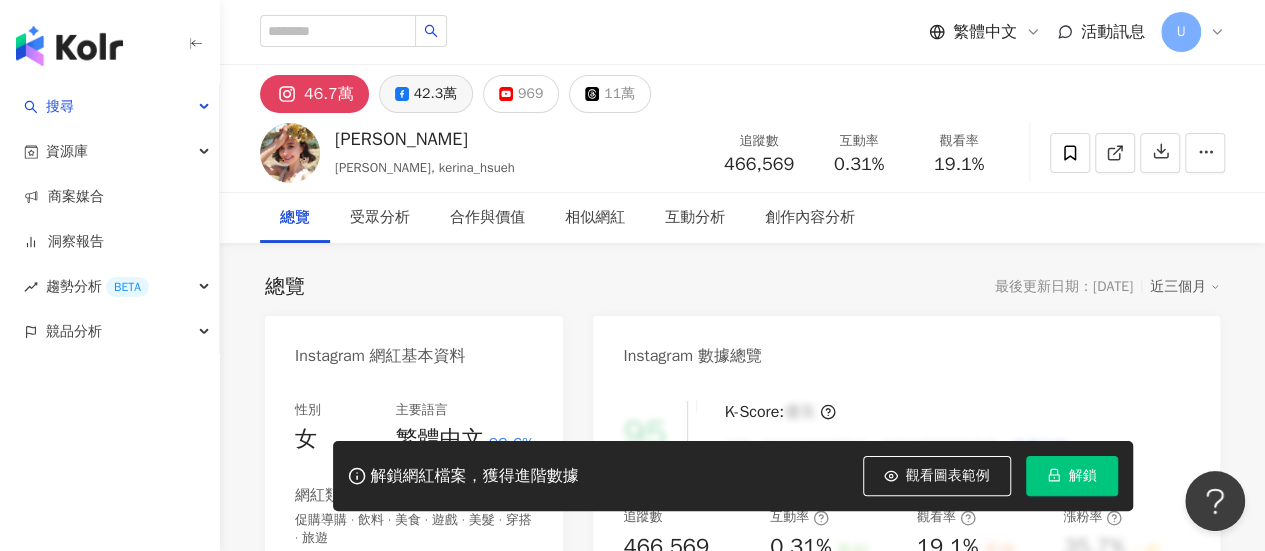 click on "42.3萬" at bounding box center (435, 94) 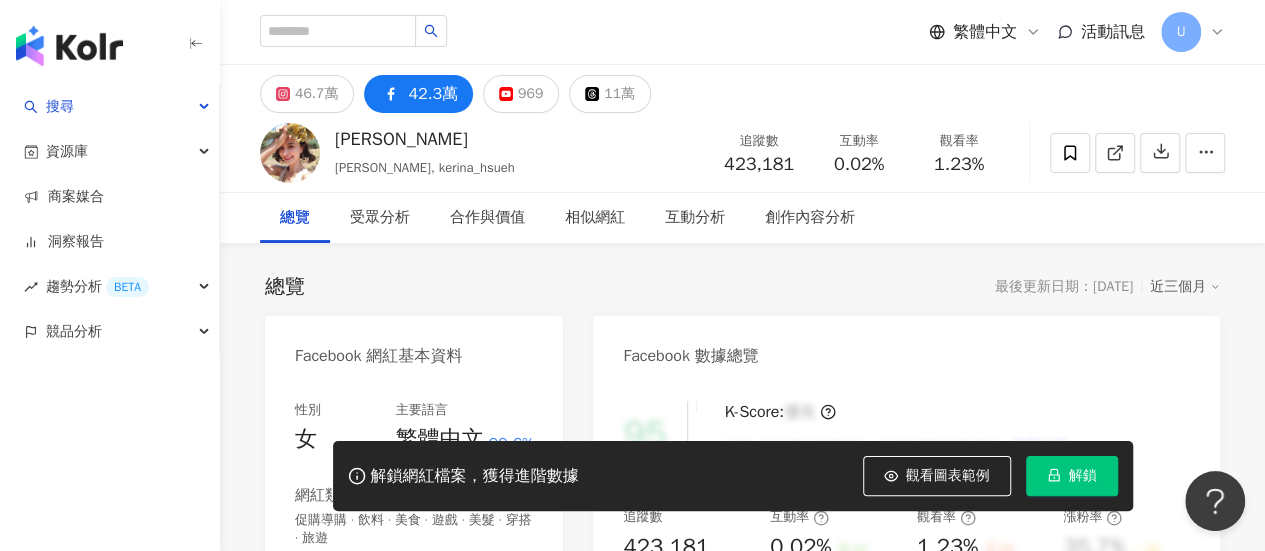 click on "https://www.facebook.com/114604505257582" at bounding box center (378, 657) 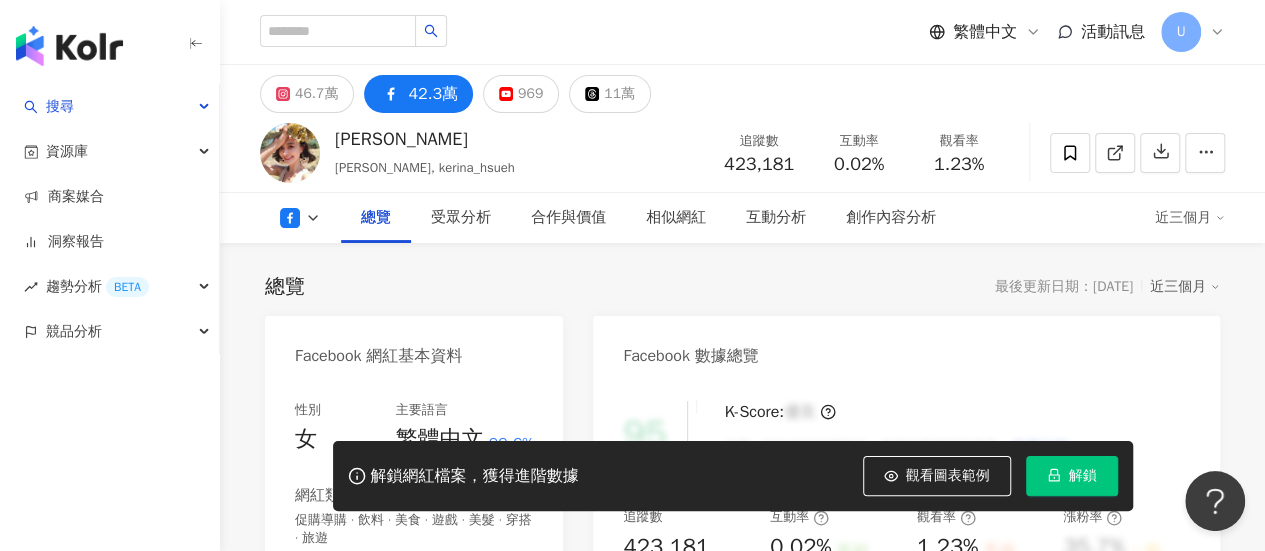 scroll, scrollTop: 300, scrollLeft: 0, axis: vertical 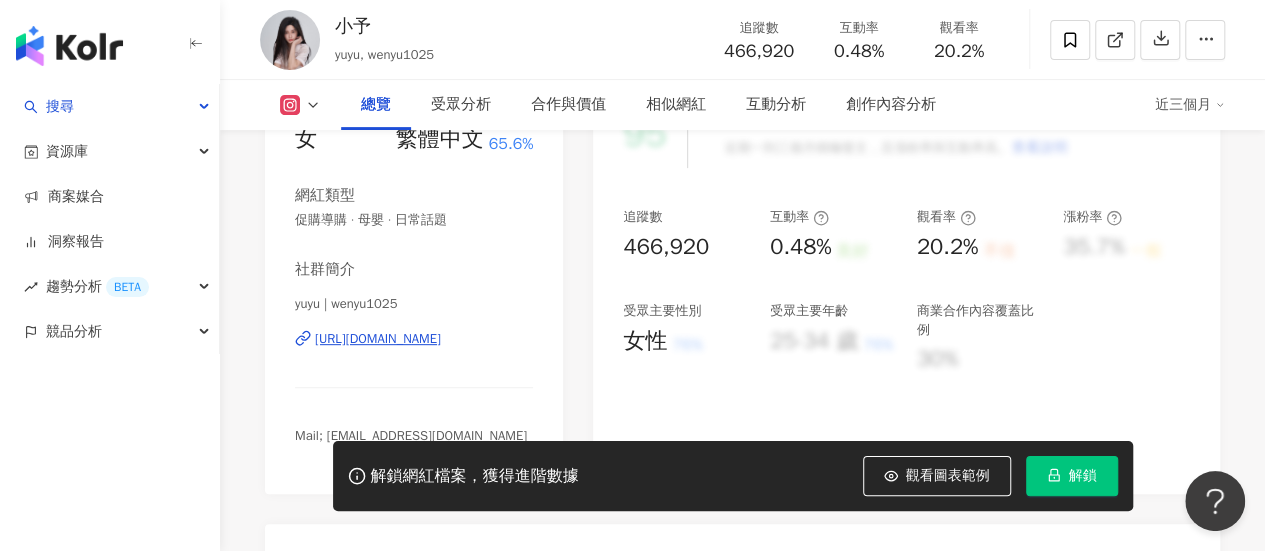 click on "[URL][DOMAIN_NAME]" at bounding box center [378, 339] 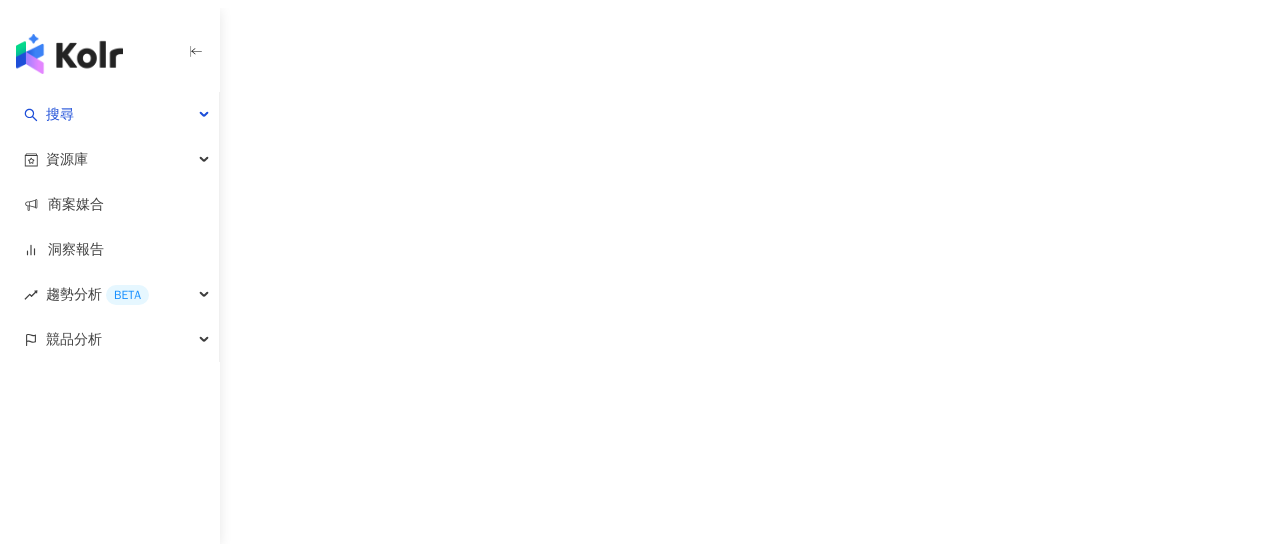 scroll, scrollTop: 0, scrollLeft: 0, axis: both 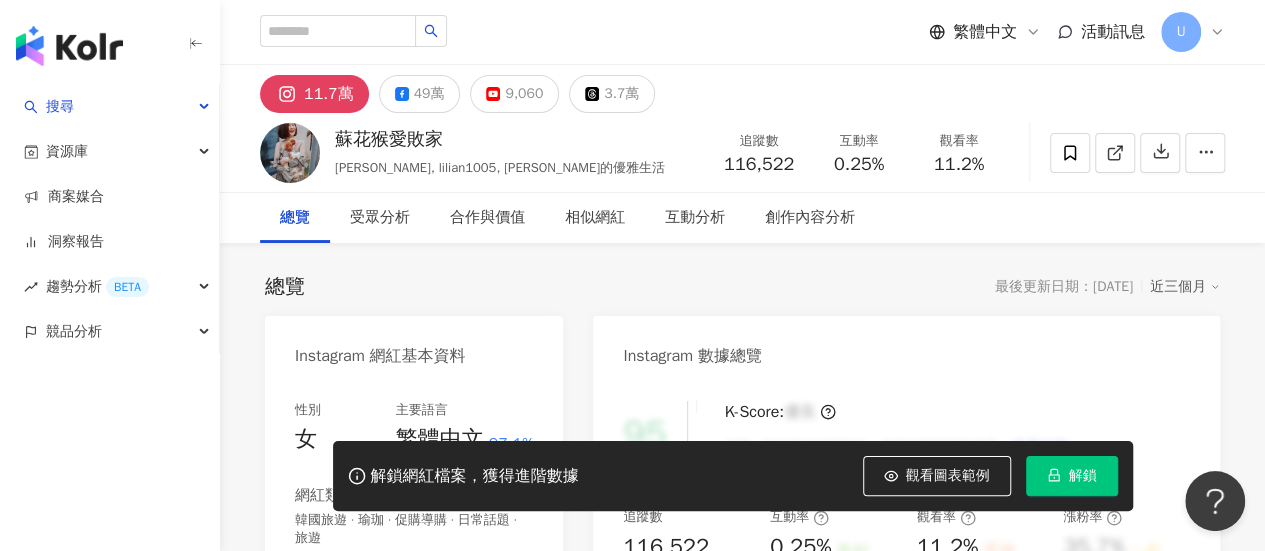 click on "49萬" at bounding box center (429, 94) 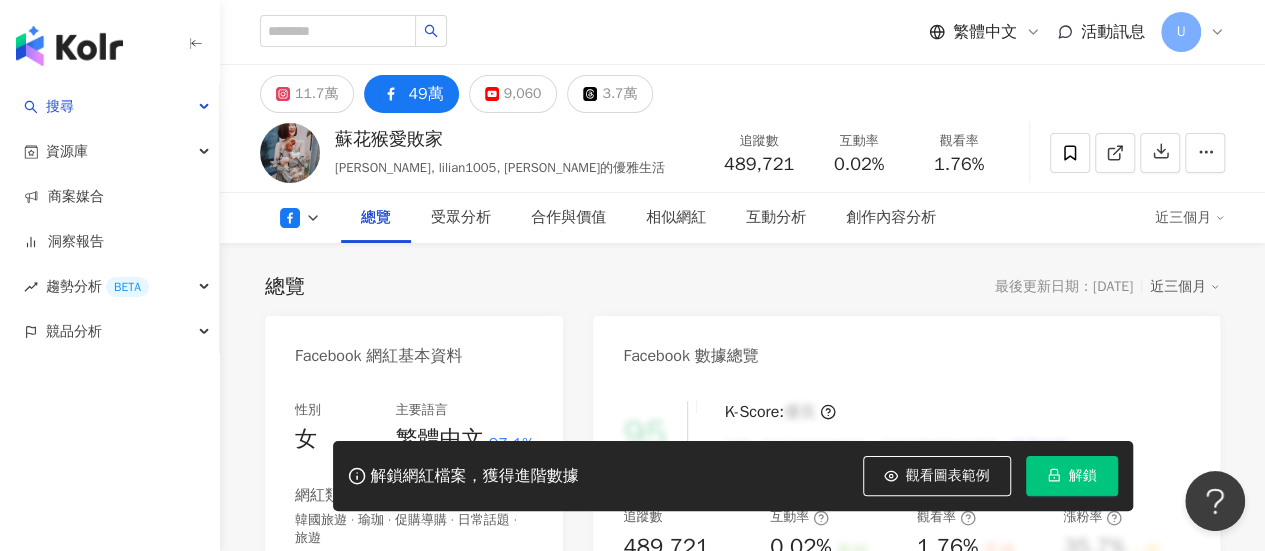 click on "社群簡介 benshee.su | 蘇花猴愛敗家 | benshee.su https://www.facebook.com/126903007352207 我是購物狂！
這裡有我來自世界各地的戰利品分享！
IG:lilian1005" at bounding box center (414, 688) 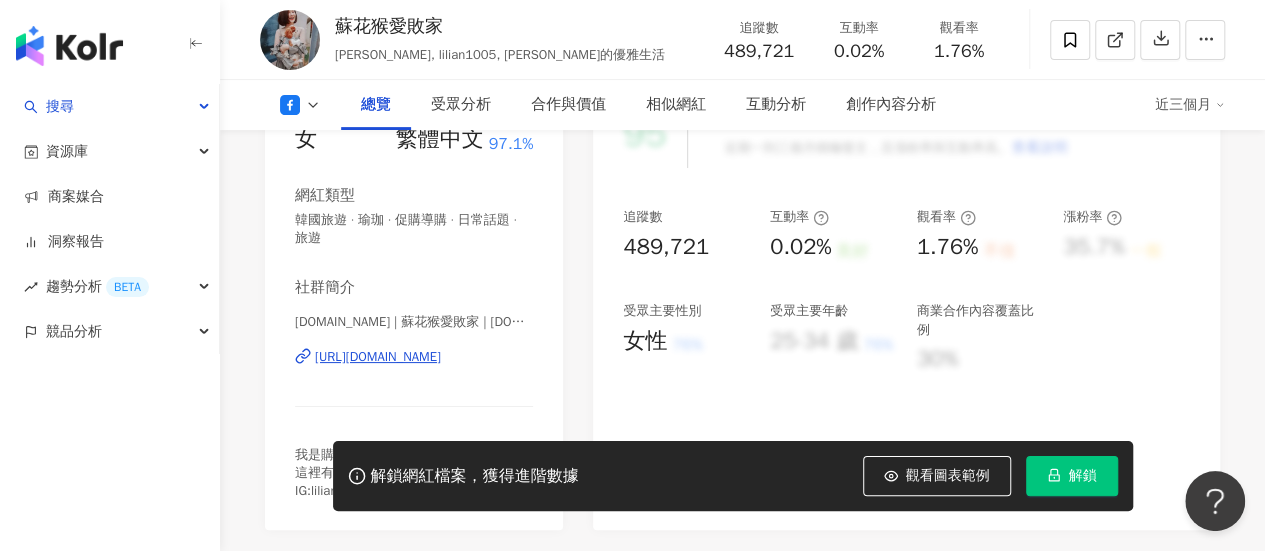 click on "https://www.facebook.com/126903007352207" at bounding box center [378, 357] 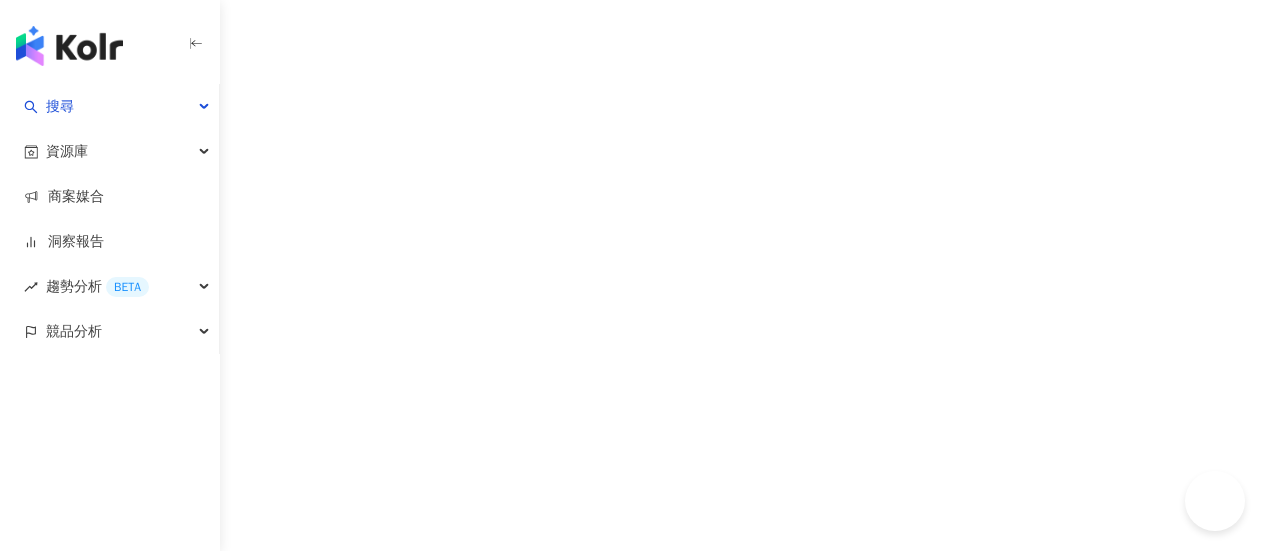 scroll, scrollTop: 0, scrollLeft: 0, axis: both 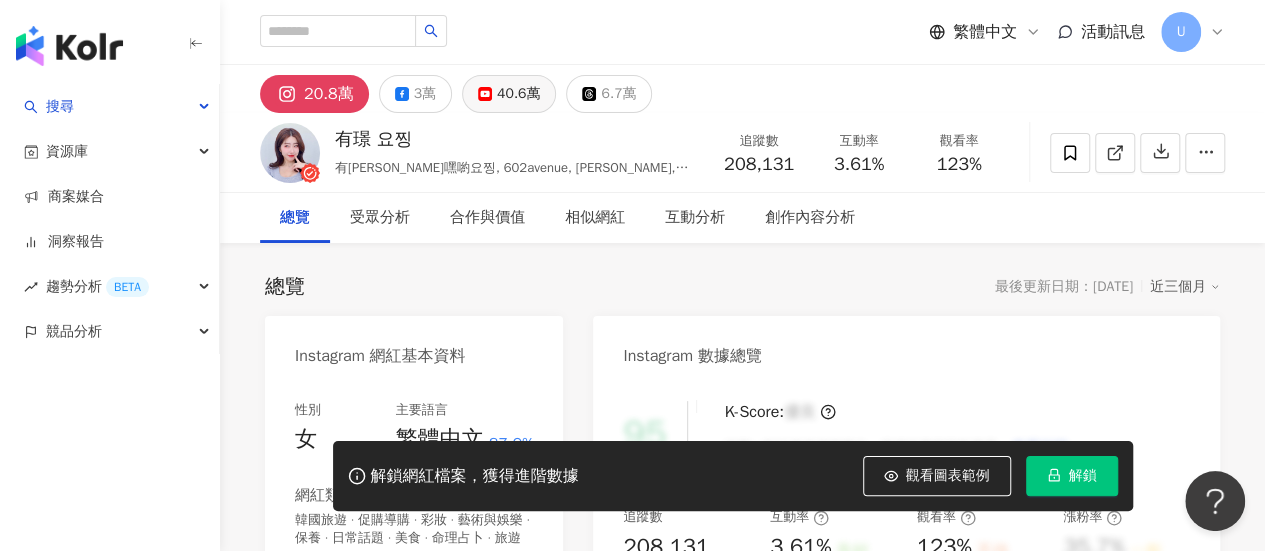 click on "3萬" at bounding box center [425, 94] 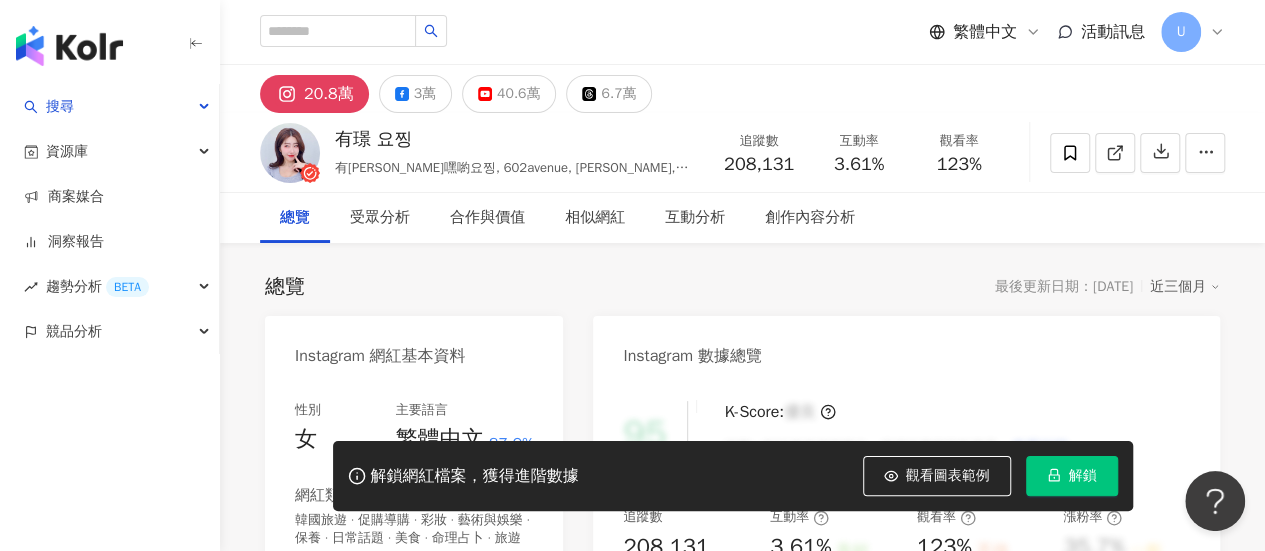 click on "性別   女 主要語言   繁體中文 87.9% 網紅類型 韓國旅遊 · 促購導購 · 彩妝 · 藝術與娛樂 · 保養 · 日常話題 · 美食 · 命理占卜 · 旅遊 社群簡介 有璟 요찡 🇰🇷 | 602avenue https://www.instagram.com/602avenue/ 正港韓妞｜韓星節目主持｜한국인 요찡🇰🇷
🎙️M͙C͙ @xiaoxinyi_official
📩合作請洽 yjyj107@capsuleinc.cc
🐽ʏᴏᴜᴛᴜʙᴇ：有璟嘿喲 🧚🏻‍♀️🧚🏻（歡迎精靈們💓) 看更多" at bounding box center (414, 614) 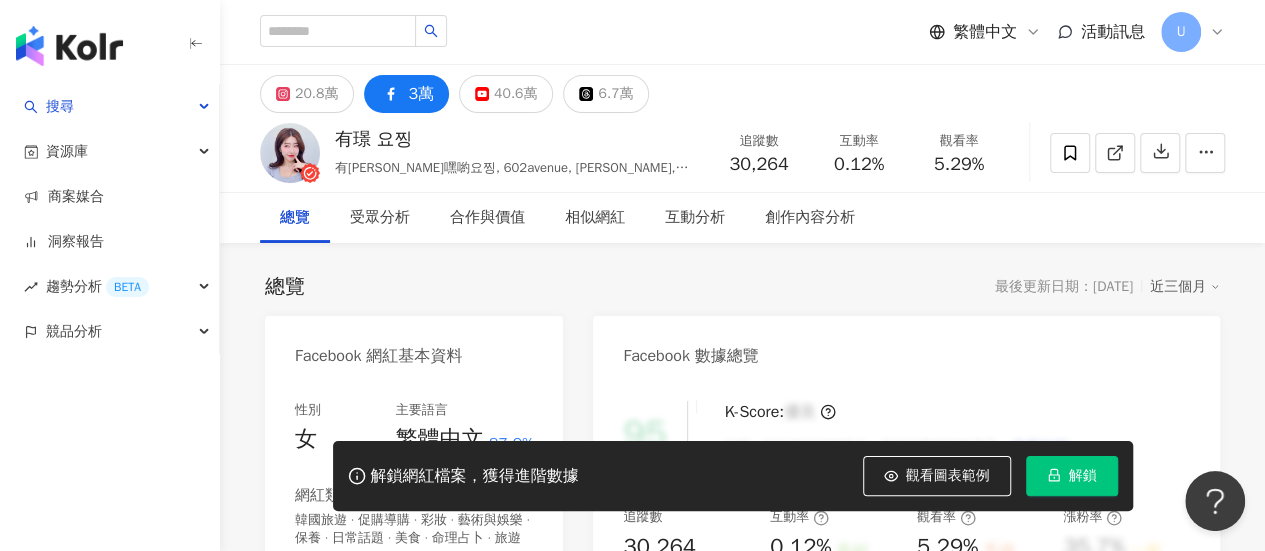 click on "https://www.facebook.com/2486178801399935" at bounding box center [378, 657] 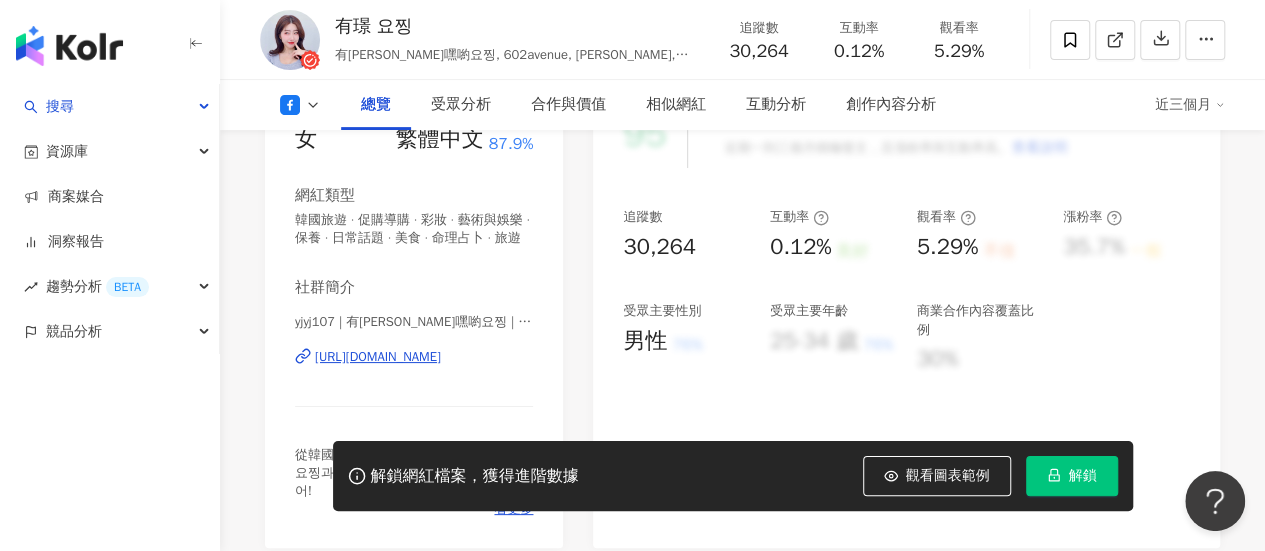 scroll, scrollTop: 210, scrollLeft: 0, axis: vertical 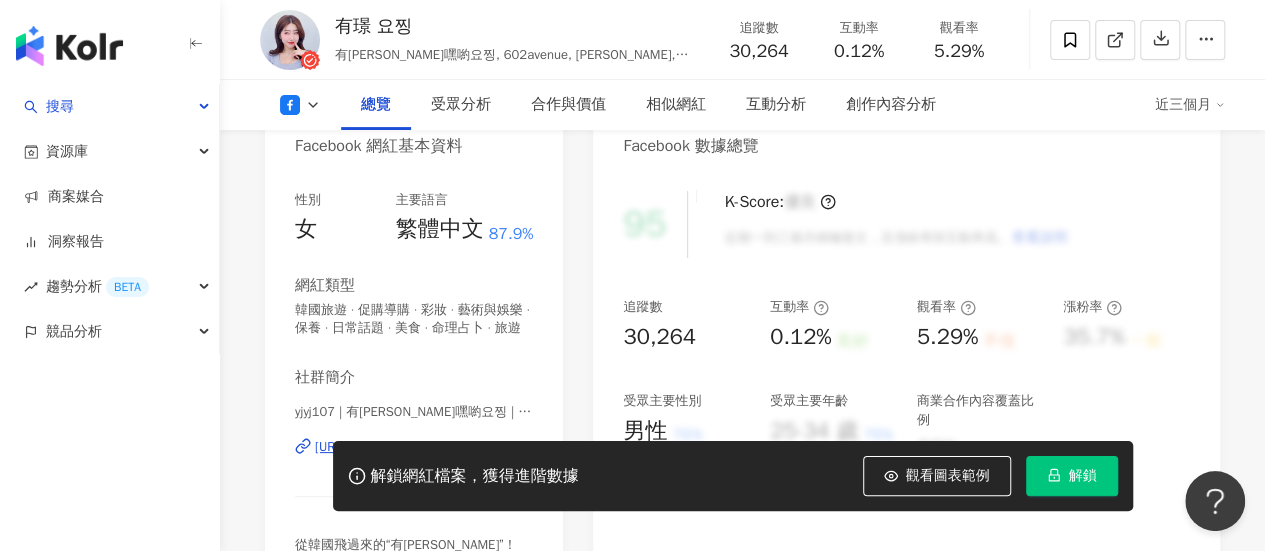 click on "20.8萬" at bounding box center [316, -116] 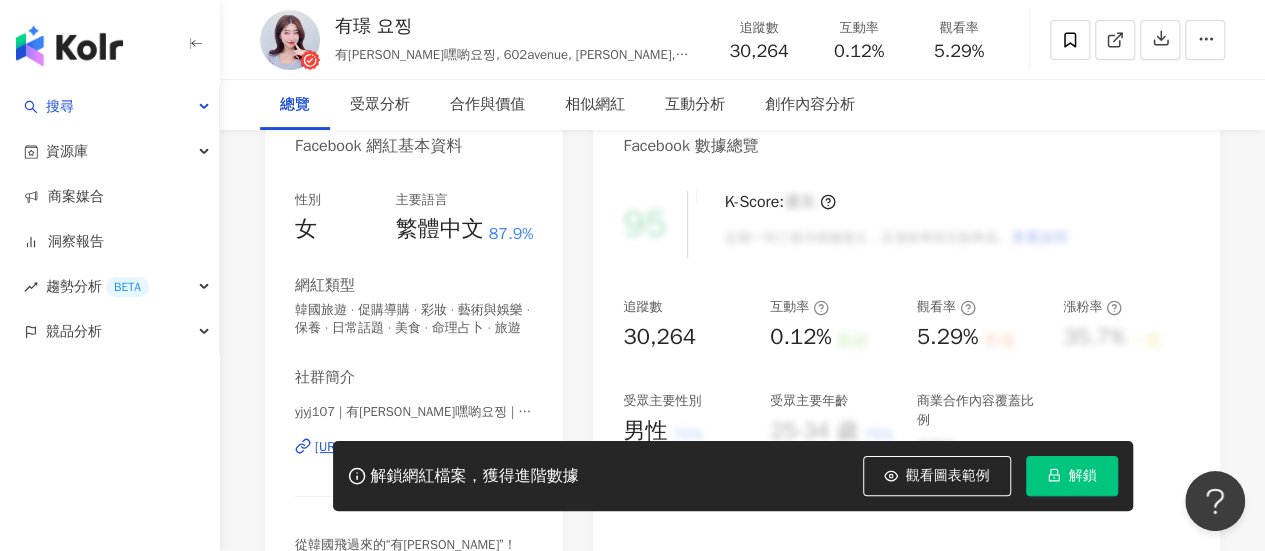 scroll, scrollTop: 0, scrollLeft: 0, axis: both 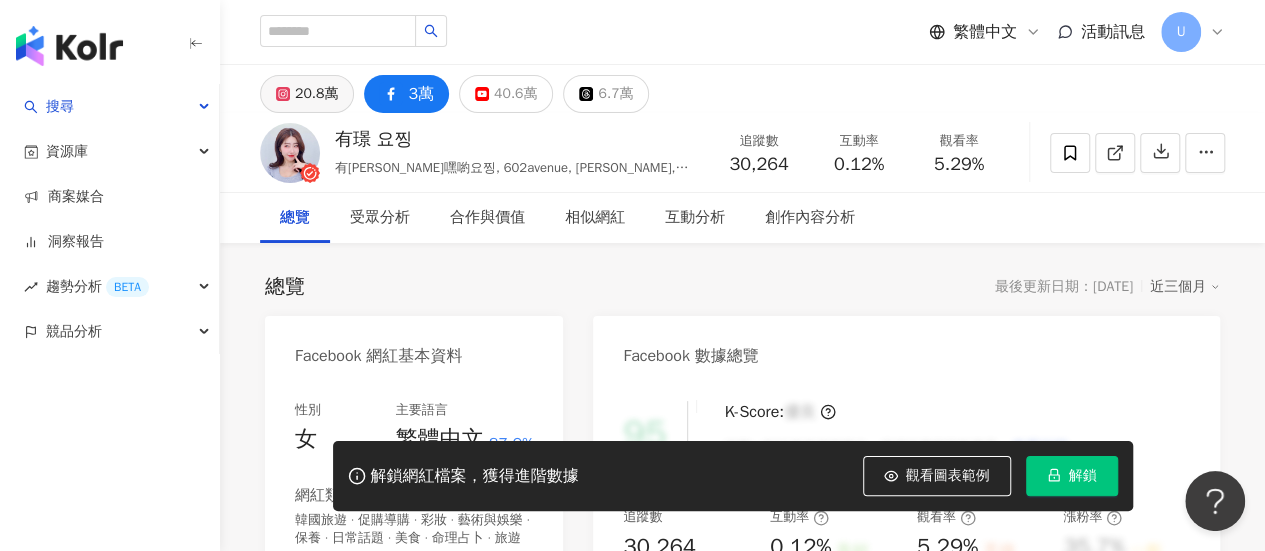 click on "20.8萬" at bounding box center [316, 94] 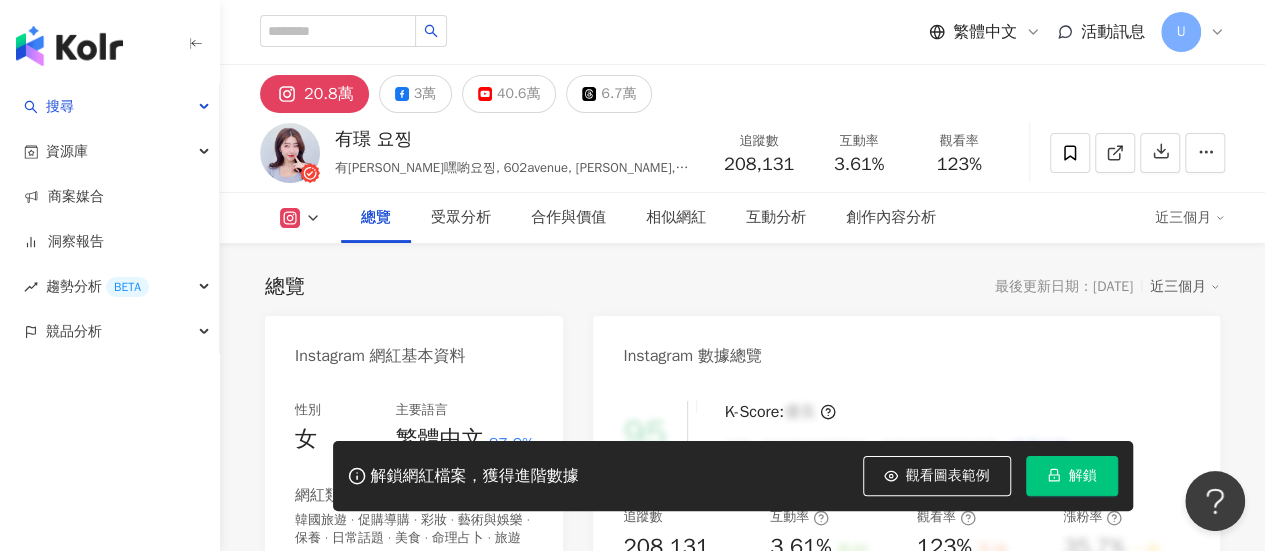 scroll, scrollTop: 400, scrollLeft: 0, axis: vertical 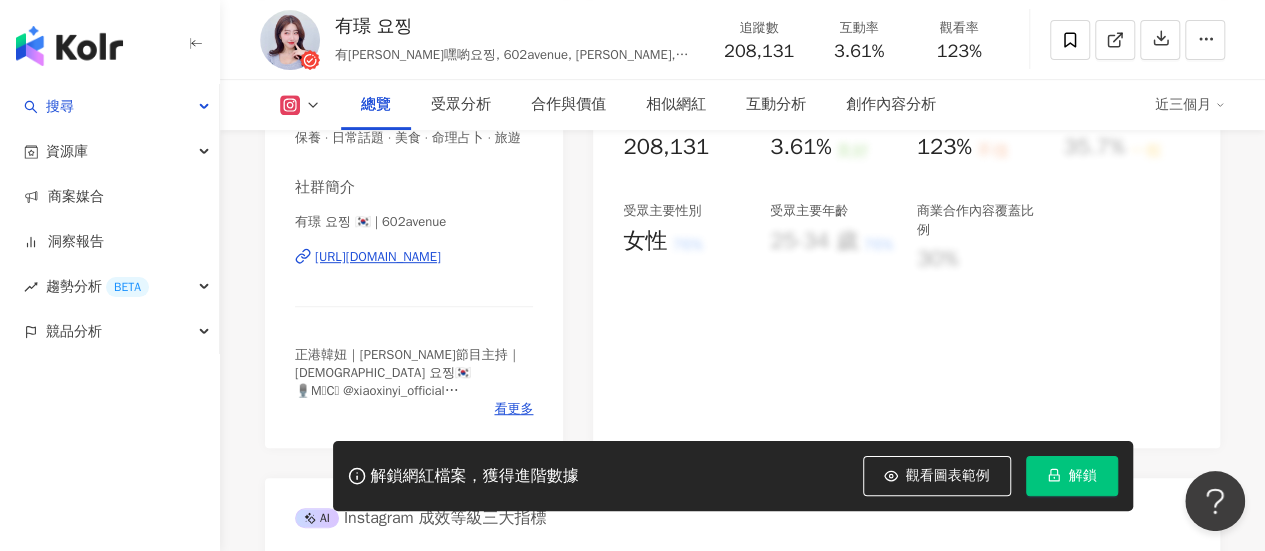 click on "https://www.instagram.com/602avenue/" at bounding box center [378, 257] 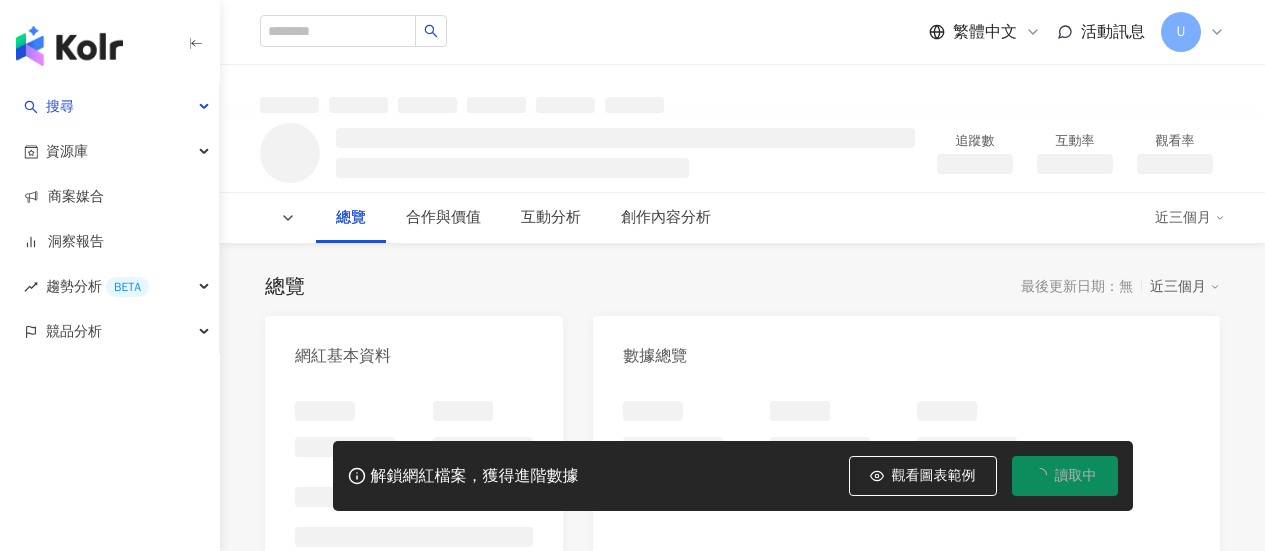 scroll, scrollTop: 0, scrollLeft: 0, axis: both 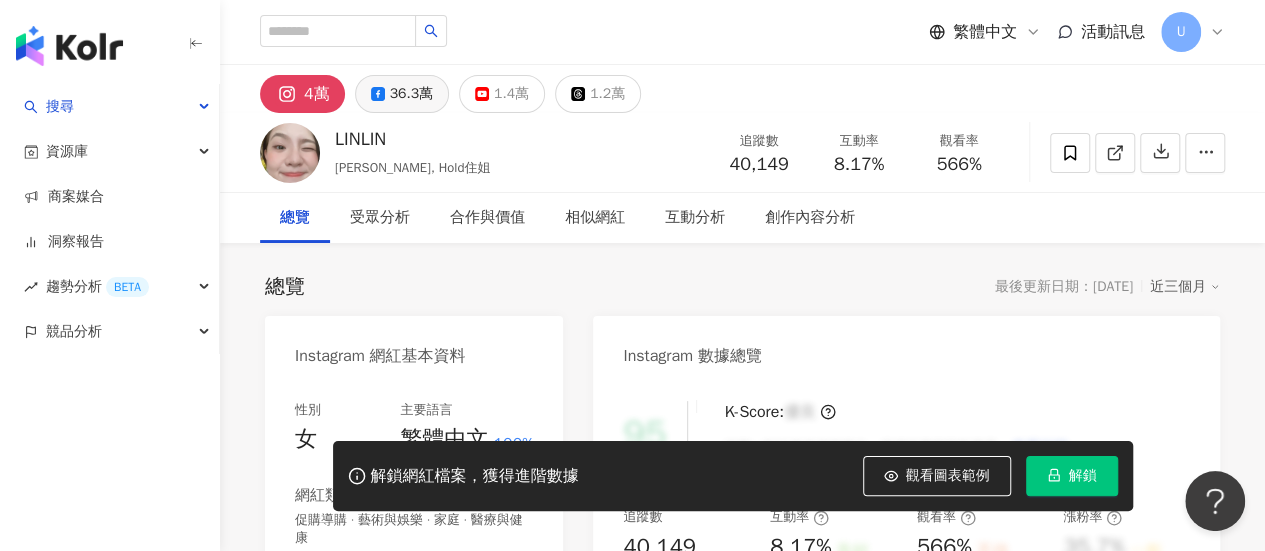 click on "36.3萬" at bounding box center [411, 94] 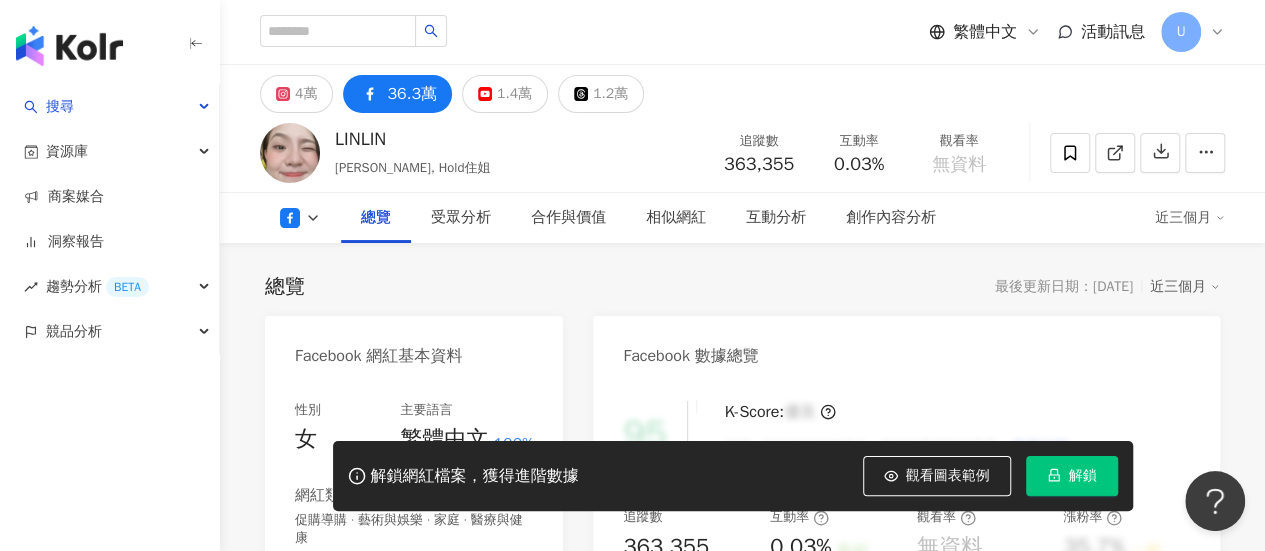 scroll, scrollTop: 500, scrollLeft: 0, axis: vertical 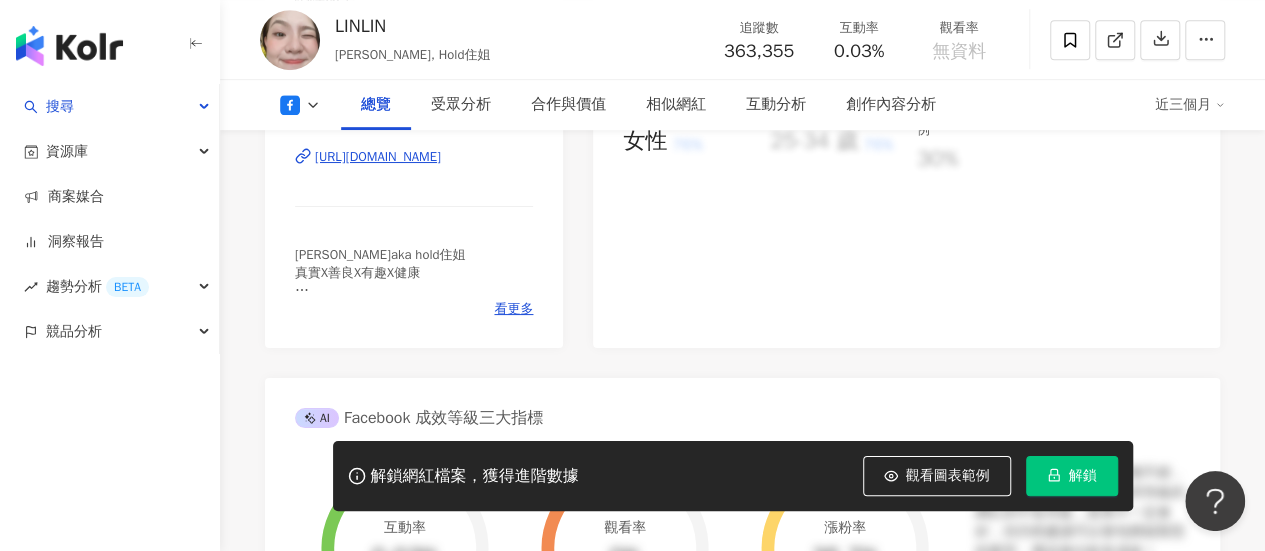 click on "[URL][DOMAIN_NAME]" at bounding box center (378, 157) 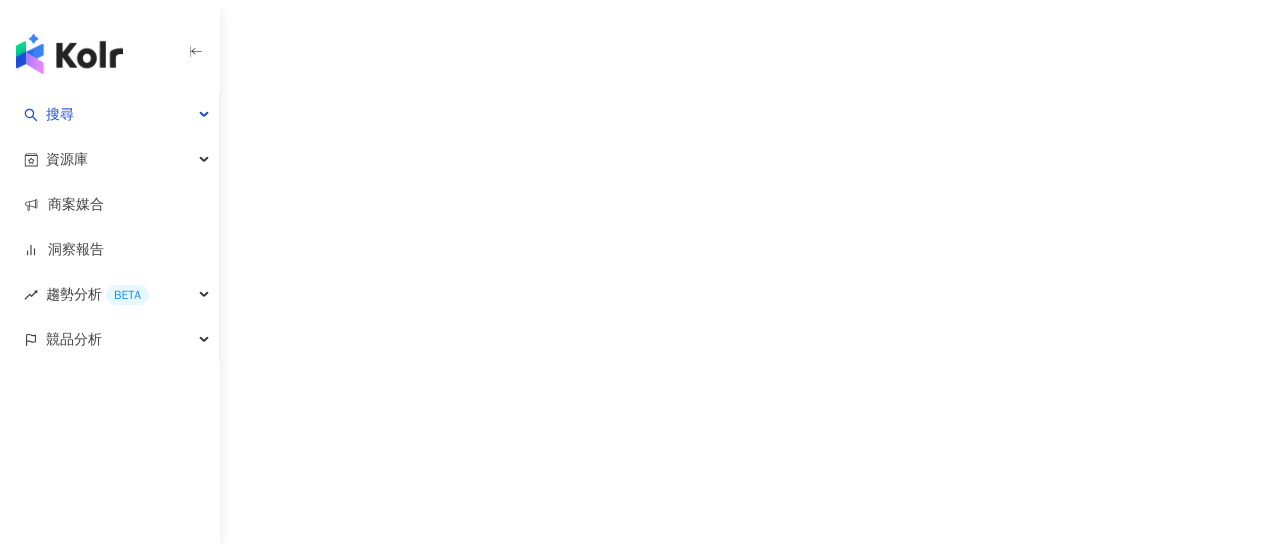 scroll, scrollTop: 0, scrollLeft: 0, axis: both 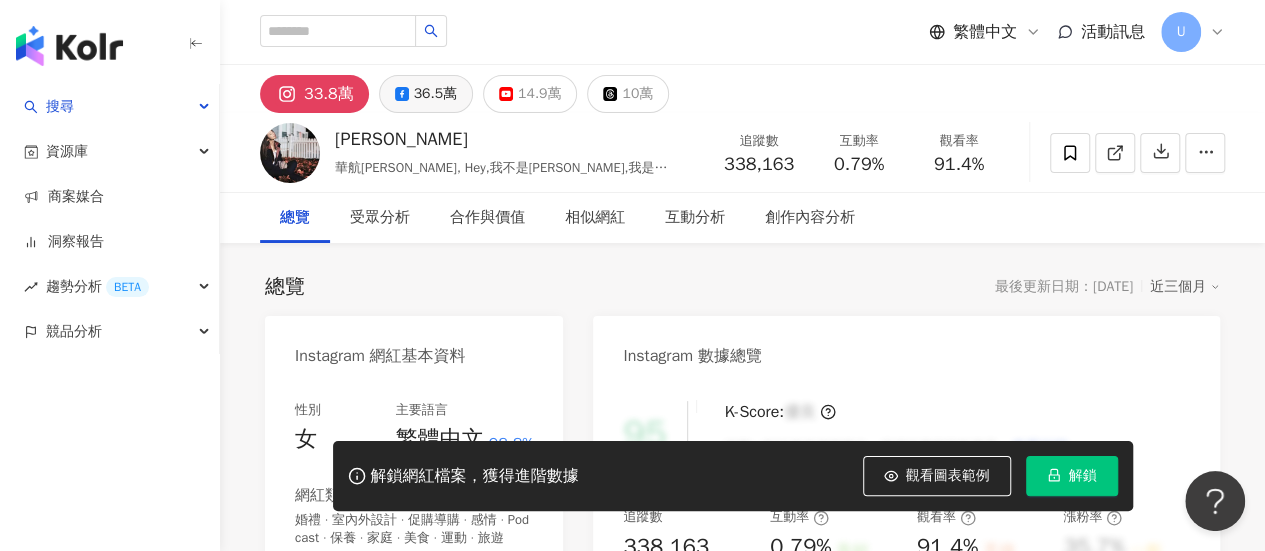 click on "36.5萬" at bounding box center [435, 94] 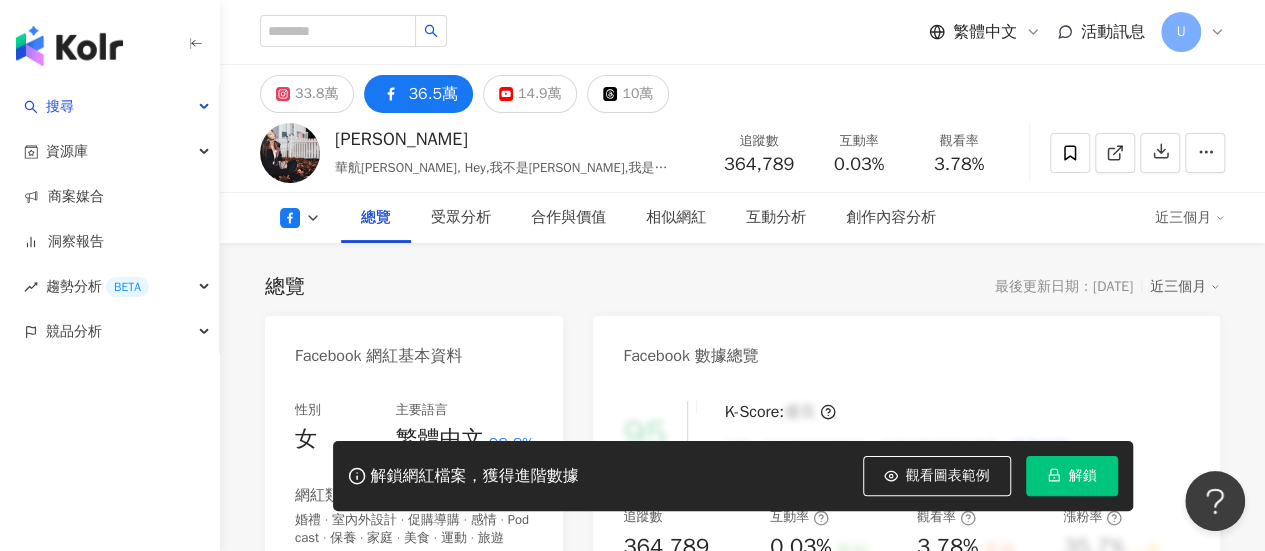 scroll, scrollTop: 500, scrollLeft: 0, axis: vertical 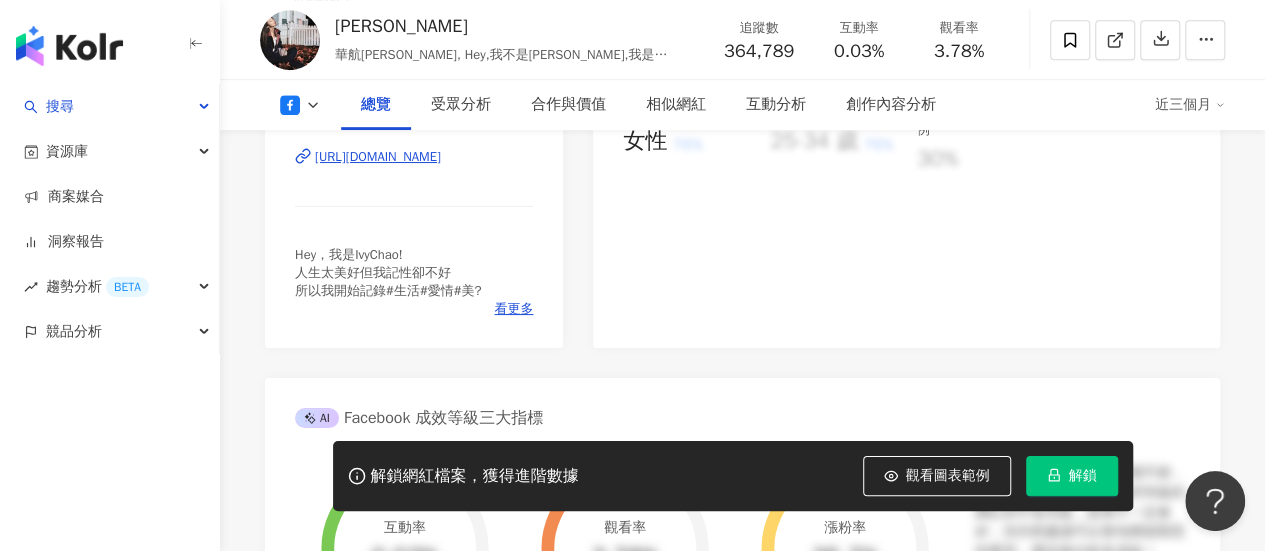 click on "https://www.facebook.com/1384412628468260" at bounding box center [378, 157] 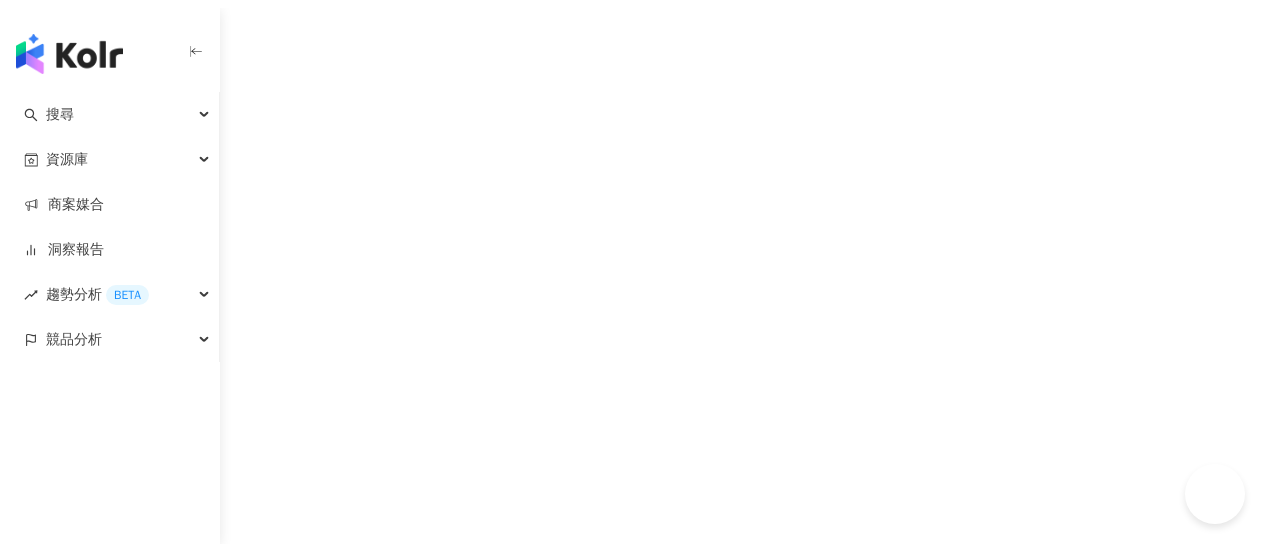 scroll, scrollTop: 0, scrollLeft: 0, axis: both 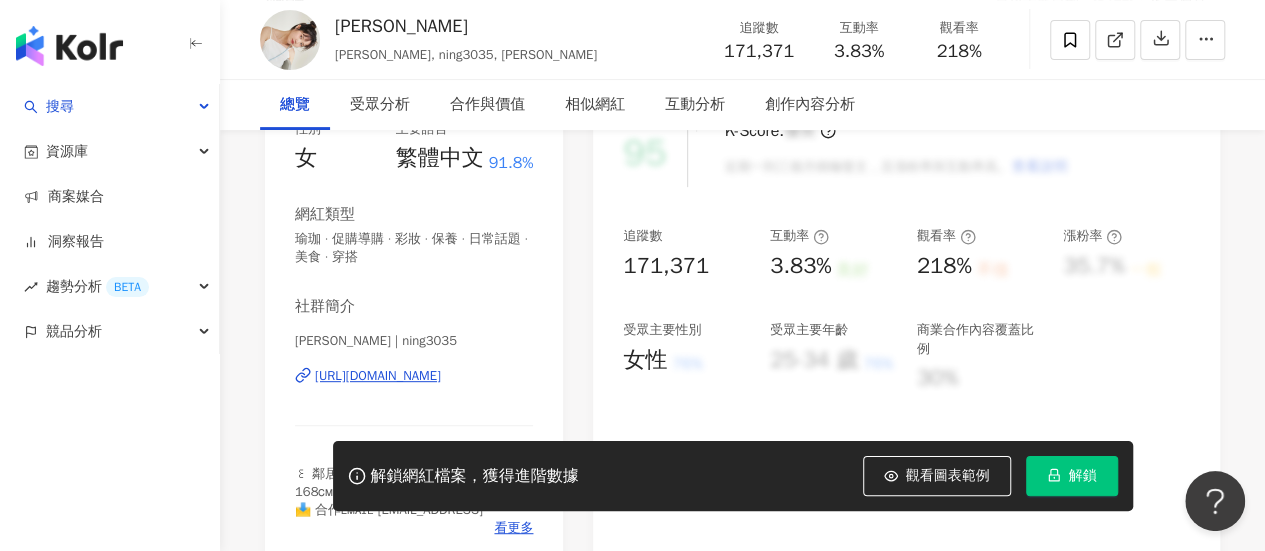 click on "https://www.instagram.com/ning3035/" at bounding box center [378, 376] 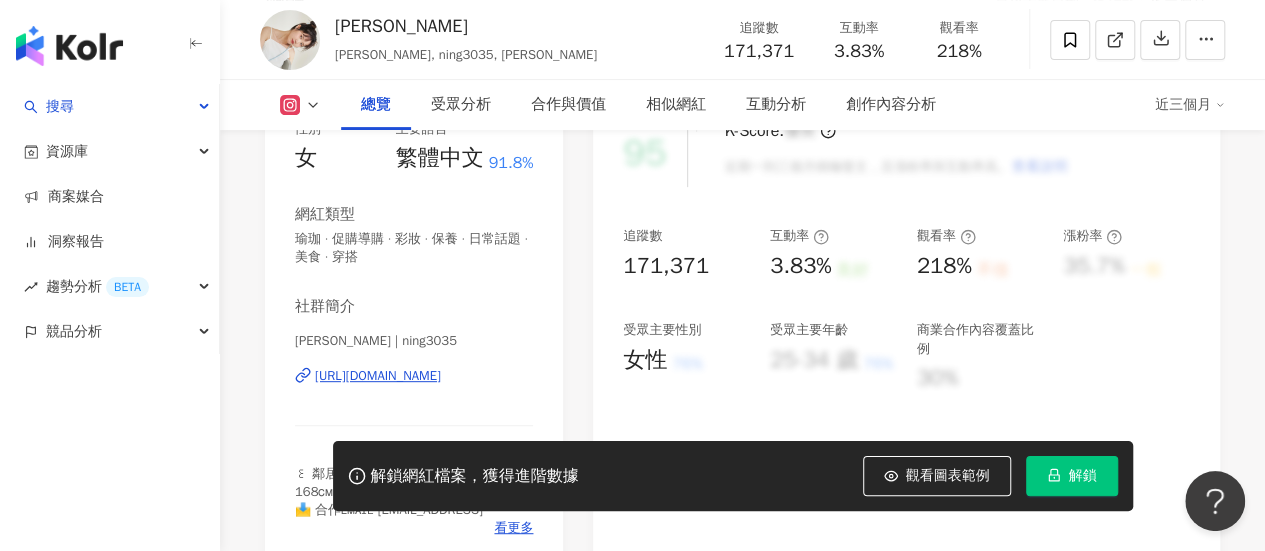 scroll, scrollTop: 300, scrollLeft: 0, axis: vertical 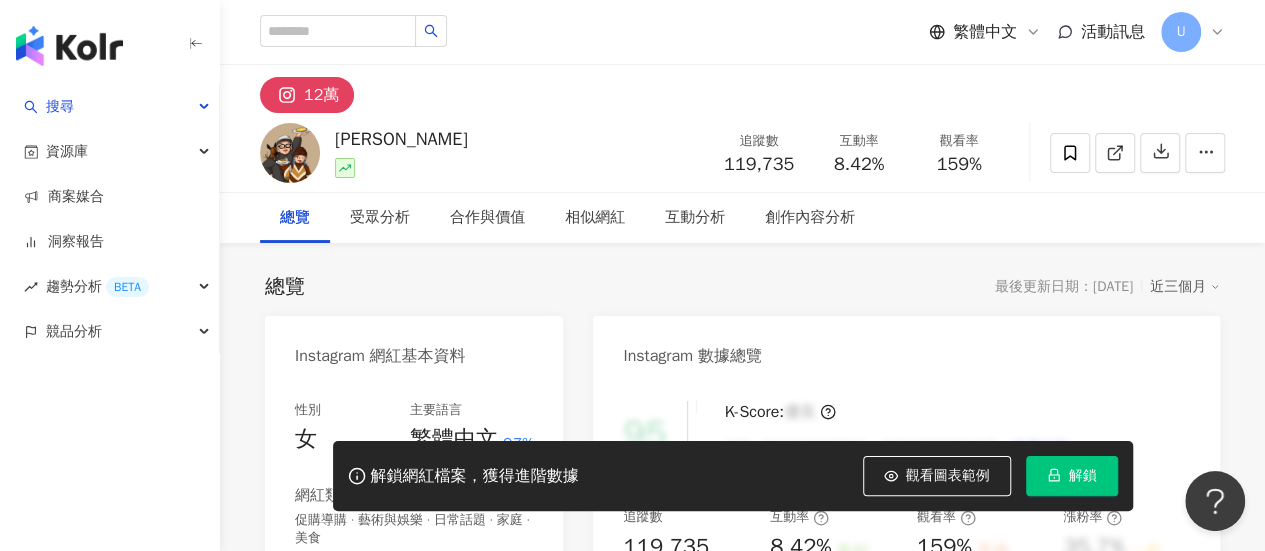 click on "https://www.instagram.com/muyu_niang2/" at bounding box center (378, 657) 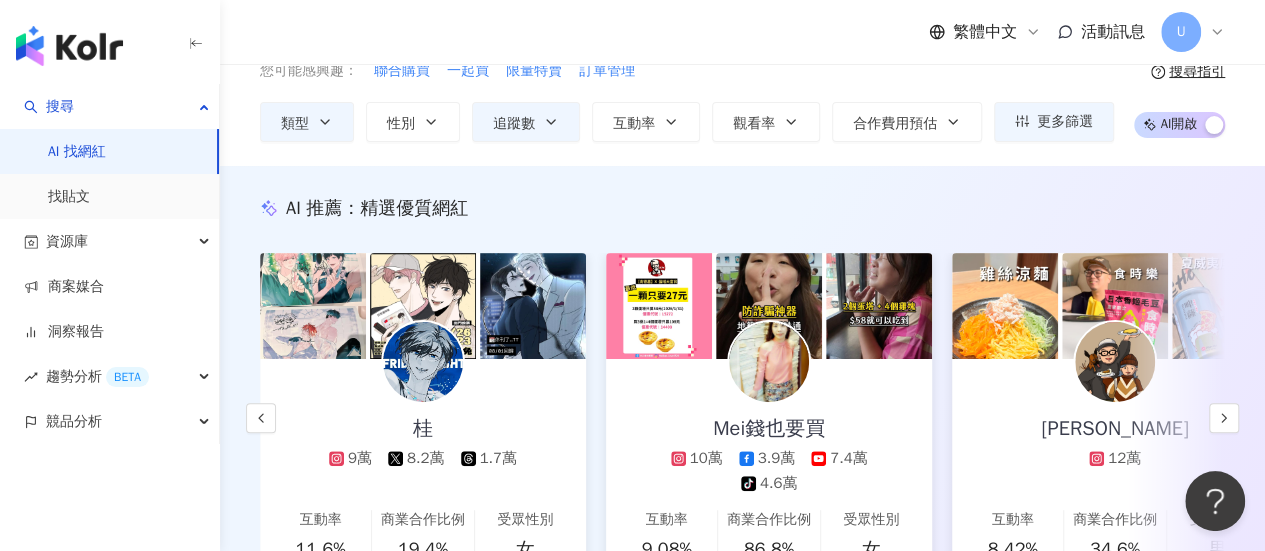 scroll, scrollTop: 0, scrollLeft: 0, axis: both 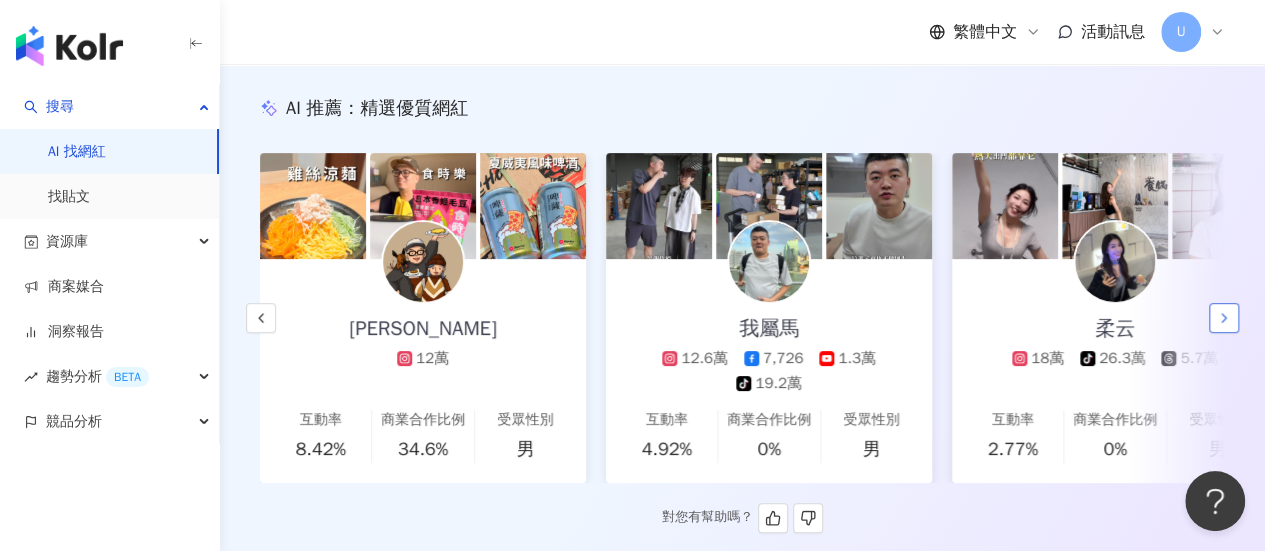 click 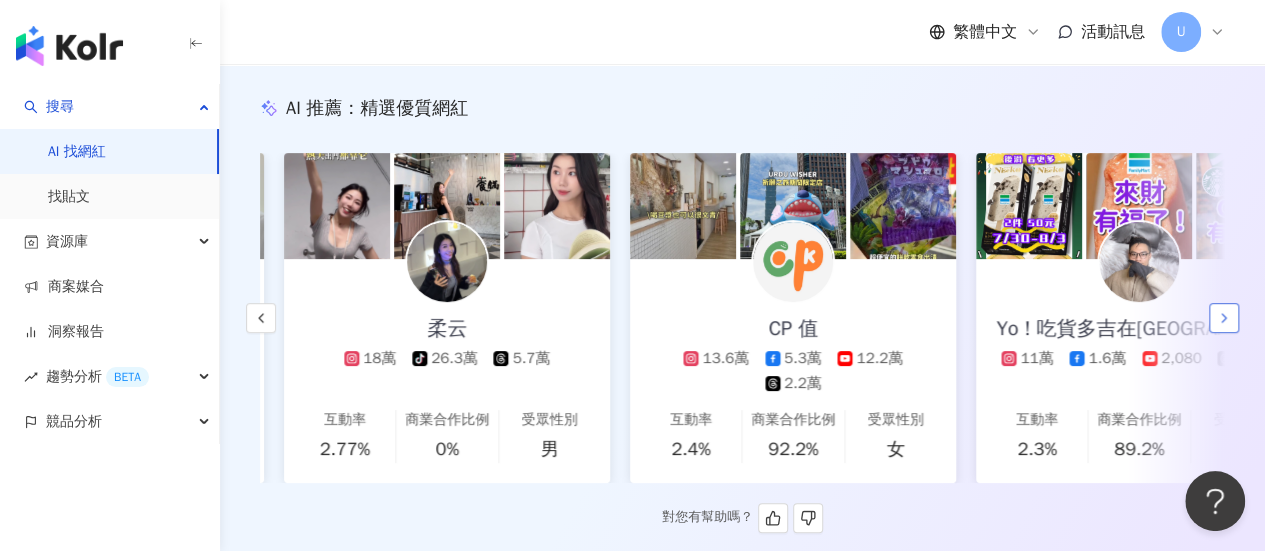 scroll, scrollTop: 0, scrollLeft: 1384, axis: horizontal 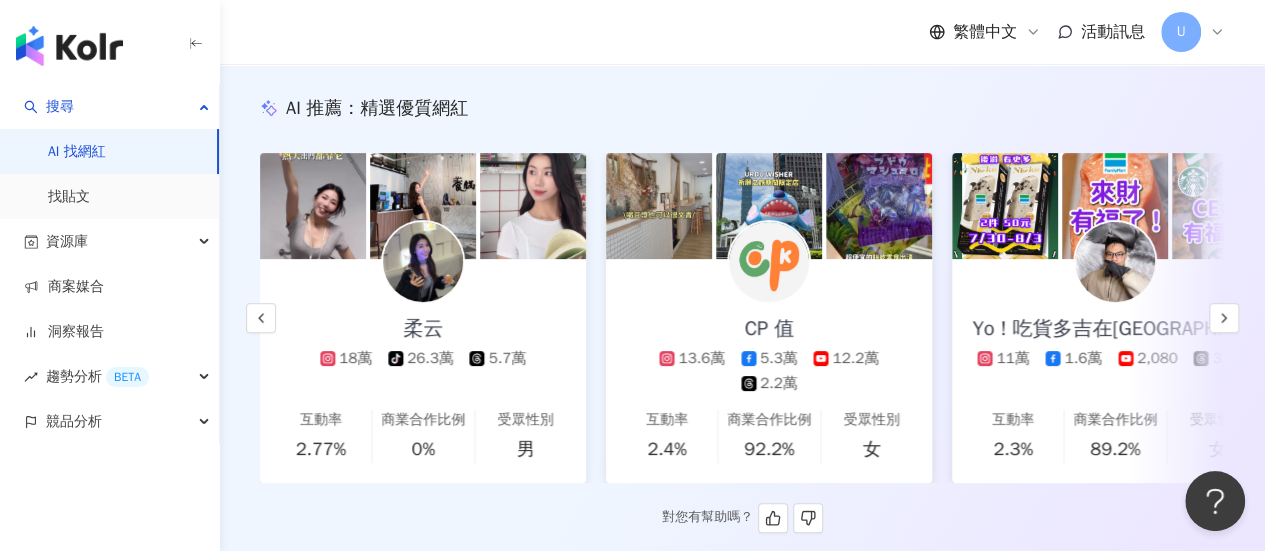 click on "CP 值 13.6萬 5.3萬 12.2萬 2.2萬" at bounding box center [769, 326] 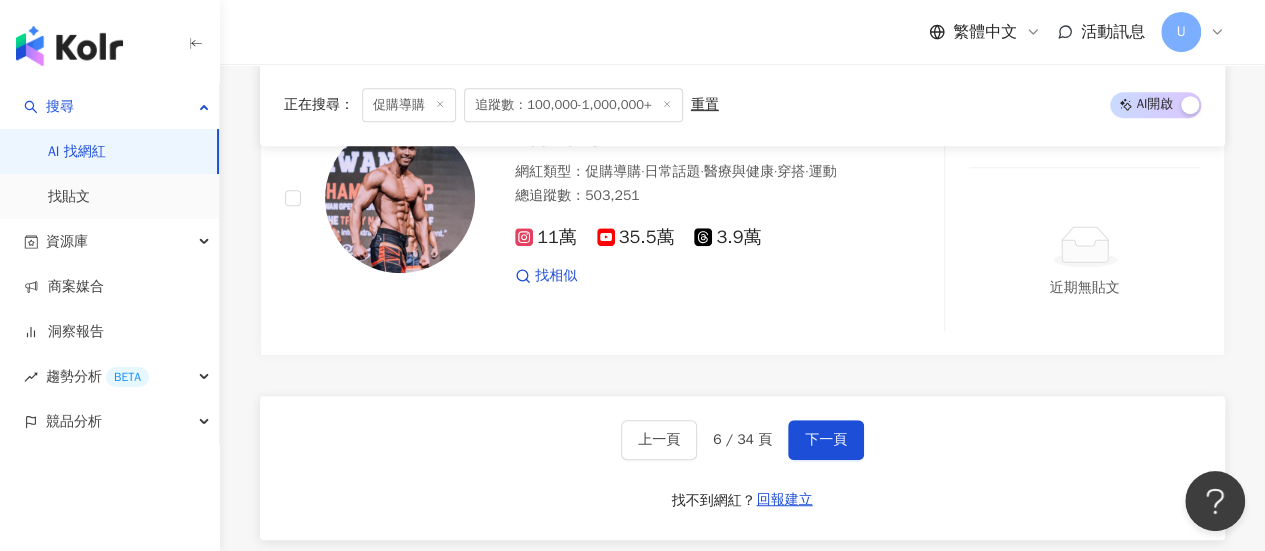 scroll, scrollTop: 4128, scrollLeft: 0, axis: vertical 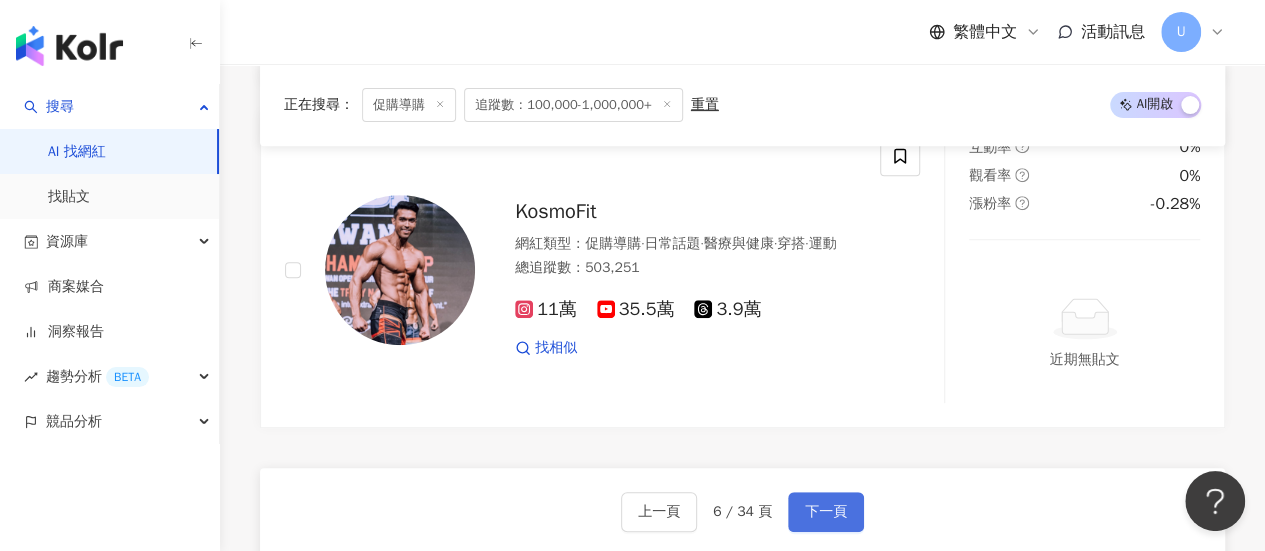 click on "下一頁" at bounding box center (826, 512) 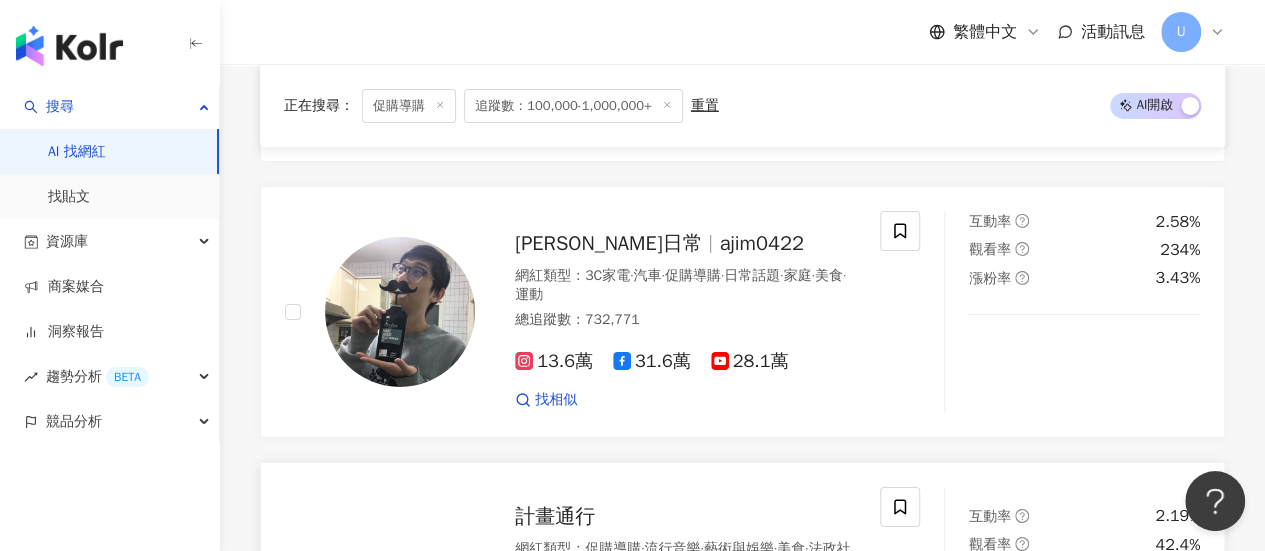 scroll, scrollTop: 3326, scrollLeft: 0, axis: vertical 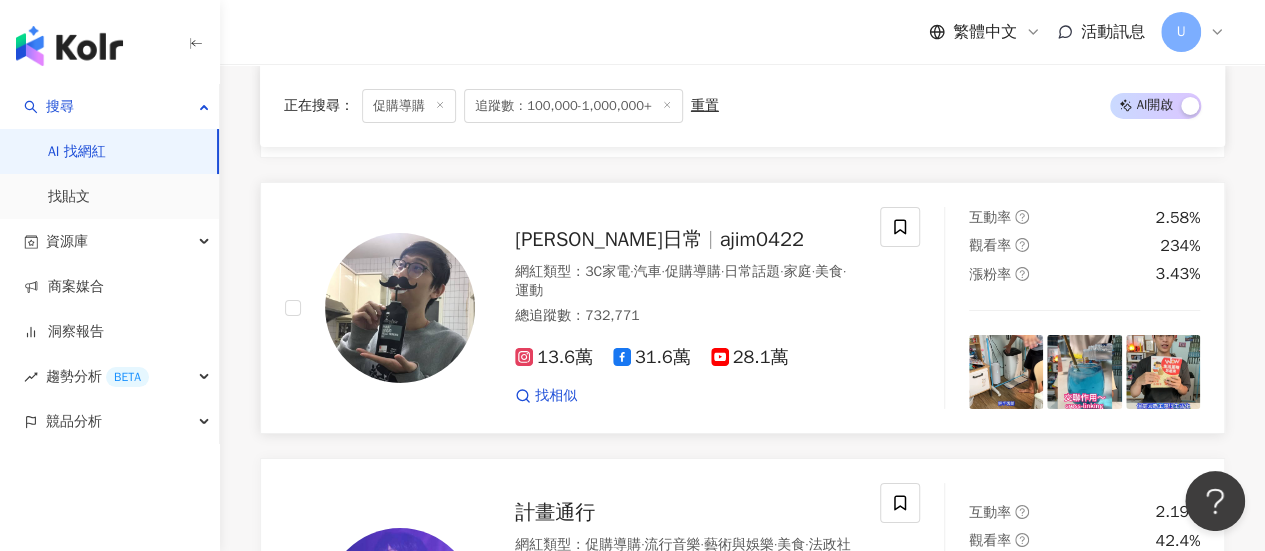 click on "總追蹤數 ： 732,771" at bounding box center (685, 316) 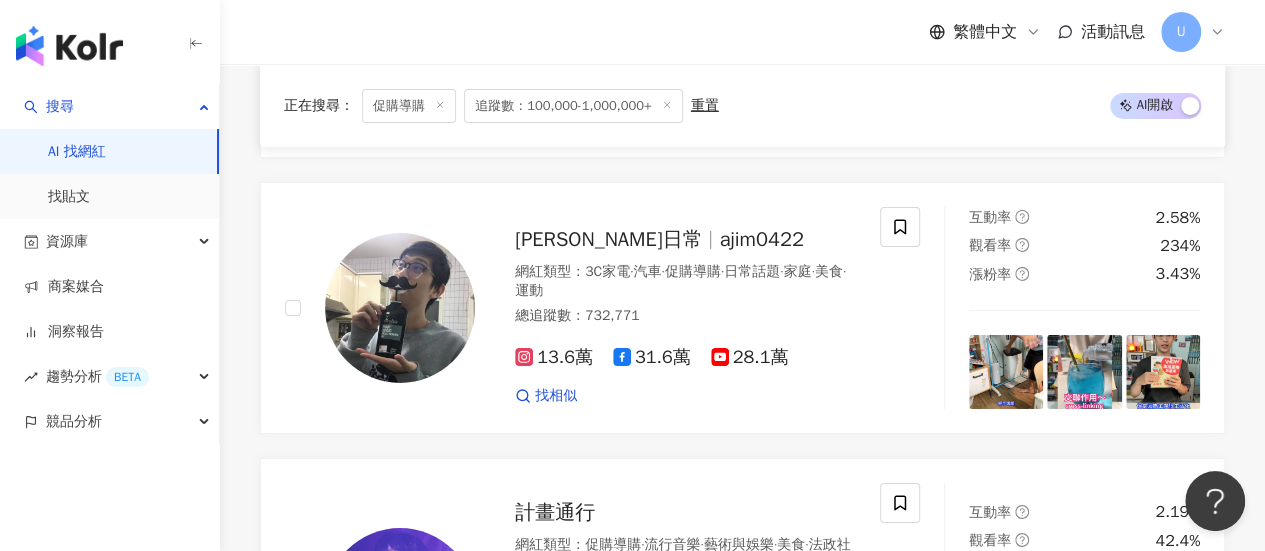scroll, scrollTop: 3826, scrollLeft: 0, axis: vertical 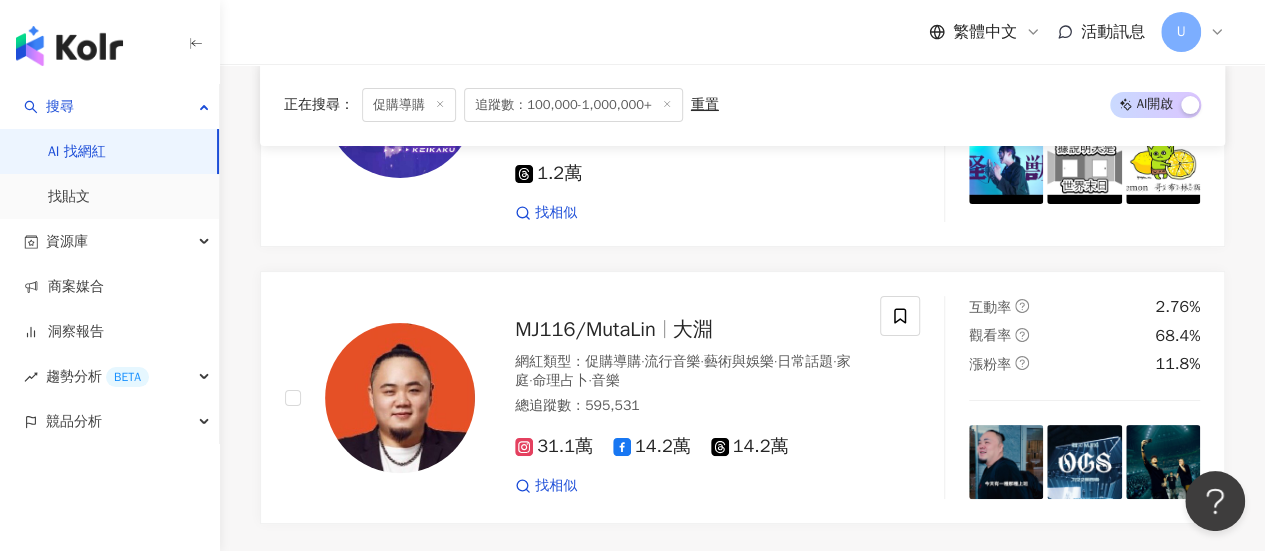 click on "下一頁" at bounding box center (826, 608) 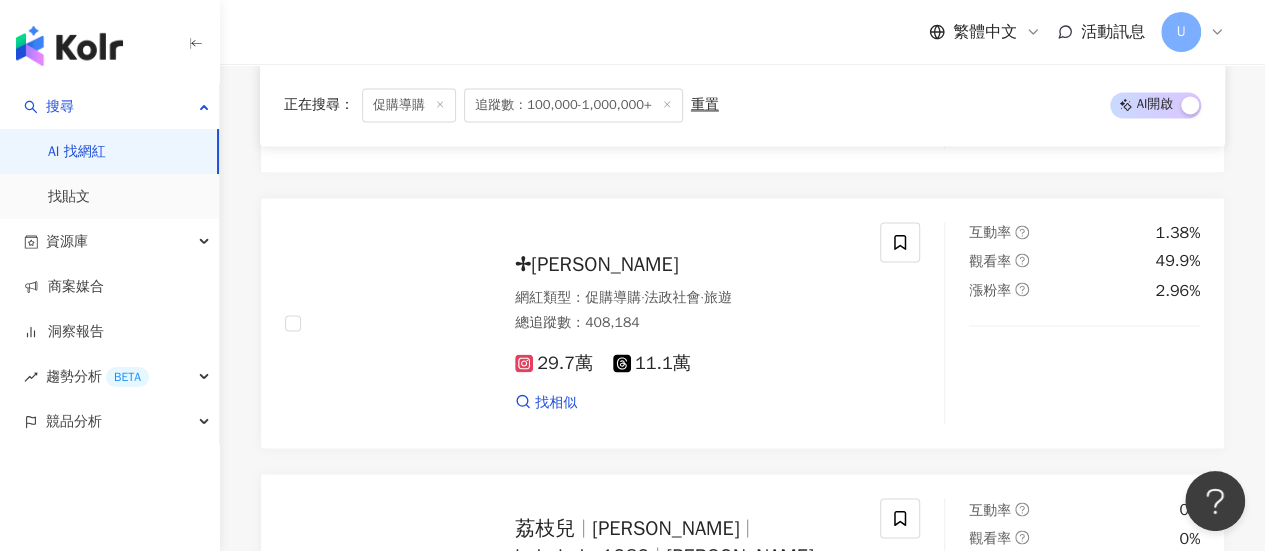 scroll, scrollTop: 4078, scrollLeft: 0, axis: vertical 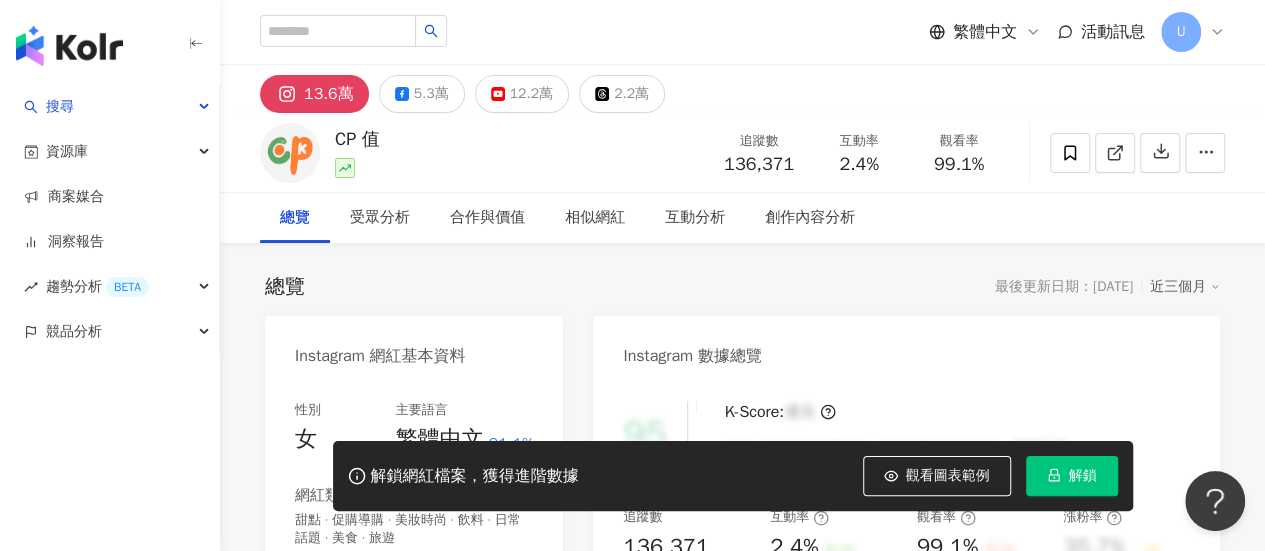 click on "https://www.instagram.com/cpok.tw/" at bounding box center (424, 657) 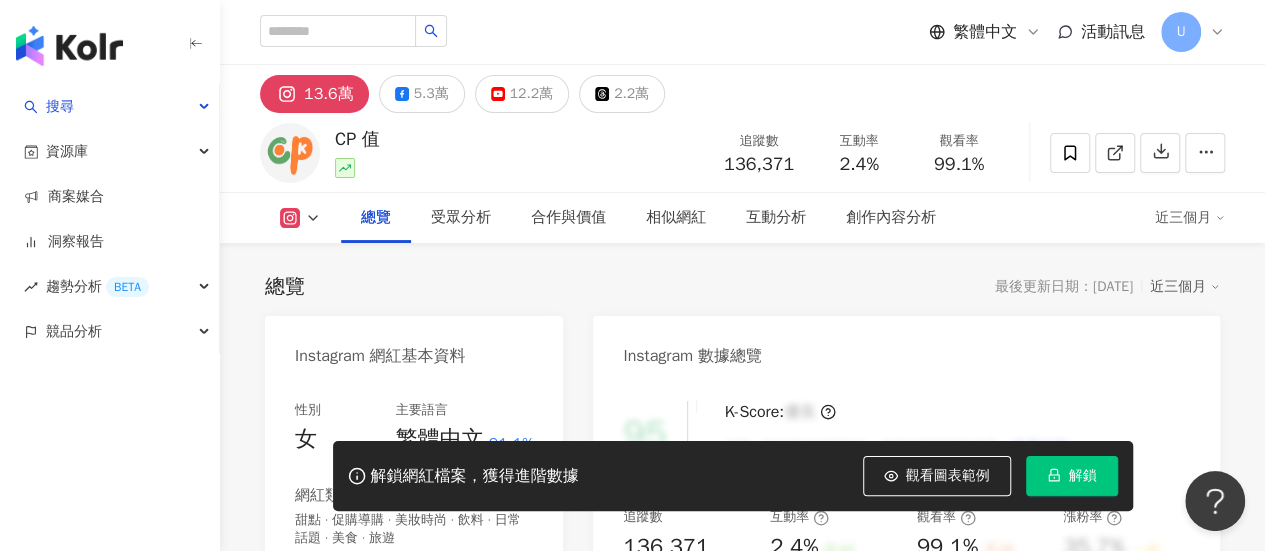 scroll, scrollTop: 300, scrollLeft: 0, axis: vertical 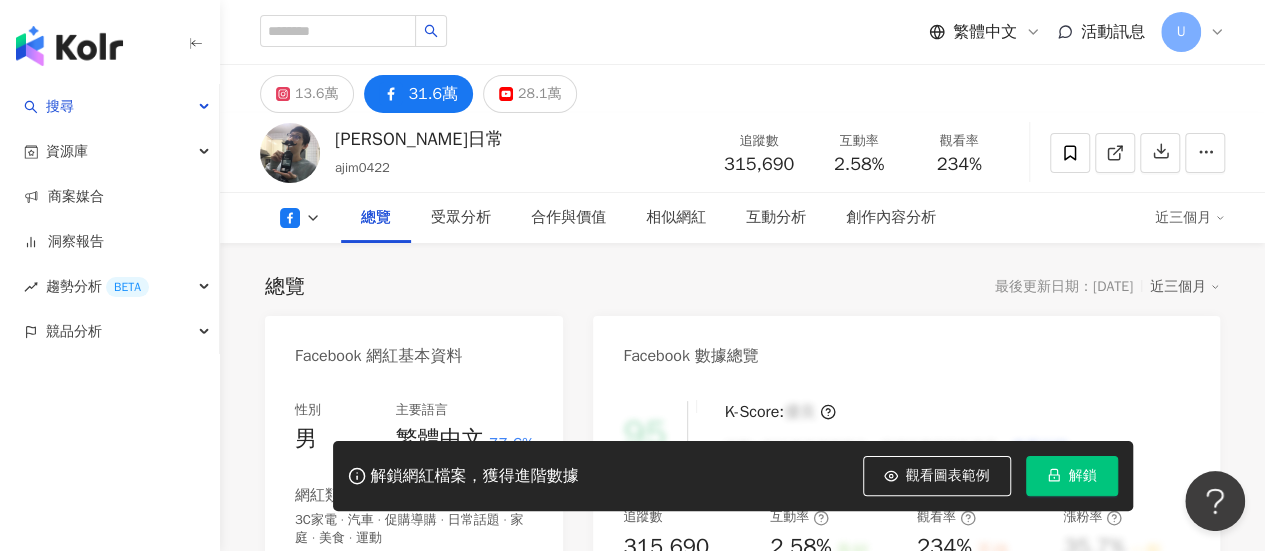 click on "[URL][DOMAIN_NAME]" at bounding box center (378, 657) 